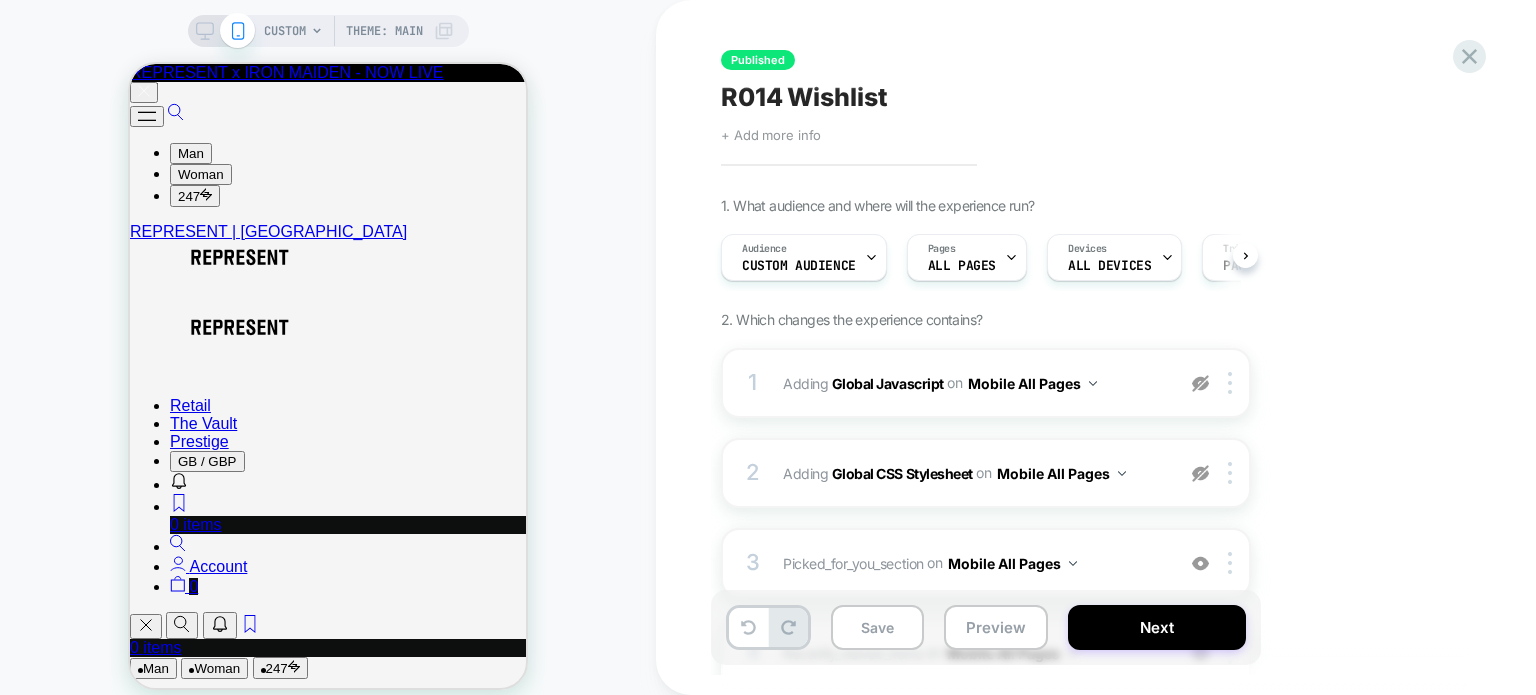 scroll, scrollTop: 0, scrollLeft: 0, axis: both 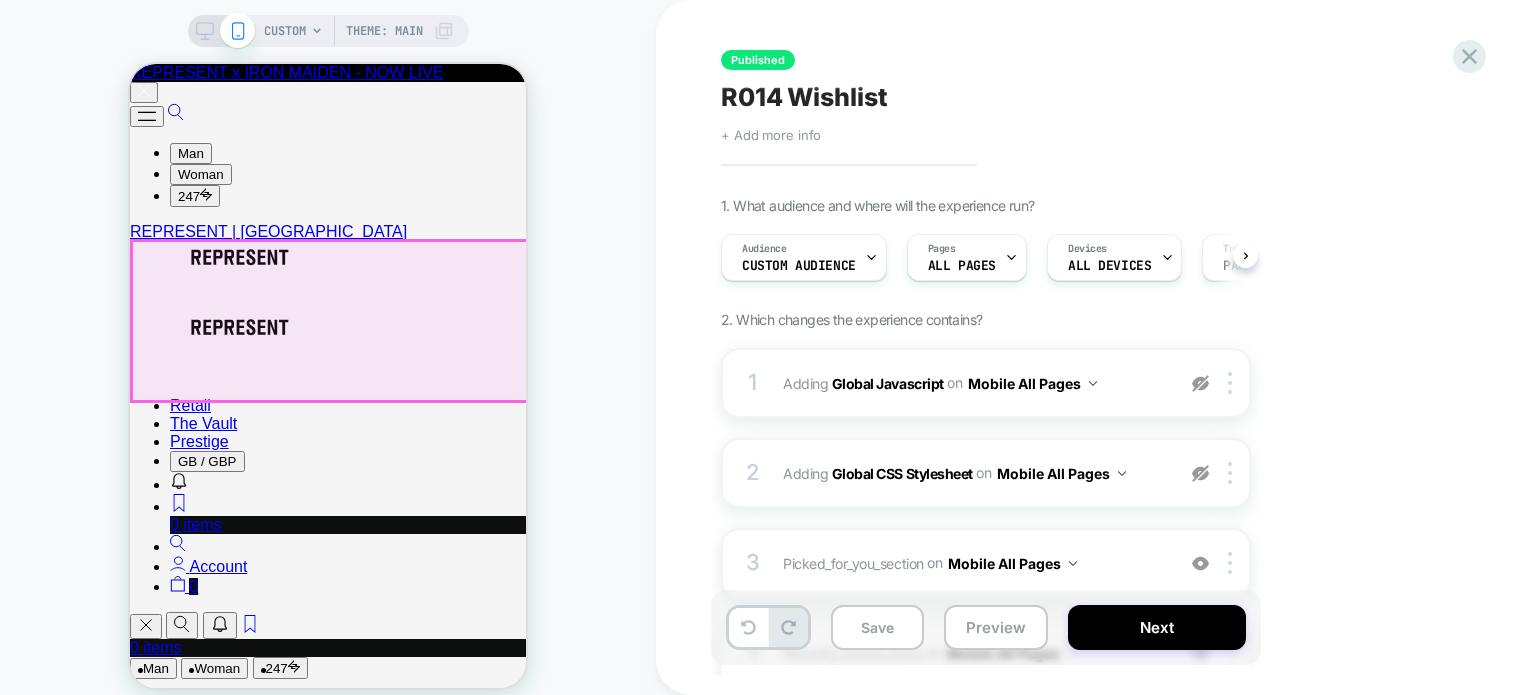 click on "Wishlist
Currently there are no products in your wishlist.
Continue shopping
Continue shopping" at bounding box center (348, 2274) 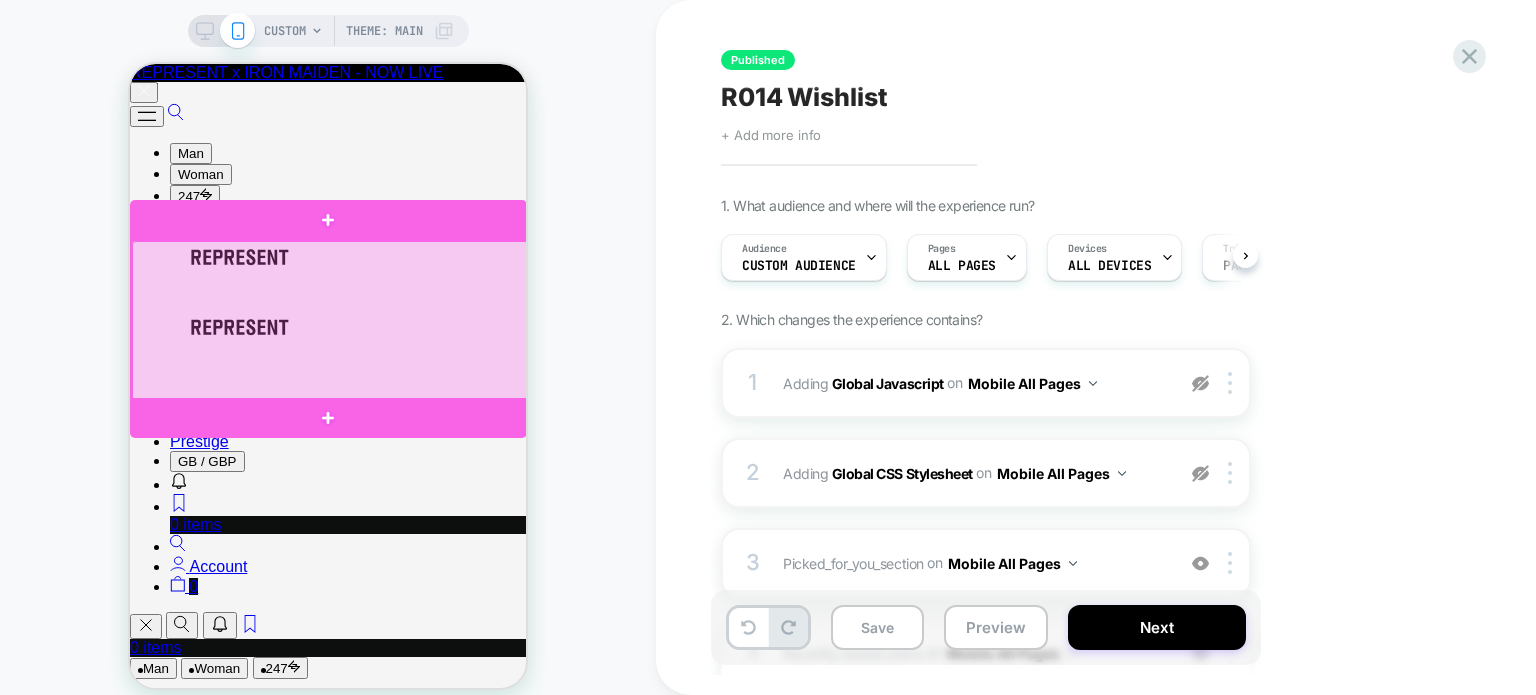 click at bounding box center (330, 321) 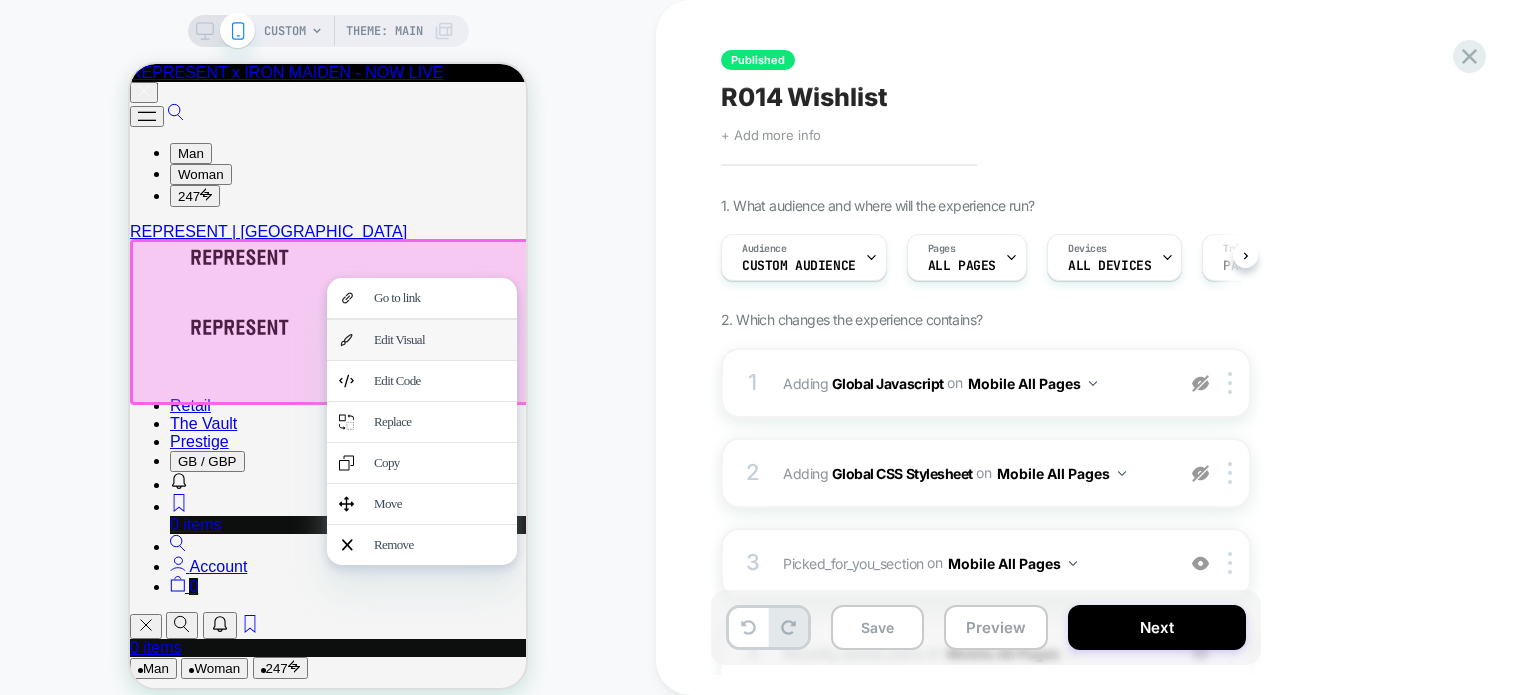 click on "Edit Visual" at bounding box center (439, 340) 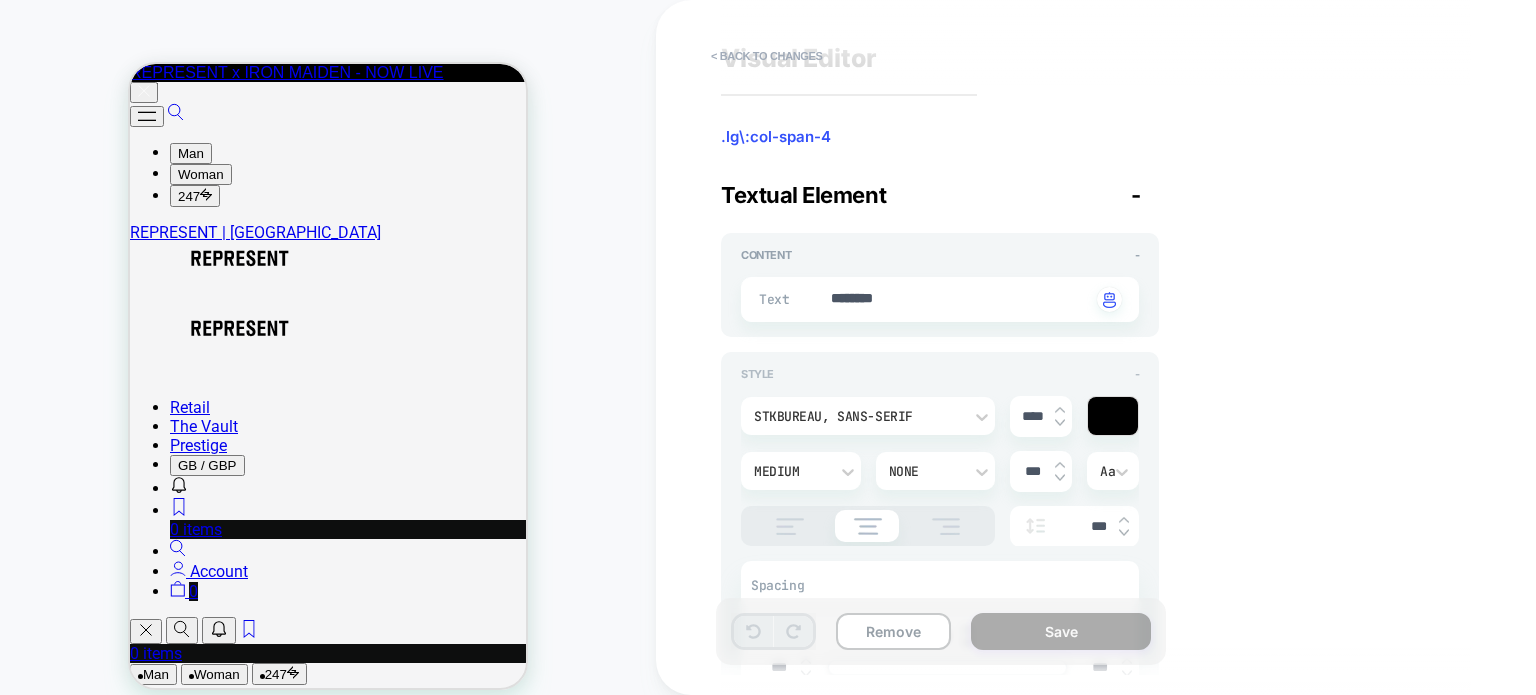 scroll, scrollTop: 0, scrollLeft: 0, axis: both 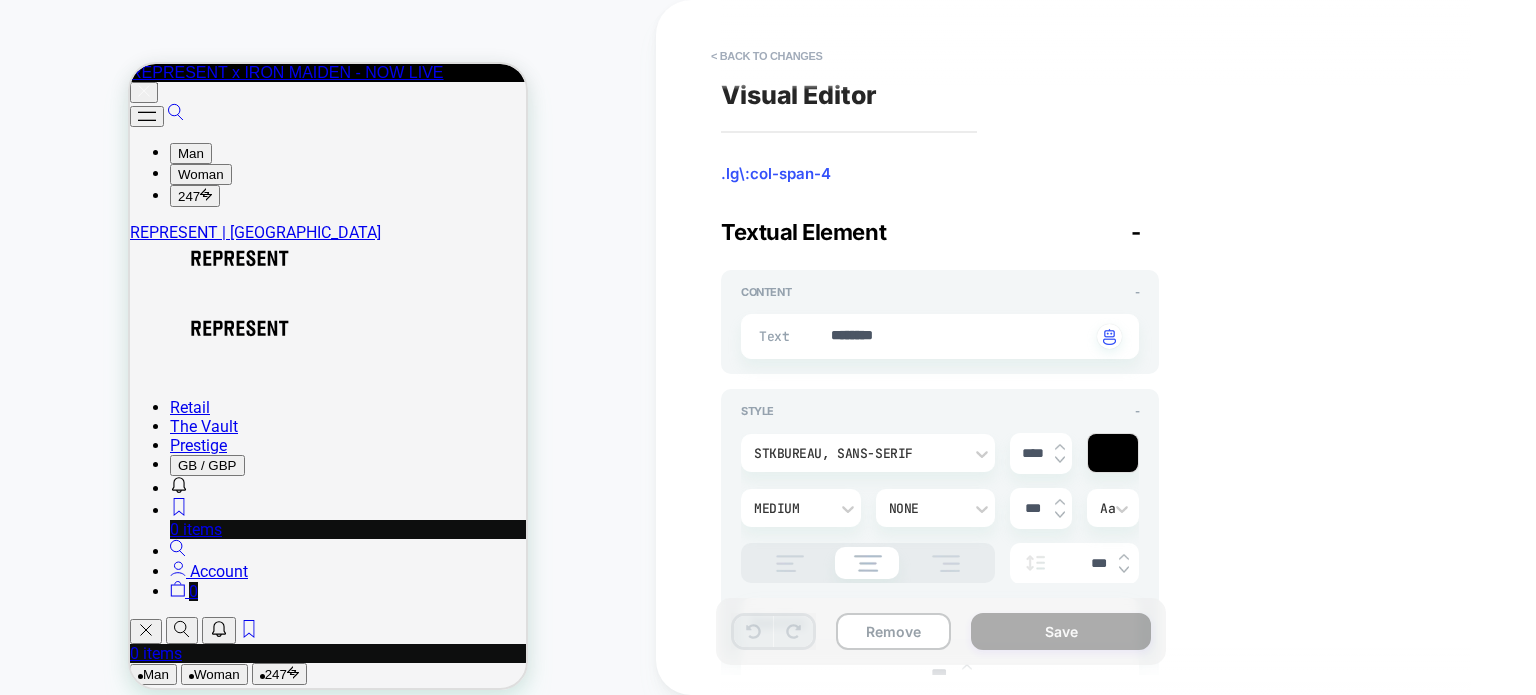 click at bounding box center [790, 563] 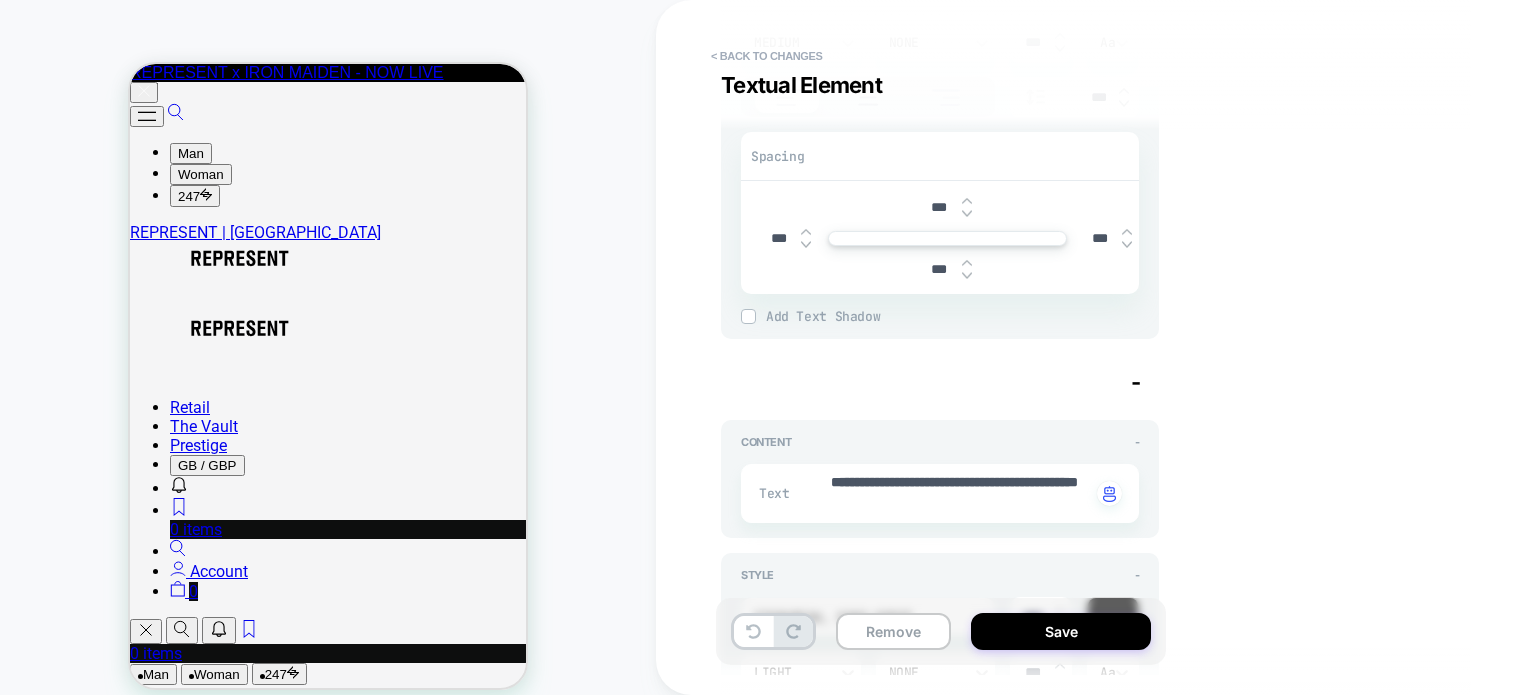 scroll, scrollTop: 700, scrollLeft: 0, axis: vertical 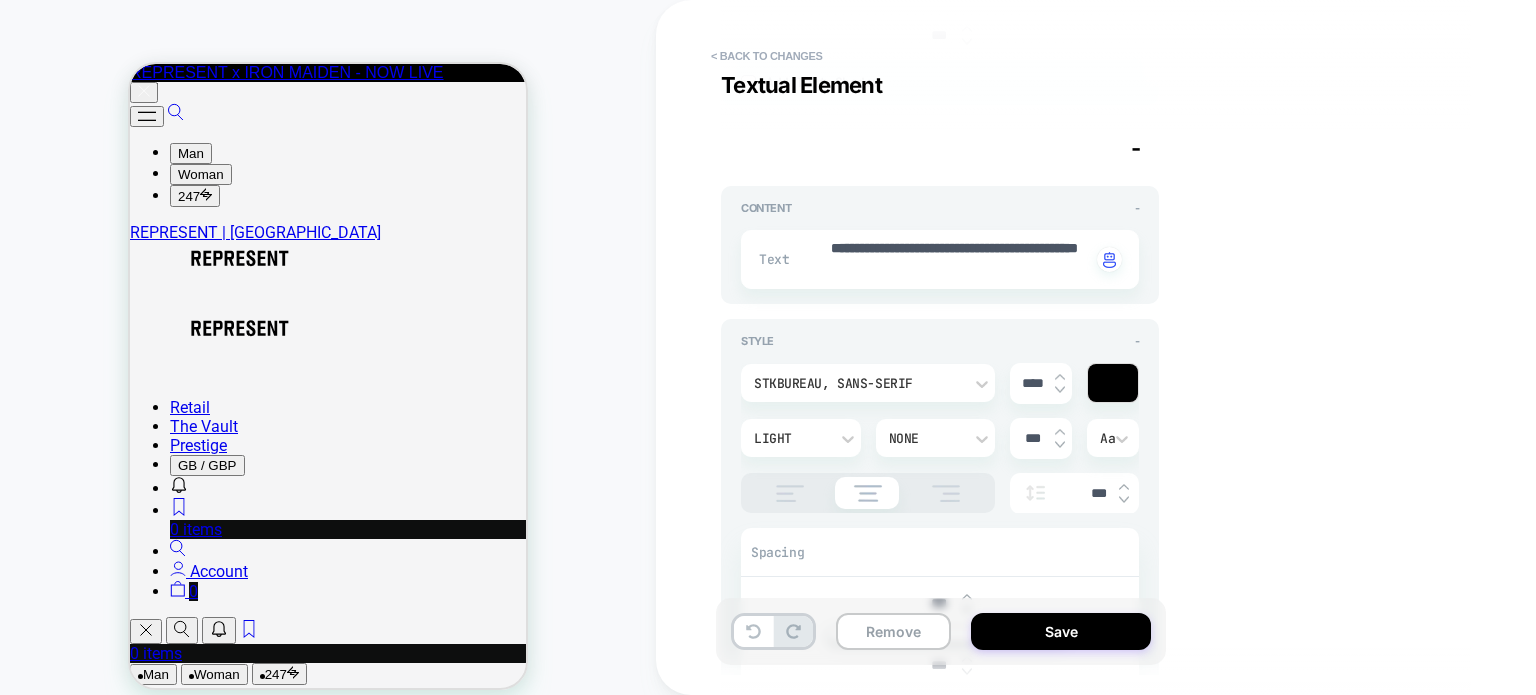 click at bounding box center [790, 493] 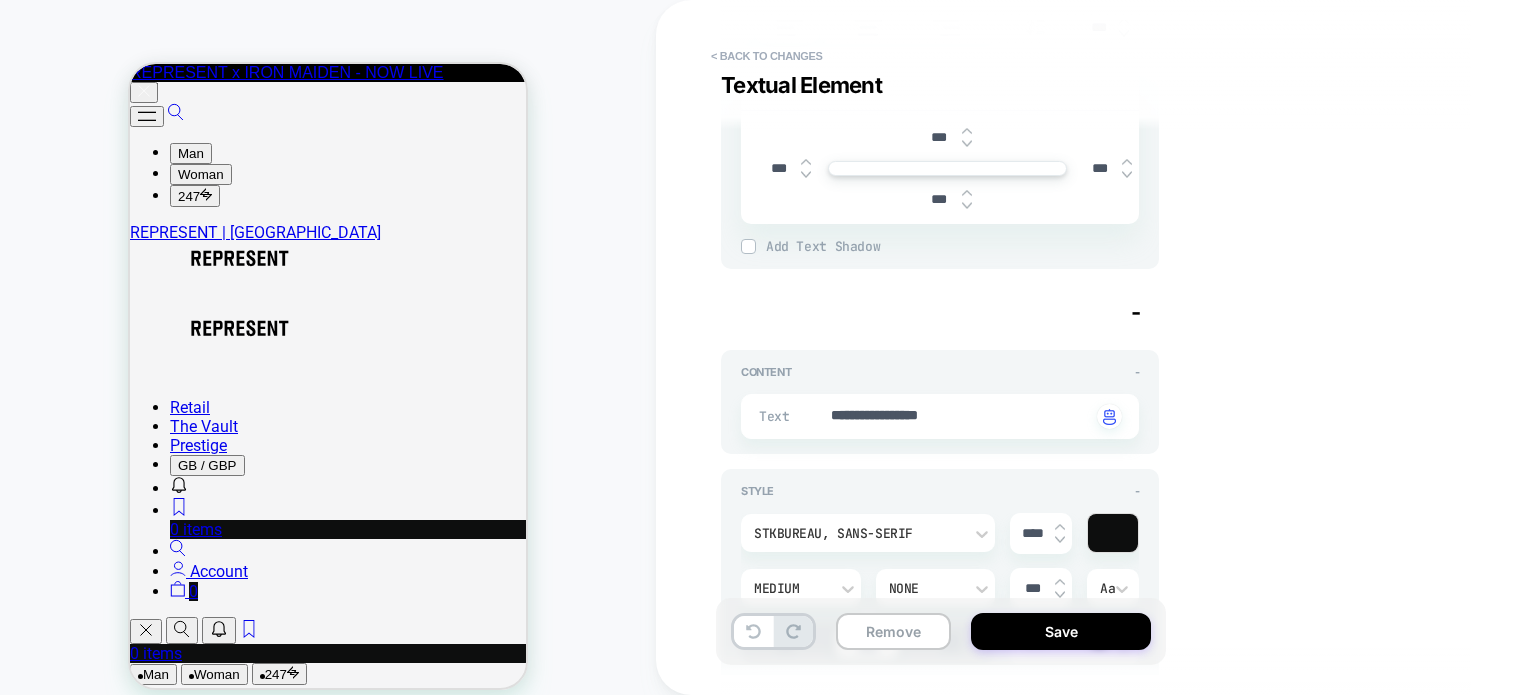 scroll, scrollTop: 1633, scrollLeft: 0, axis: vertical 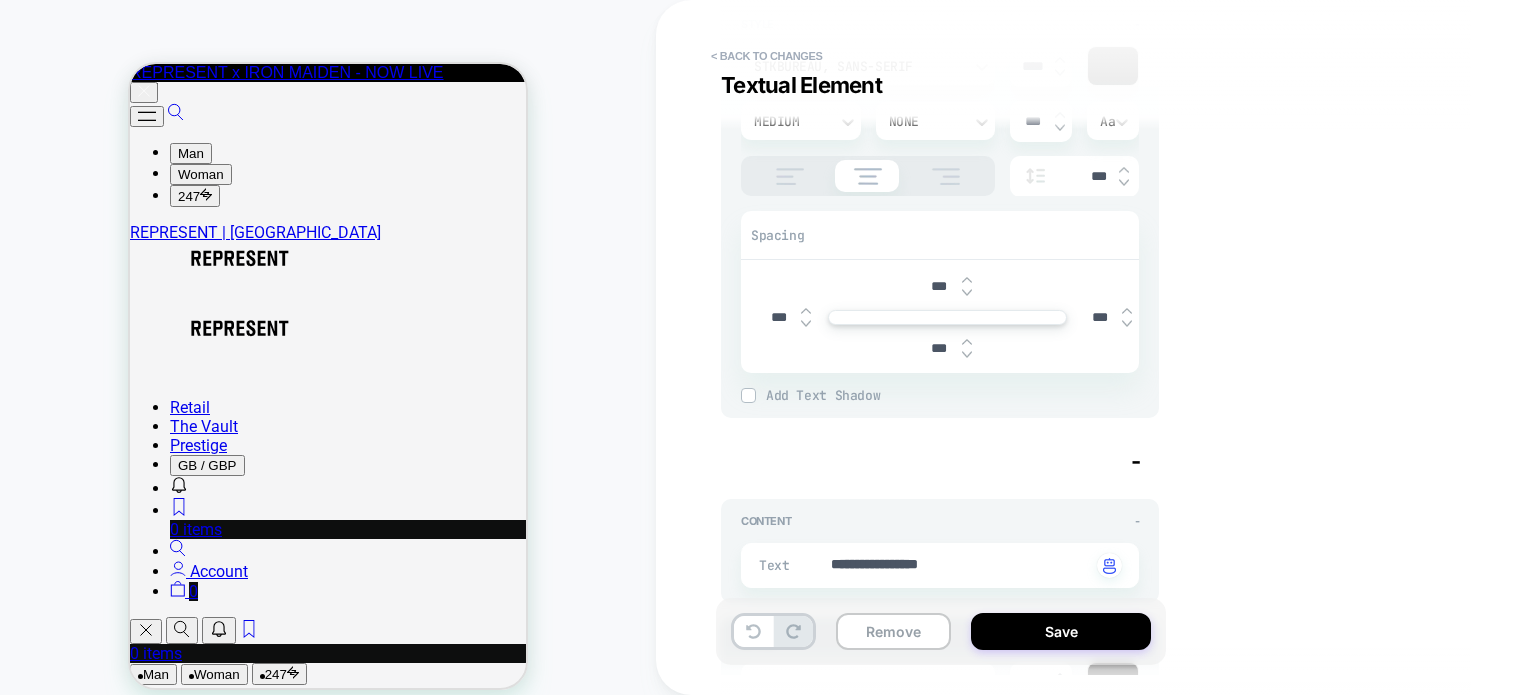 click at bounding box center [790, 176] 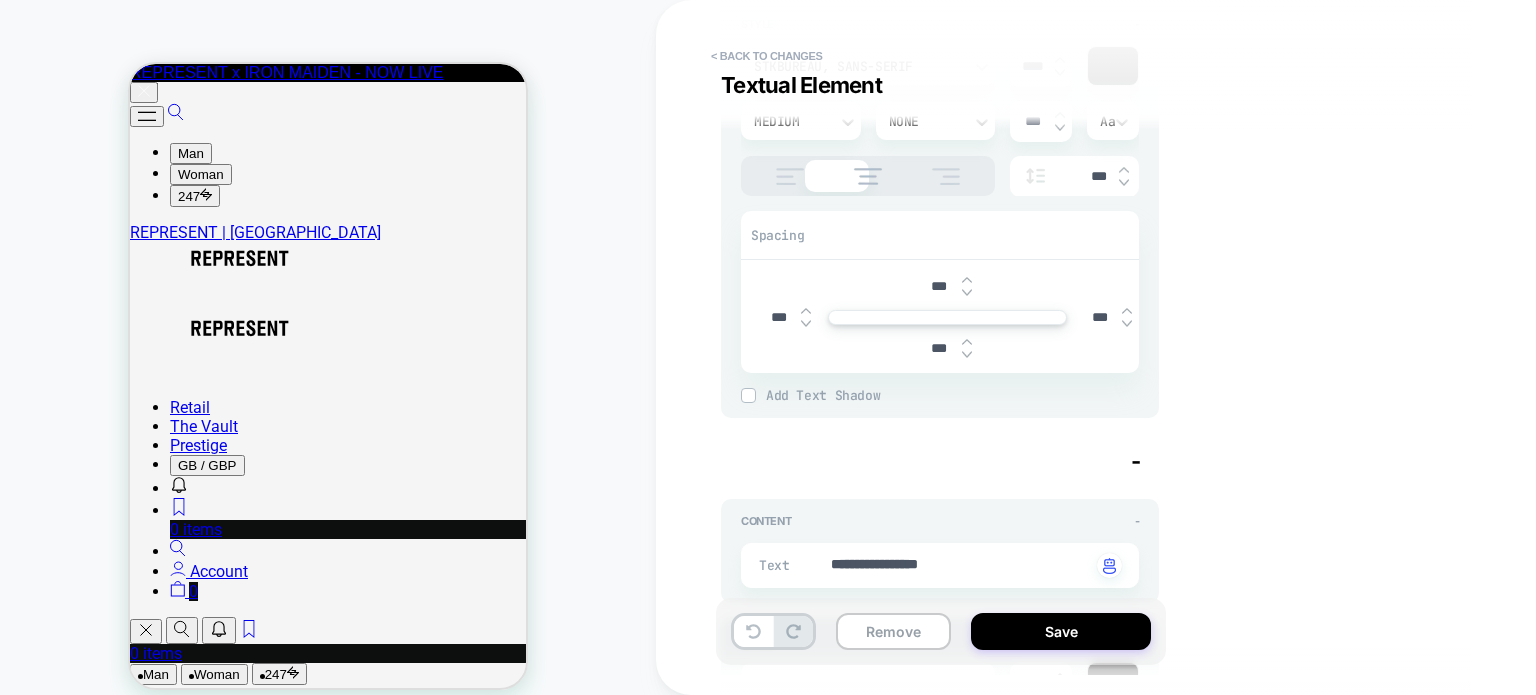 click at bounding box center (790, 176) 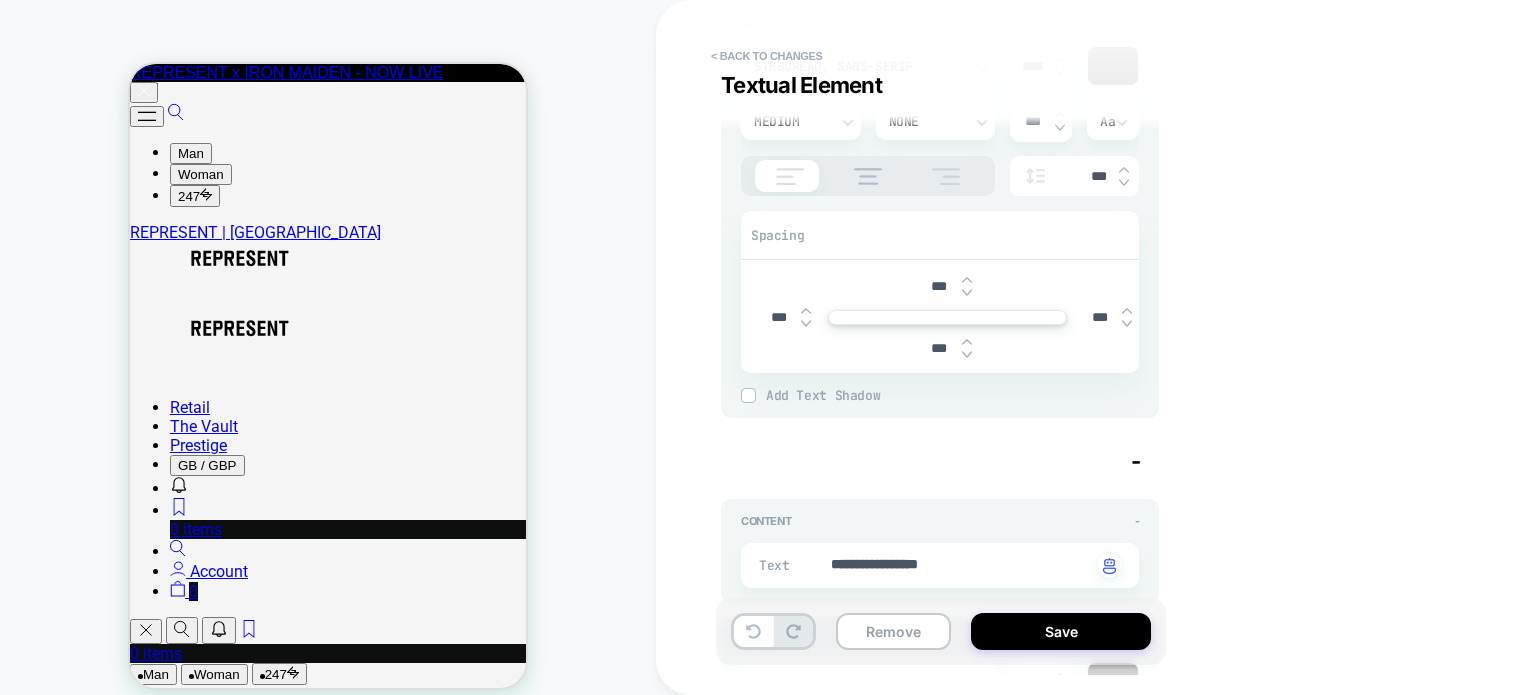 click at bounding box center (790, 792) 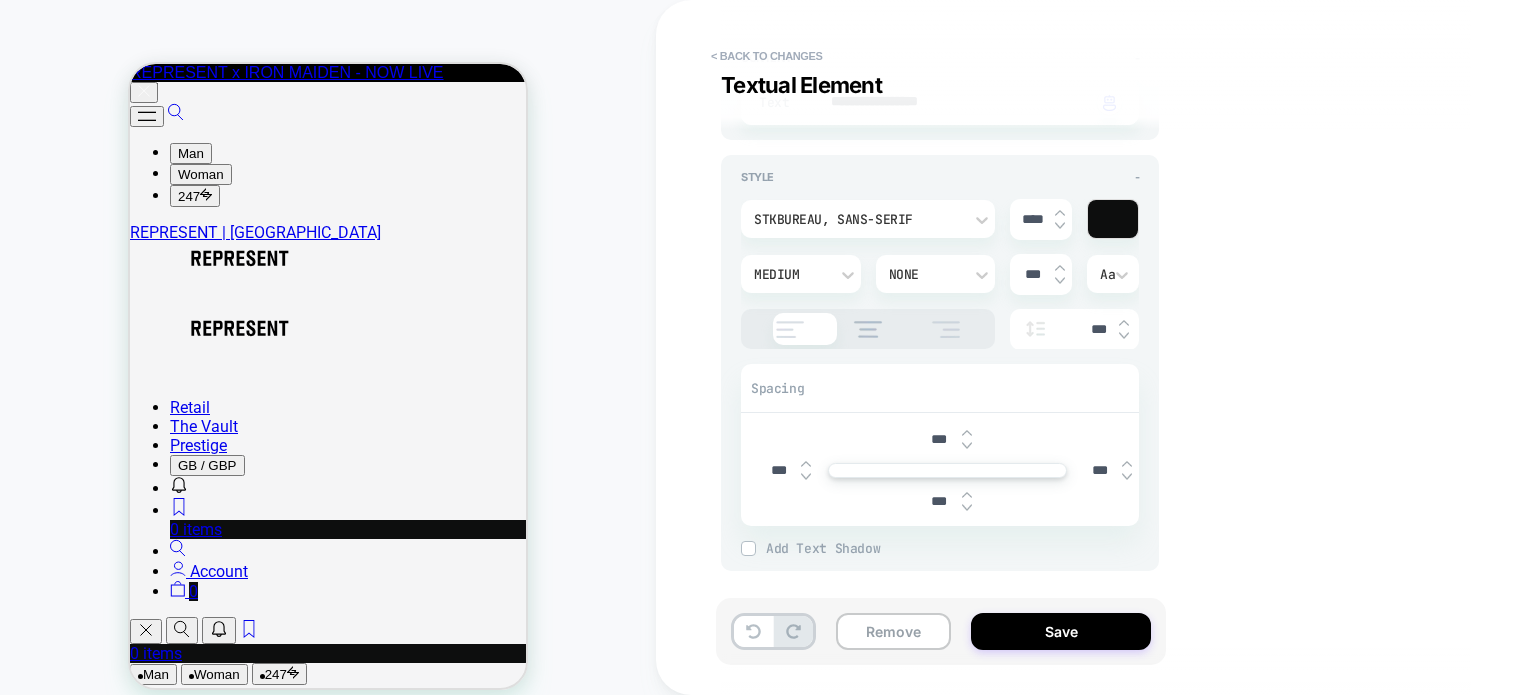 type on "*" 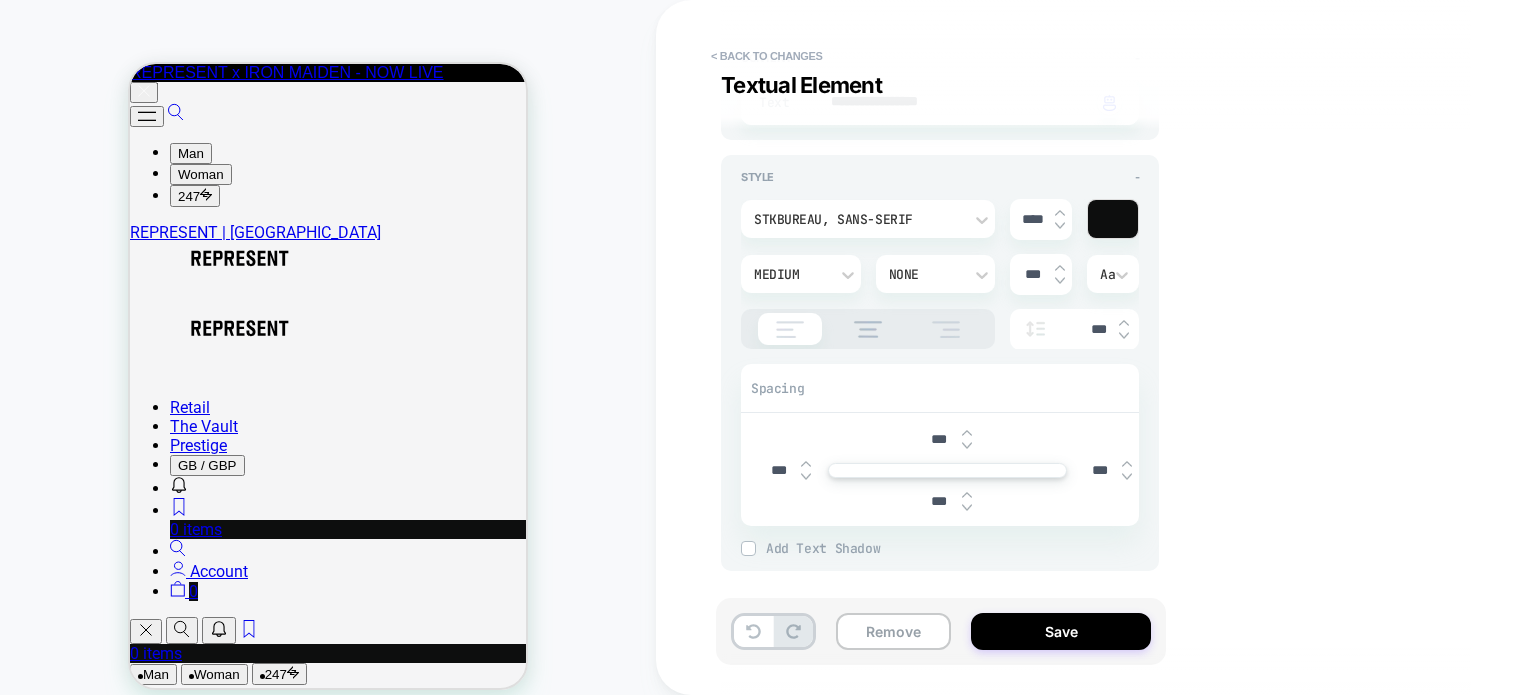click at bounding box center (790, 329) 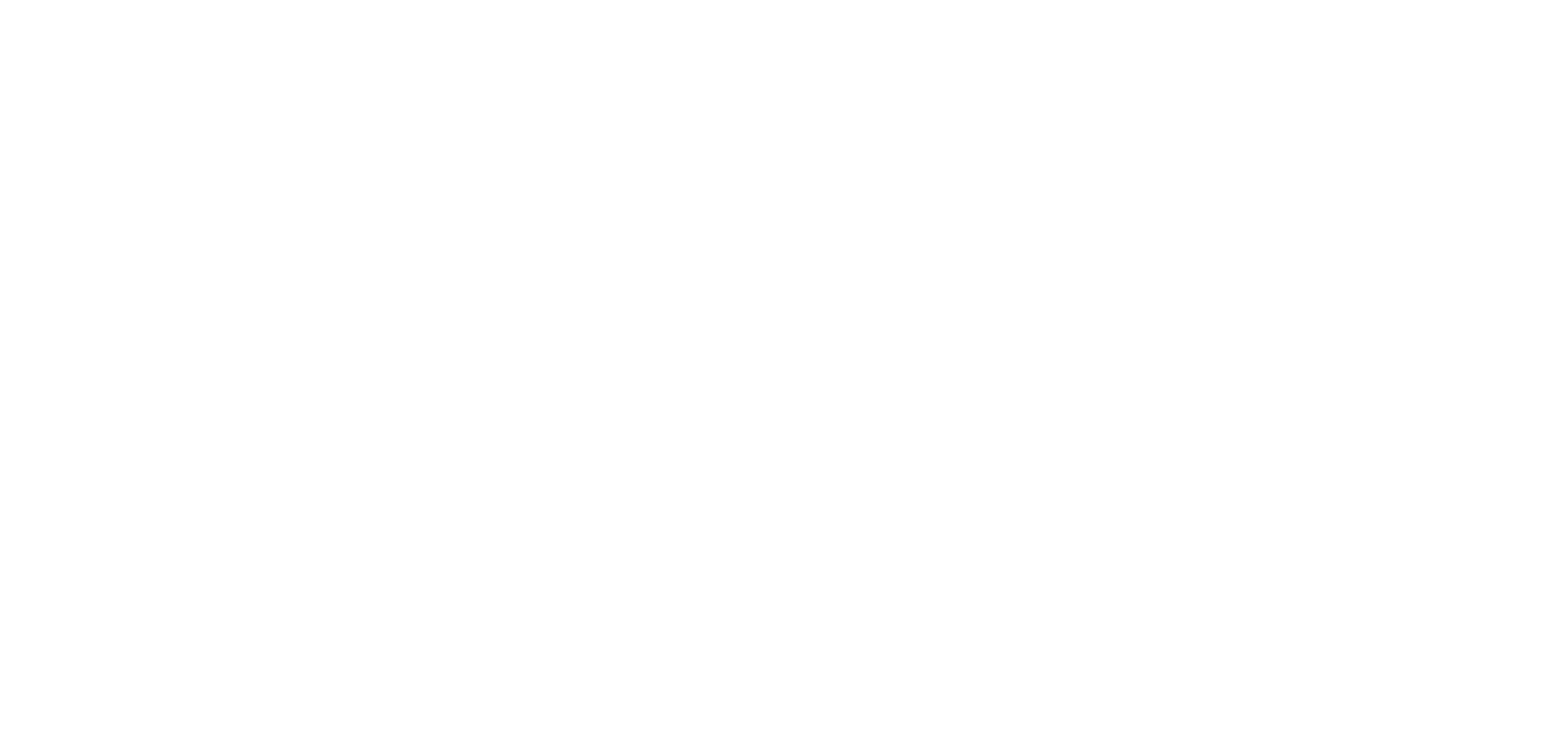 scroll, scrollTop: 0, scrollLeft: 0, axis: both 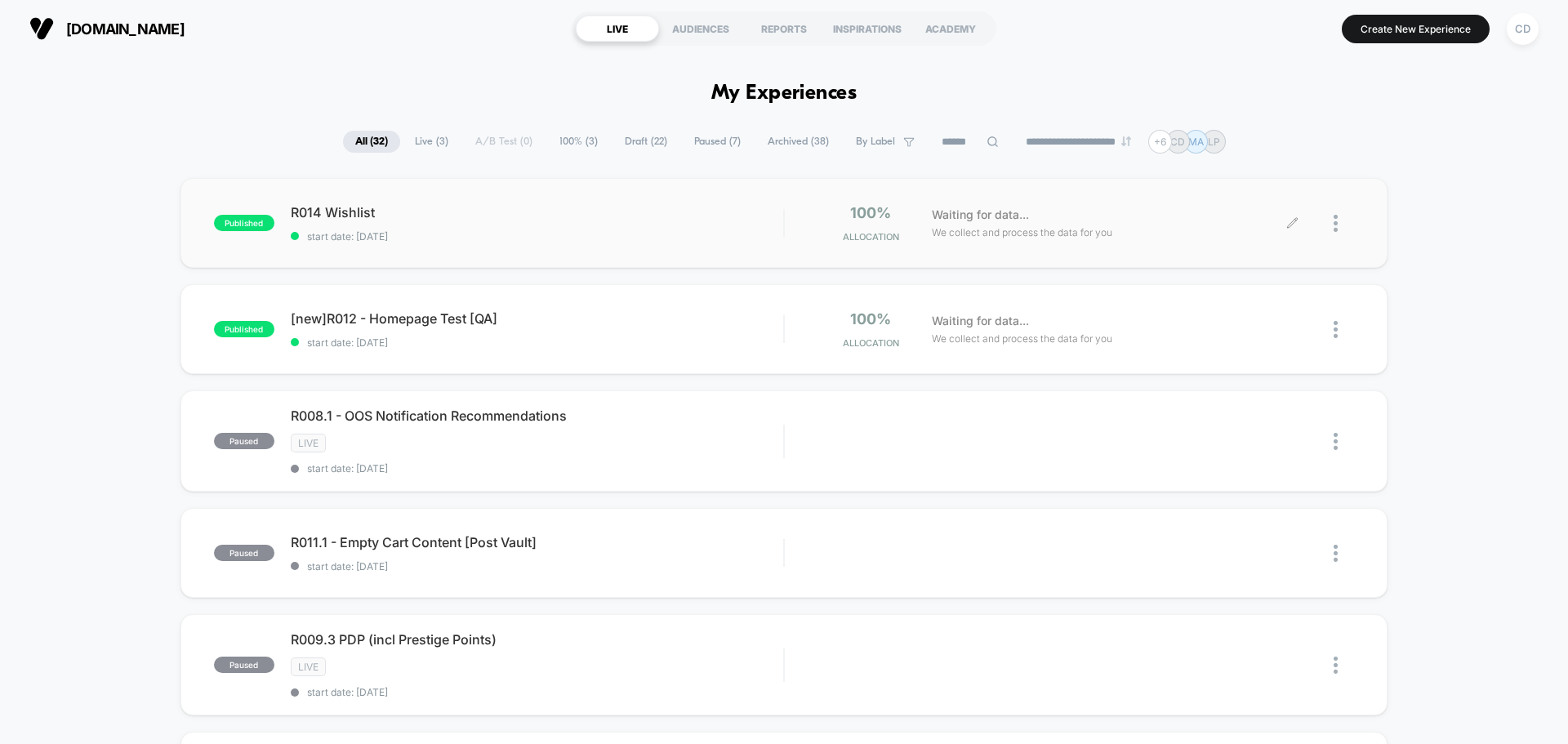 click 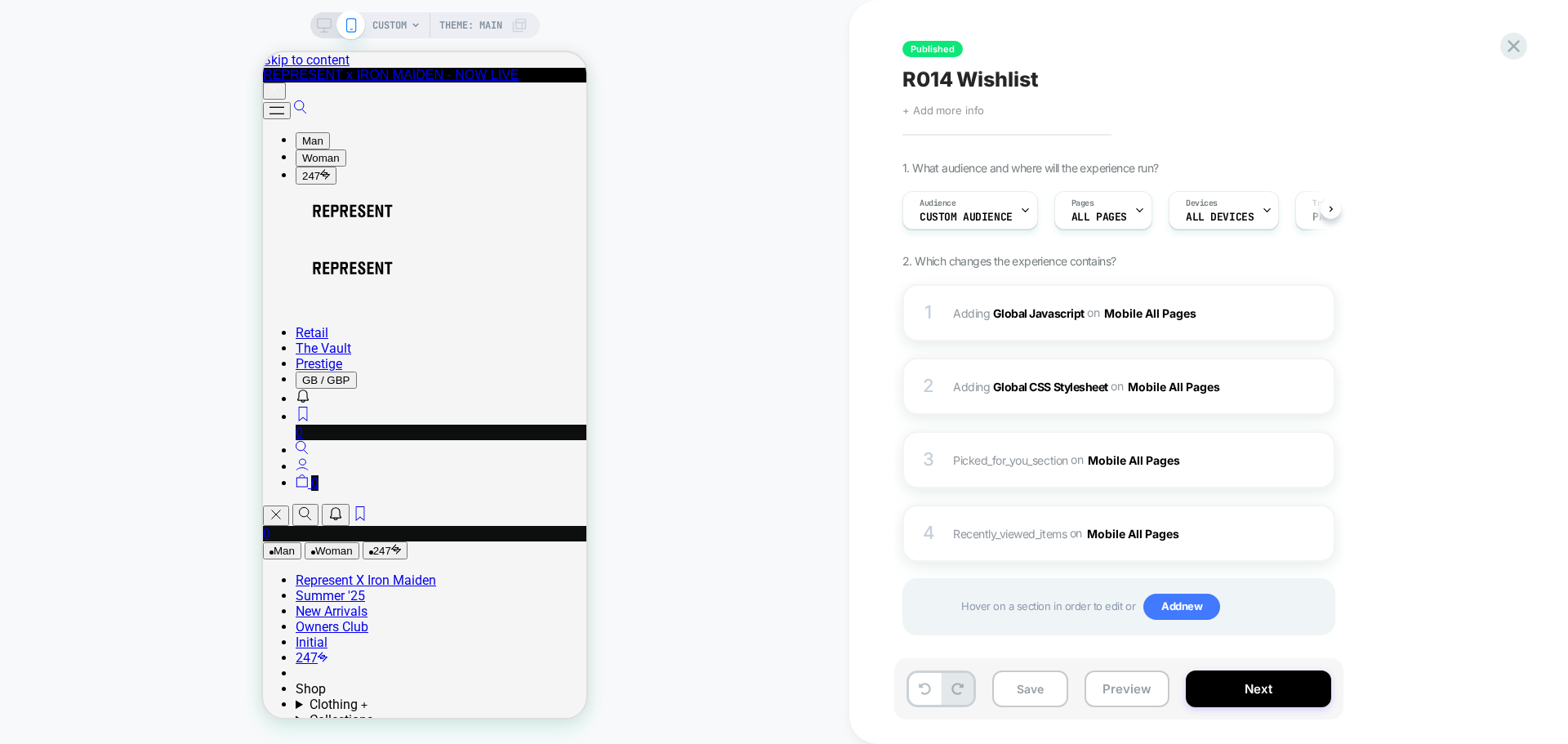 scroll, scrollTop: 0, scrollLeft: 0, axis: both 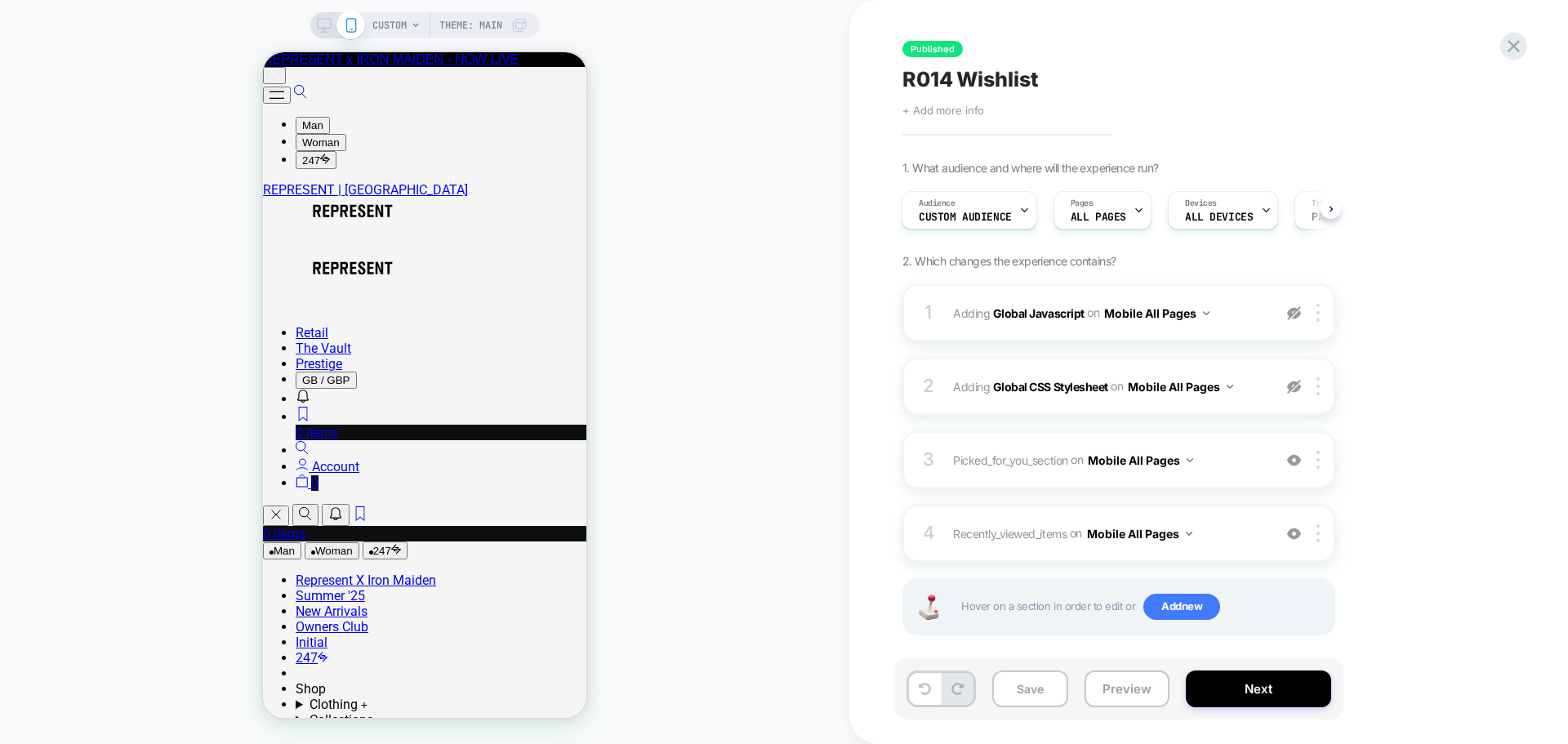 click on "CUSTOM Theme: MAIN" at bounding box center (425, 372) 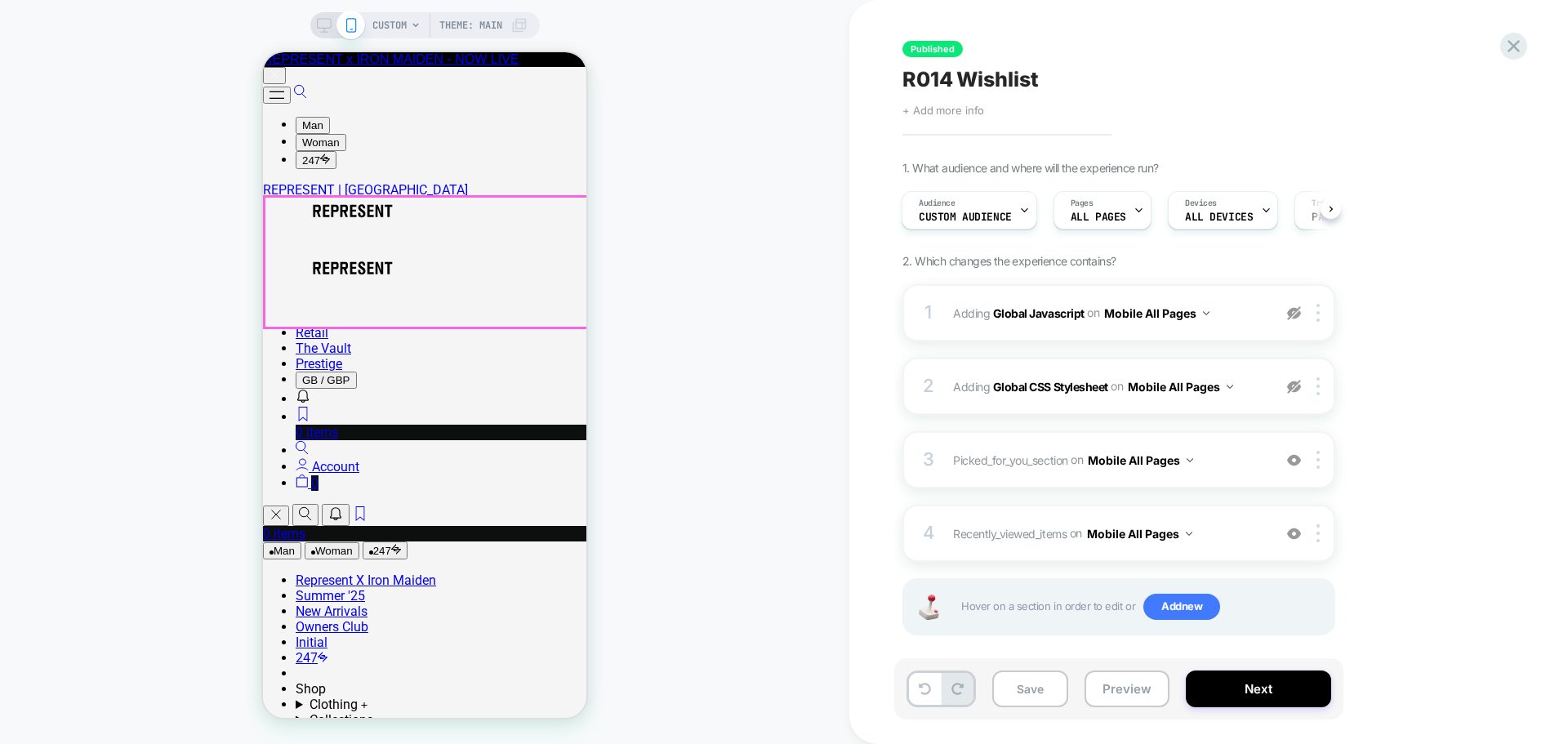 click on "Wishlist
Currently there are no products in your wishlist.
Continue shopping
Continue shopping" at bounding box center (441, 1919) 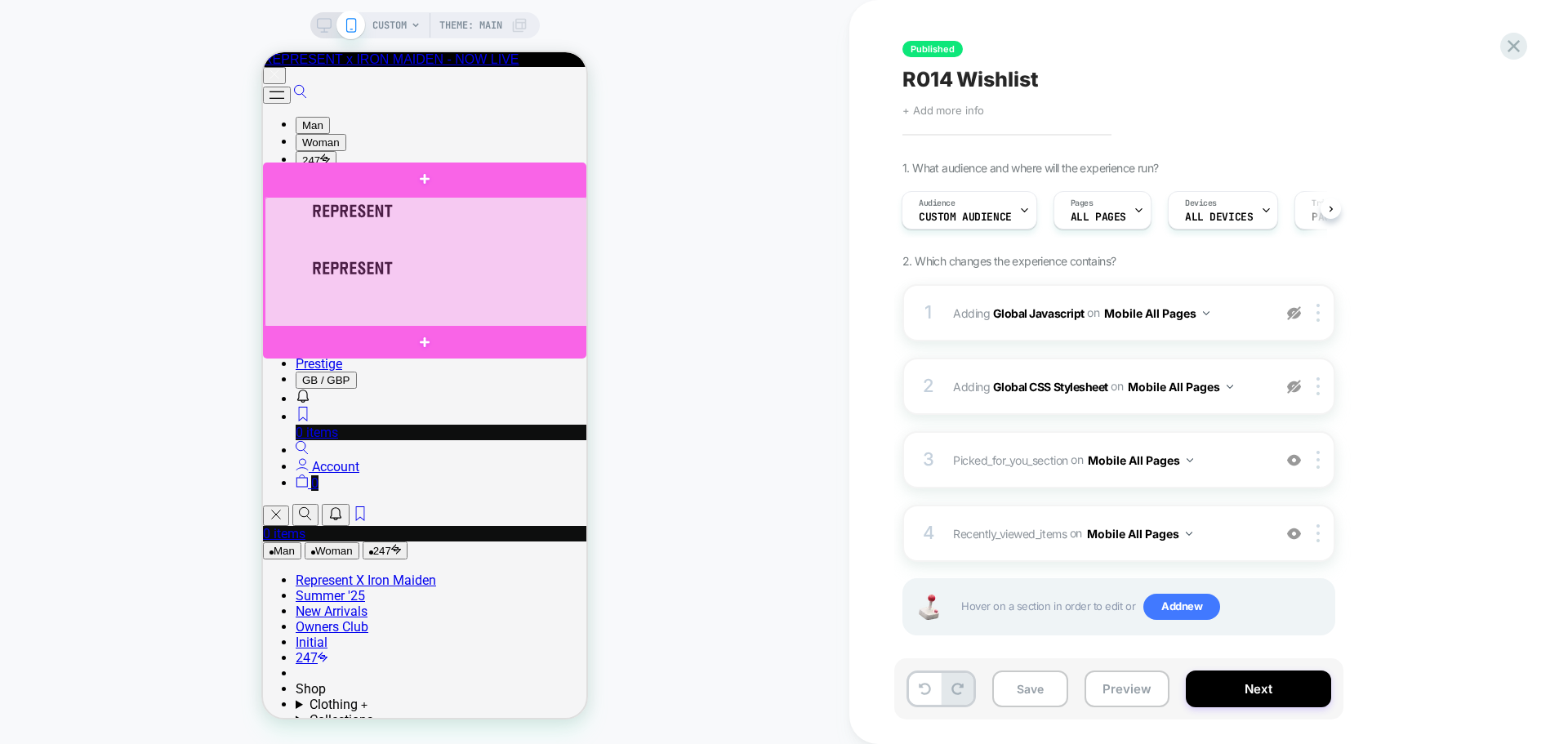 click at bounding box center [426, 262] 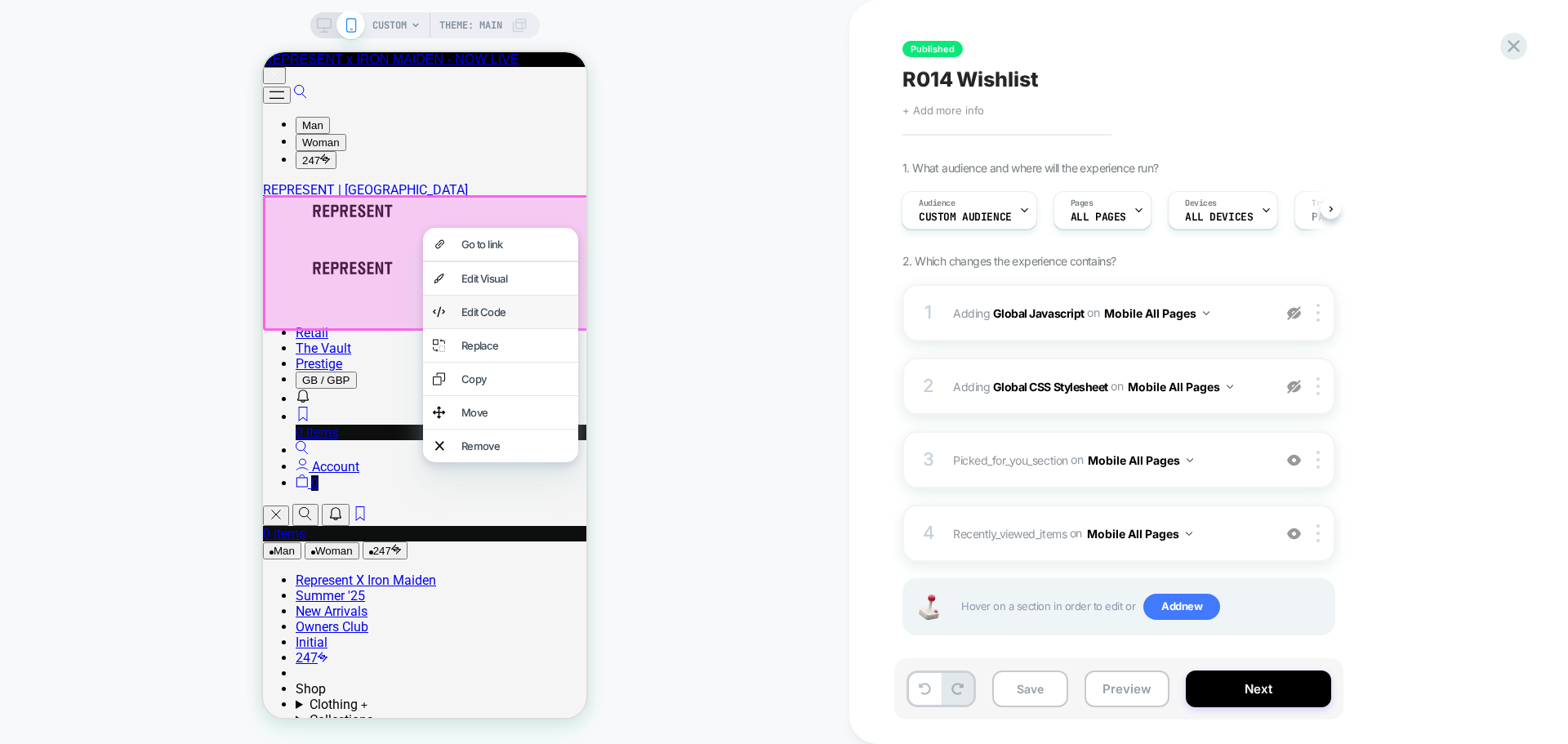 click on "Edit Code" at bounding box center [514, 312] 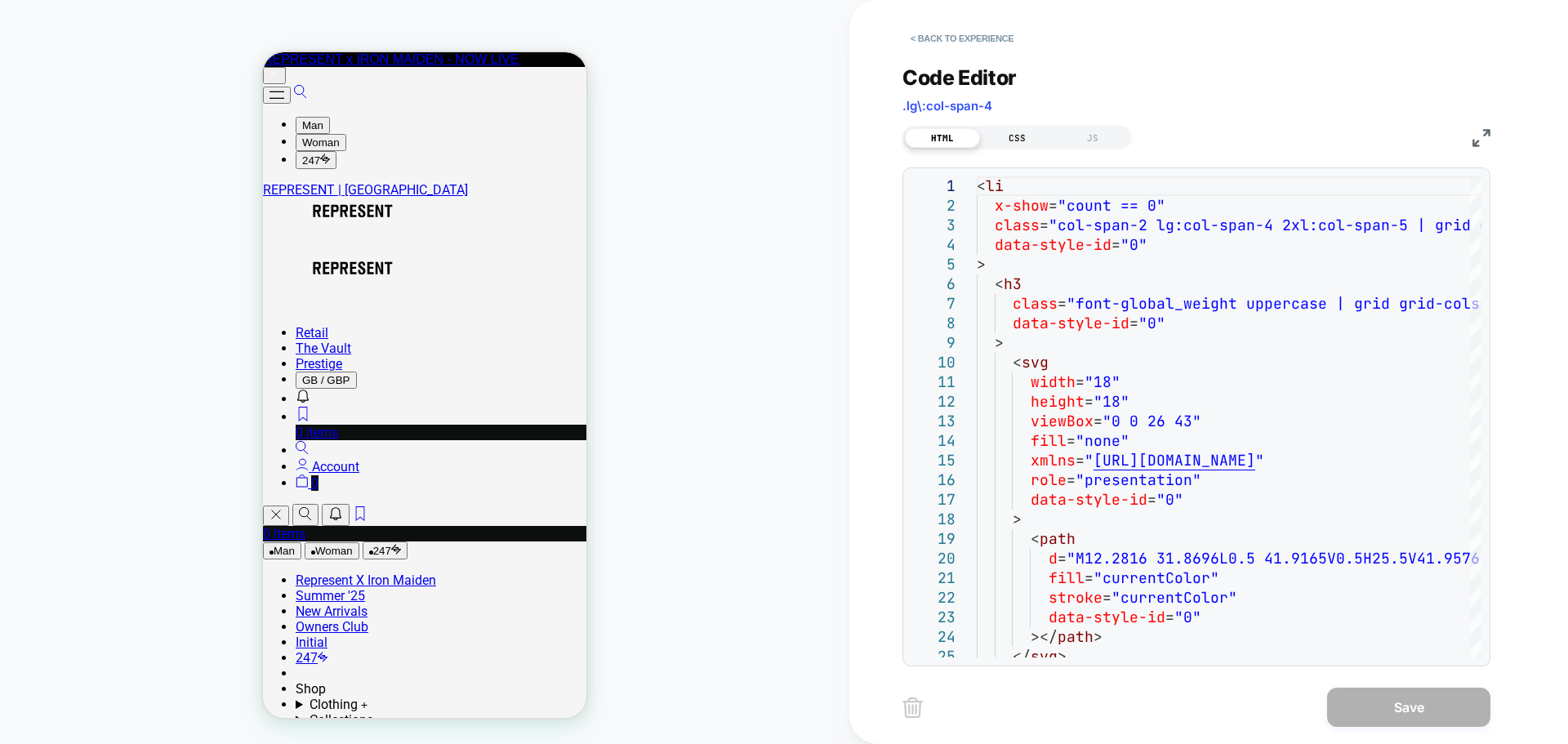 click on "CSS" at bounding box center [1018, 138] 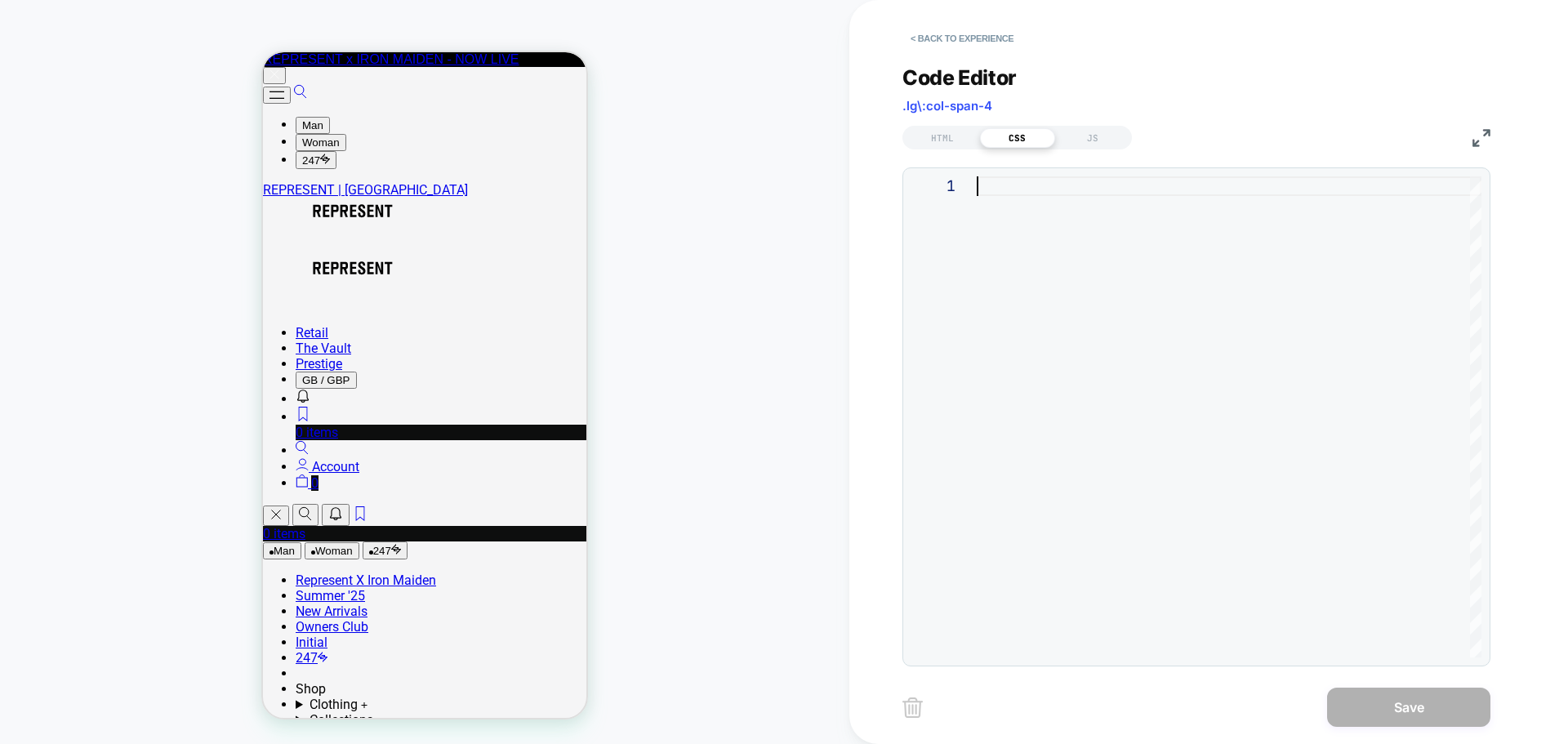 click at bounding box center (1229, 417) 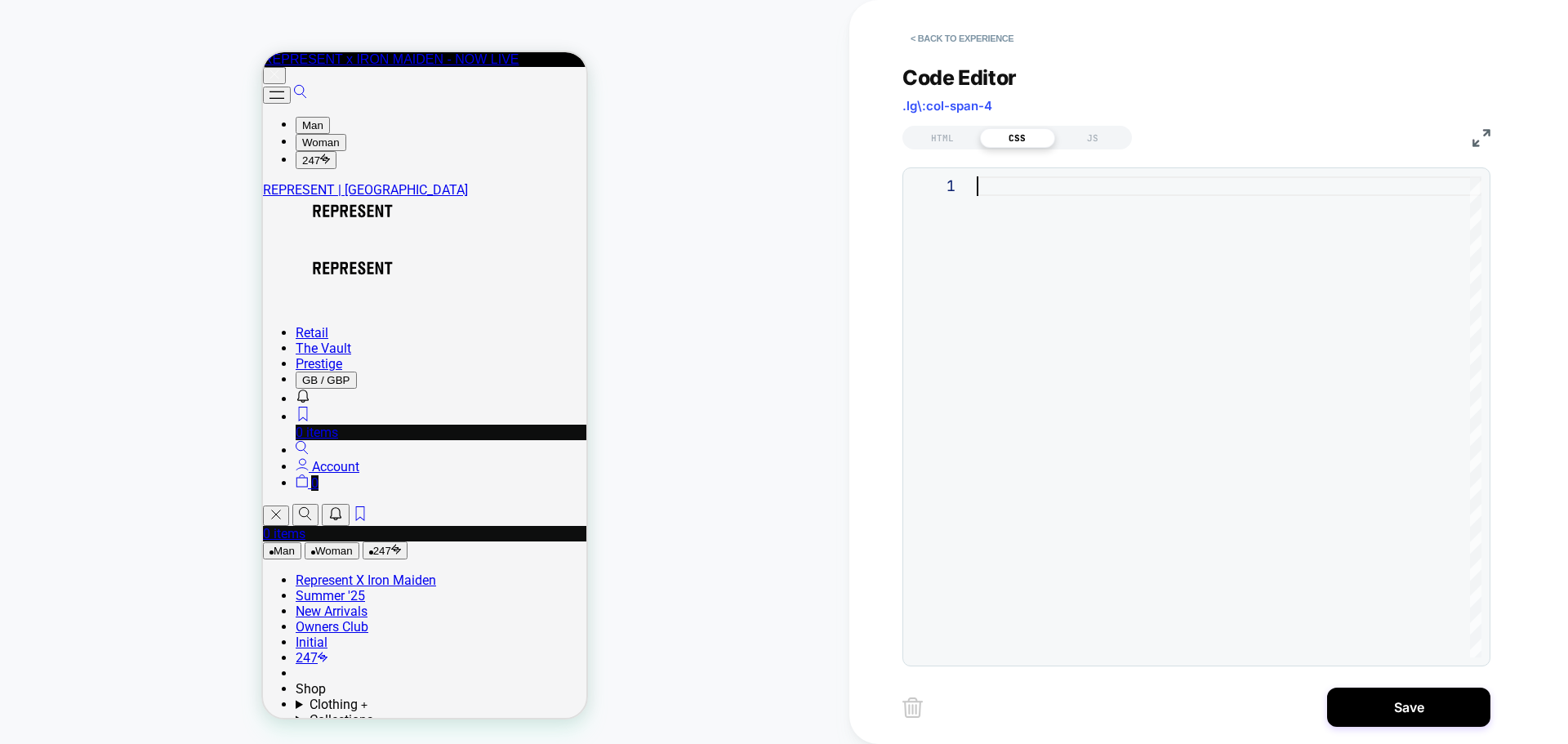 type on "**********" 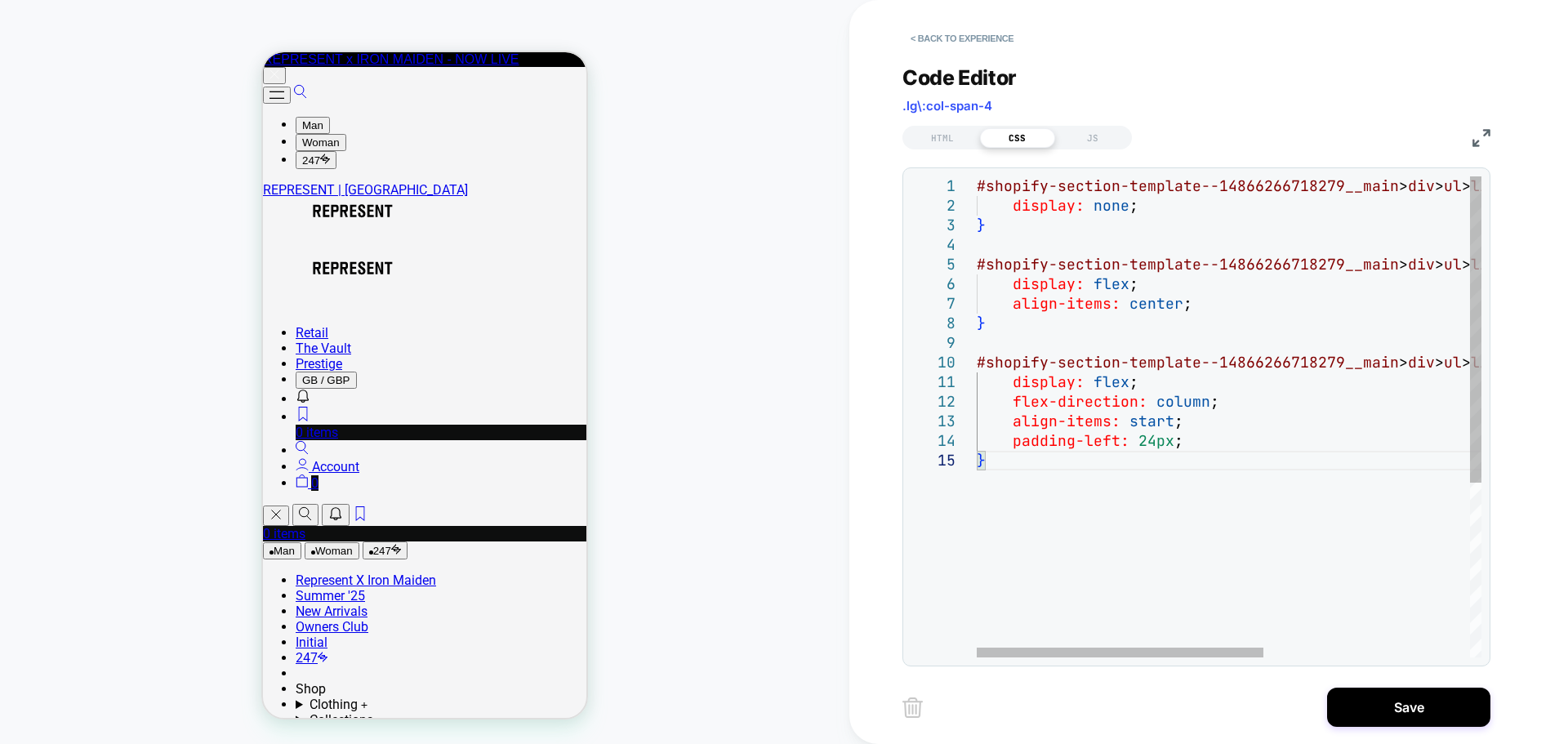 click on "#shopify-section-template--14866266718279__main  >  div  >  ul  >  li:nth-child ( 2 )   div:last-child   {      display:   none ; } #shopify-section-template--14866266718279__main  >  div  >  ul  >  li:nth-child ( 2 )   h3   {      display:   flex ;      align-items:   center ; } #shopify-section-template--14866266718279__main  >  div  >  ul  >  li:nth-child ( 2 ) {      display:   flex ;      flex-direction:   column ;      align-items:   start ;      padding-left:   24px ; }" at bounding box center [1410, 554] 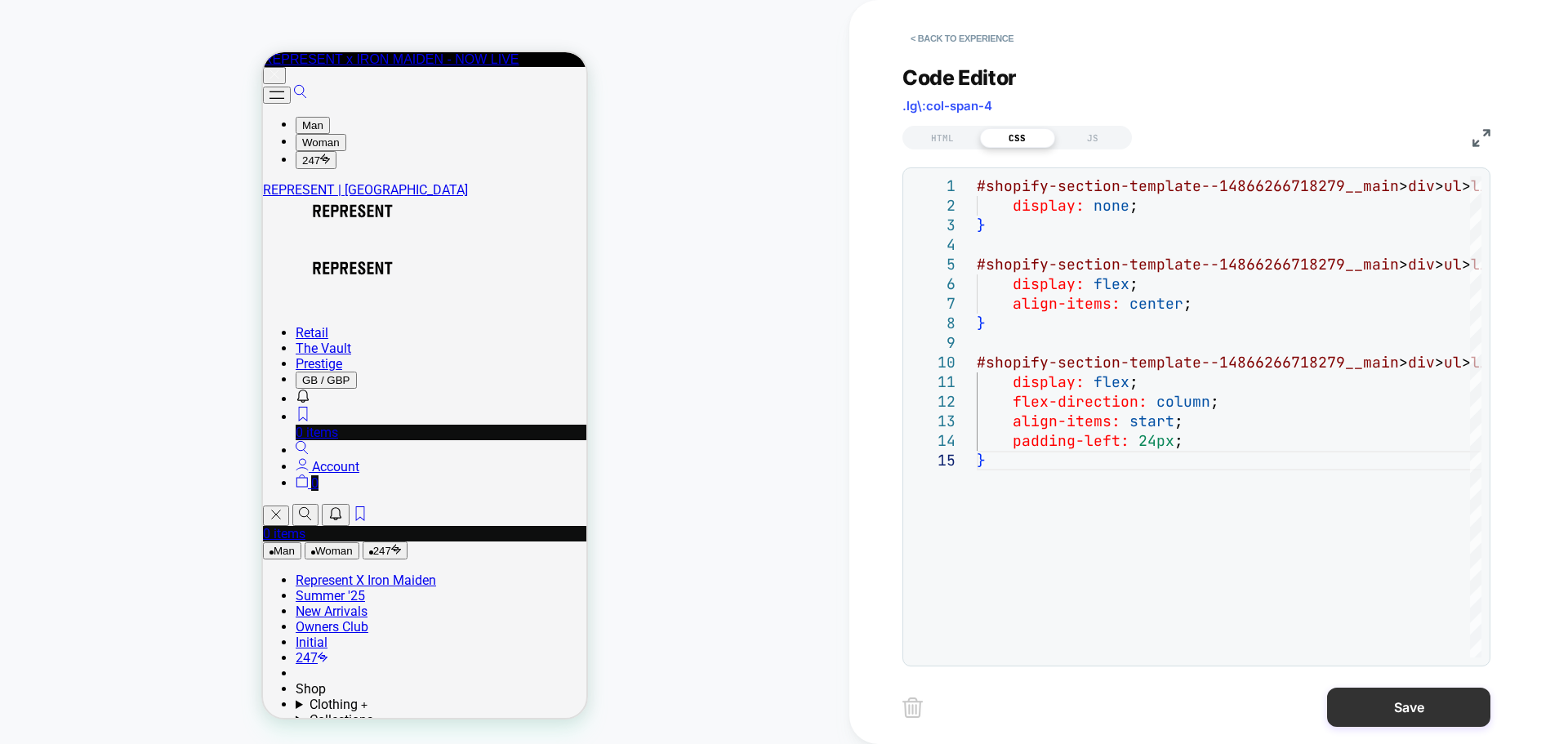 click on "Save" at bounding box center [1409, 707] 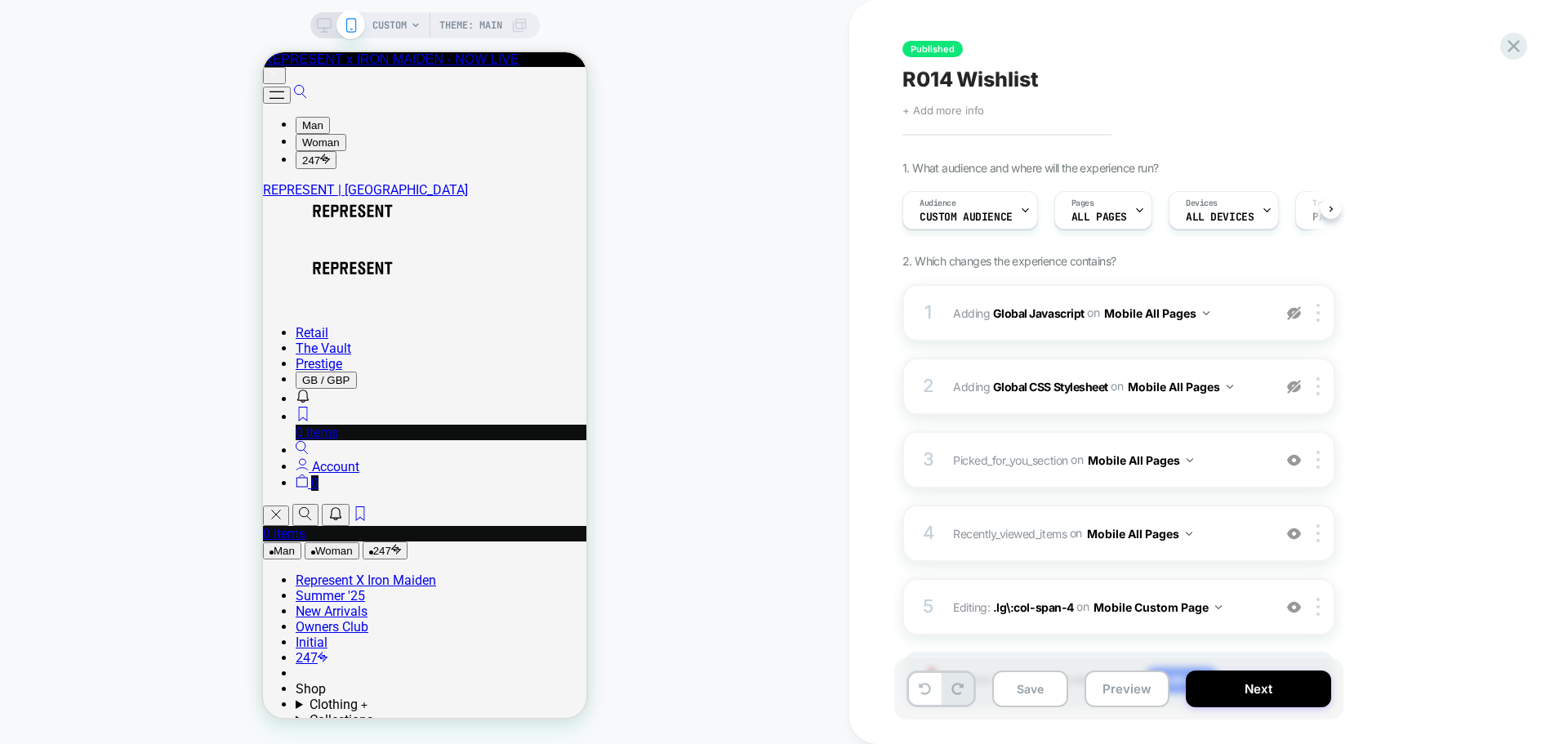 scroll, scrollTop: 0, scrollLeft: 1, axis: horizontal 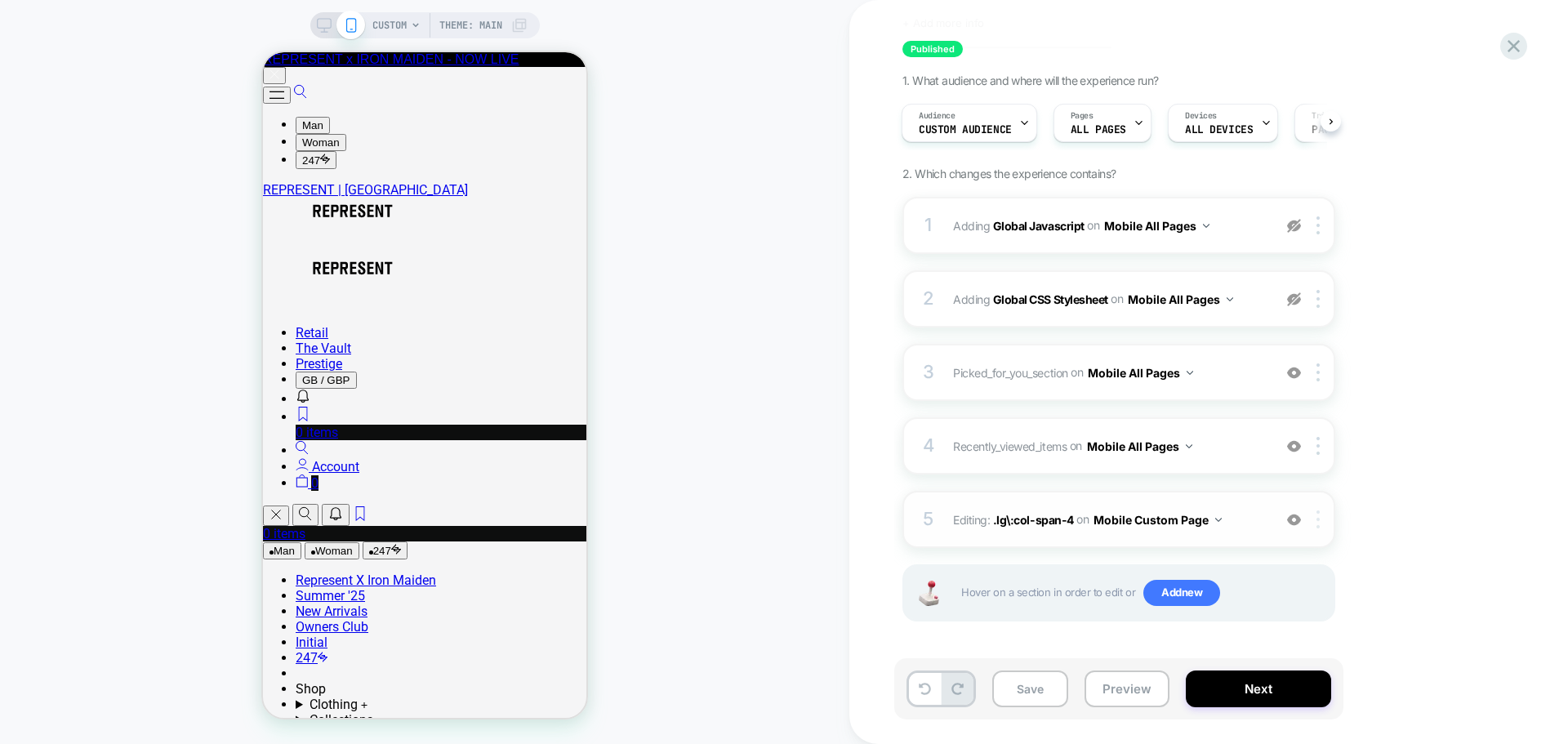 click at bounding box center (1318, 519) 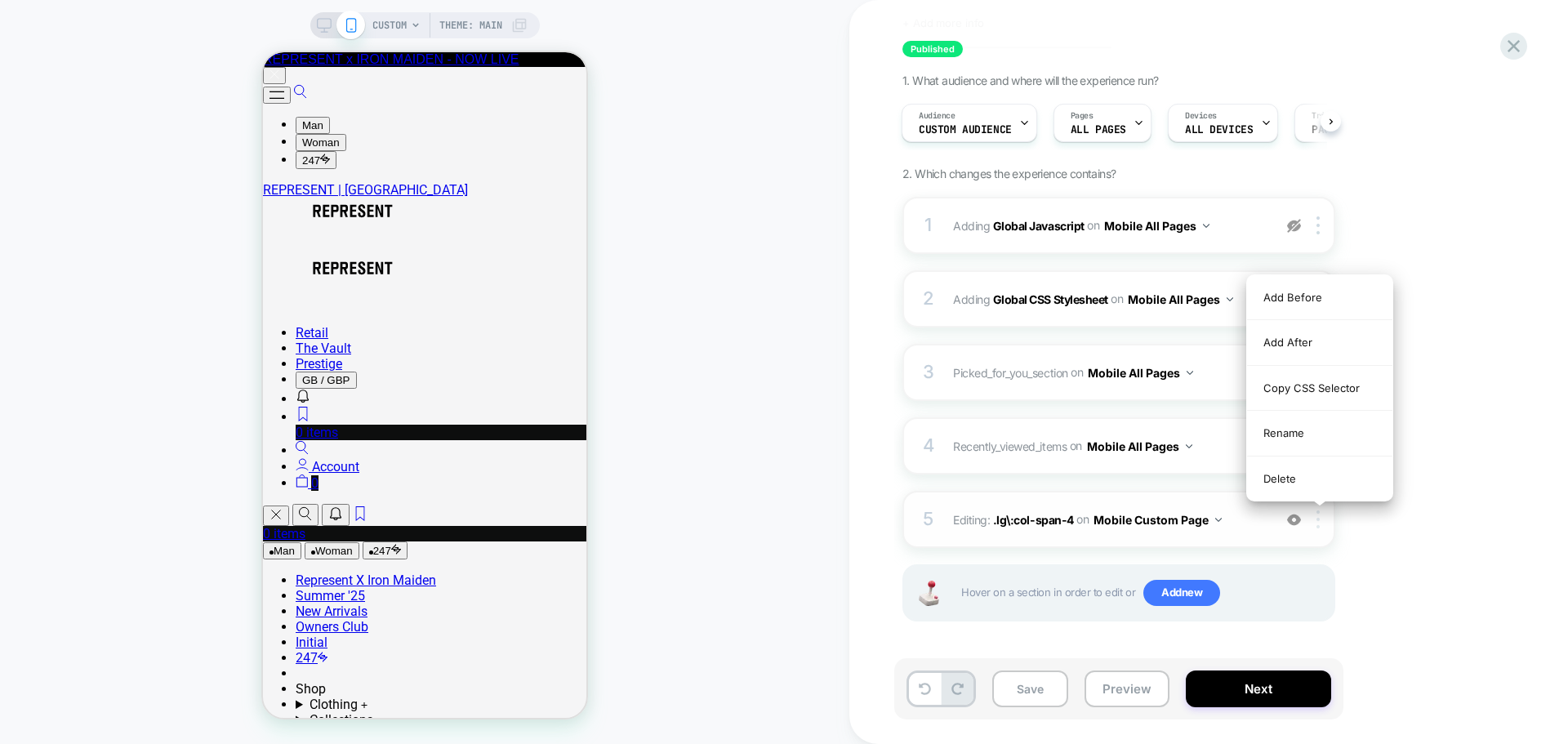 click at bounding box center [1318, 519] 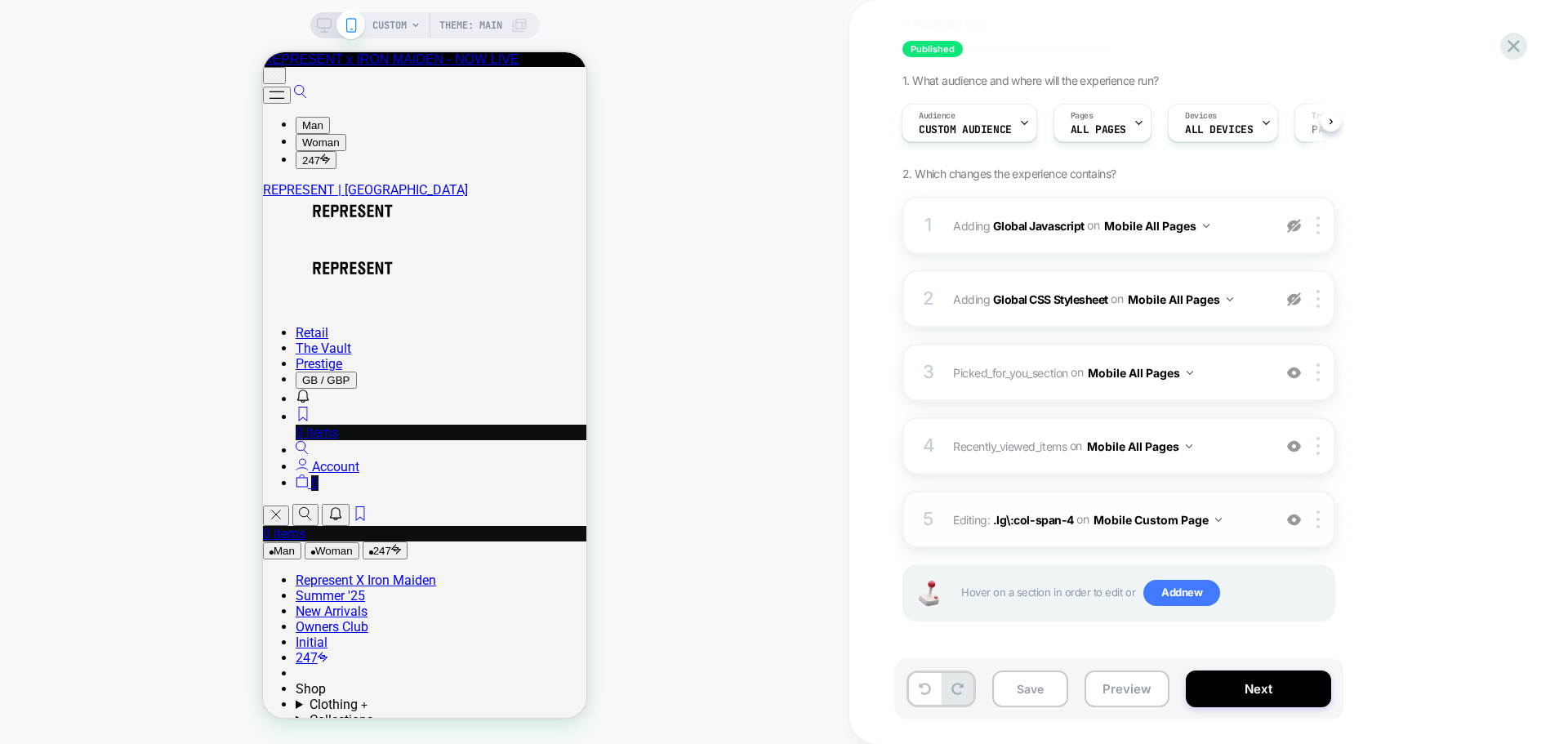 click on "Editing :   .lg\:col-span-4 .lg\:col-span-4   on Mobile Custom Page" at bounding box center (1108, 519) 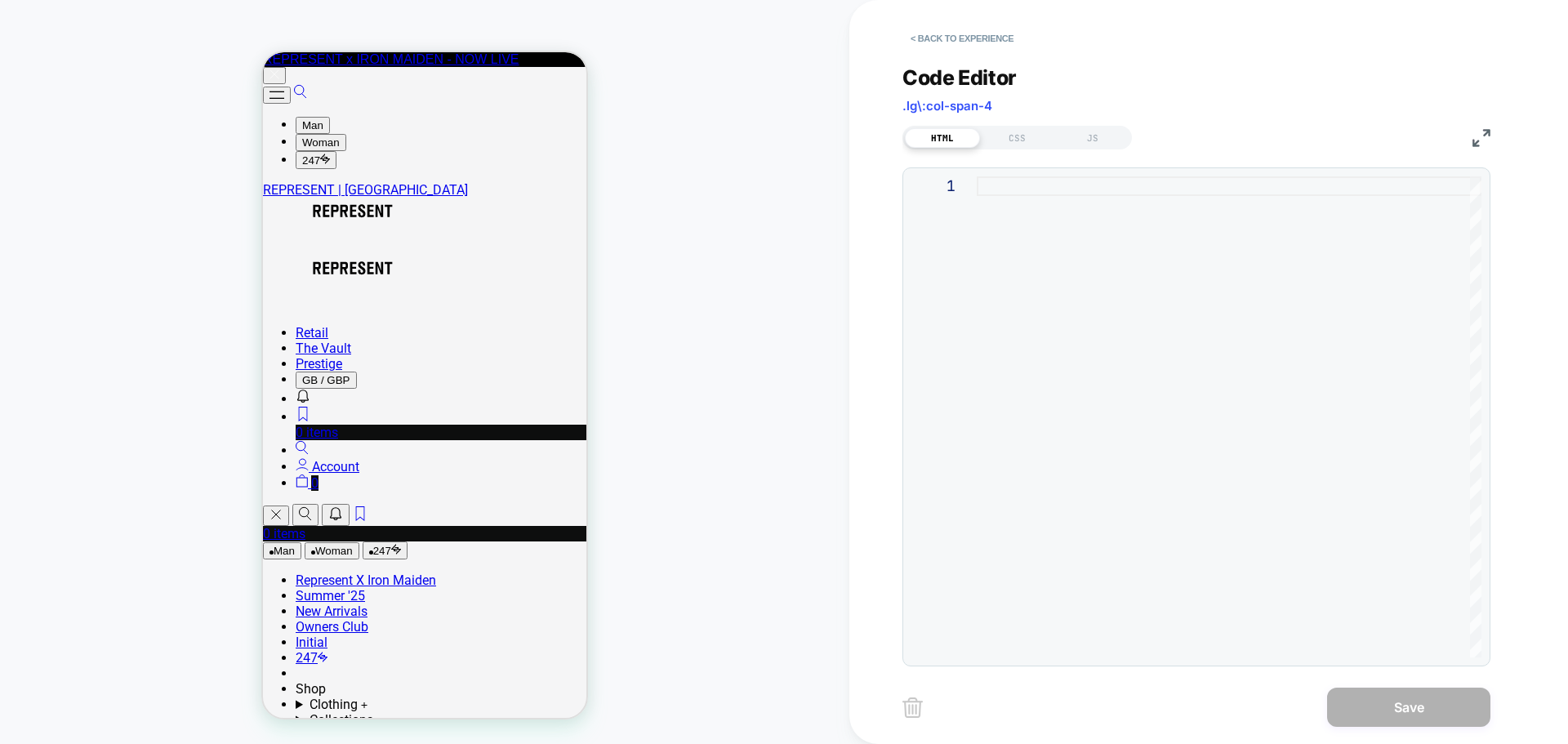 drag, startPoint x: 1098, startPoint y: 360, endPoint x: 1094, endPoint y: 343, distance: 17.464249 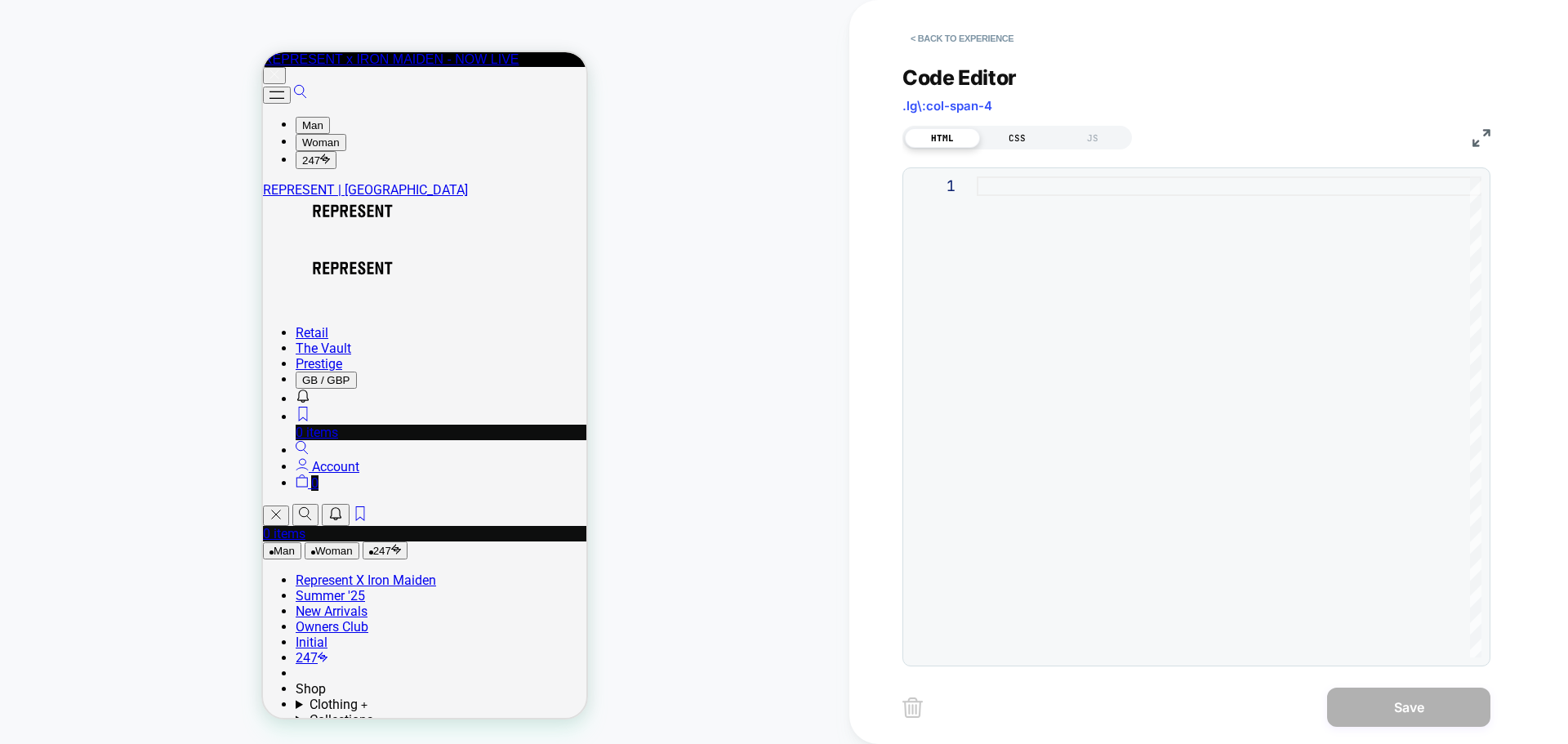 click on "CSS" at bounding box center (1018, 138) 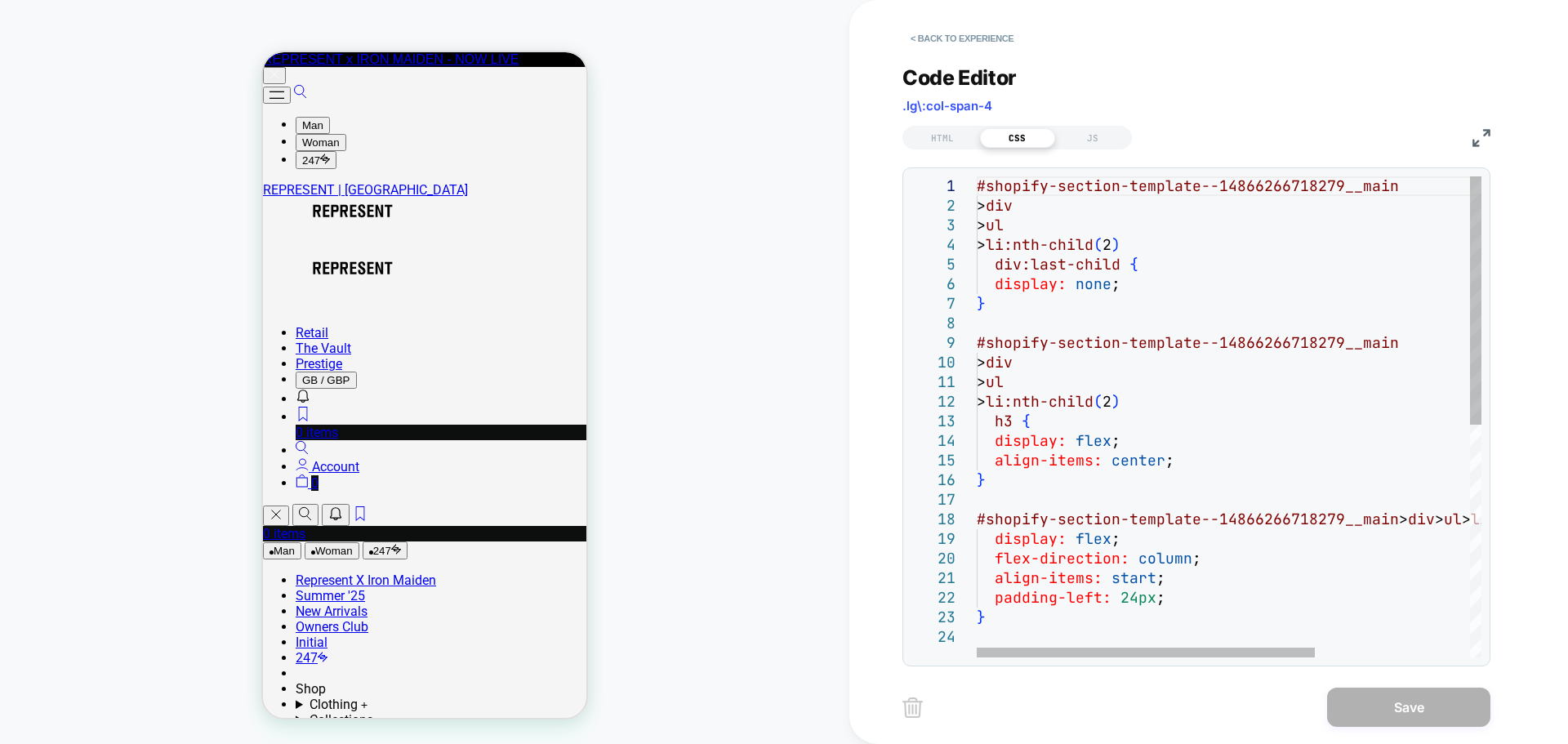 scroll, scrollTop: 0, scrollLeft: 0, axis: both 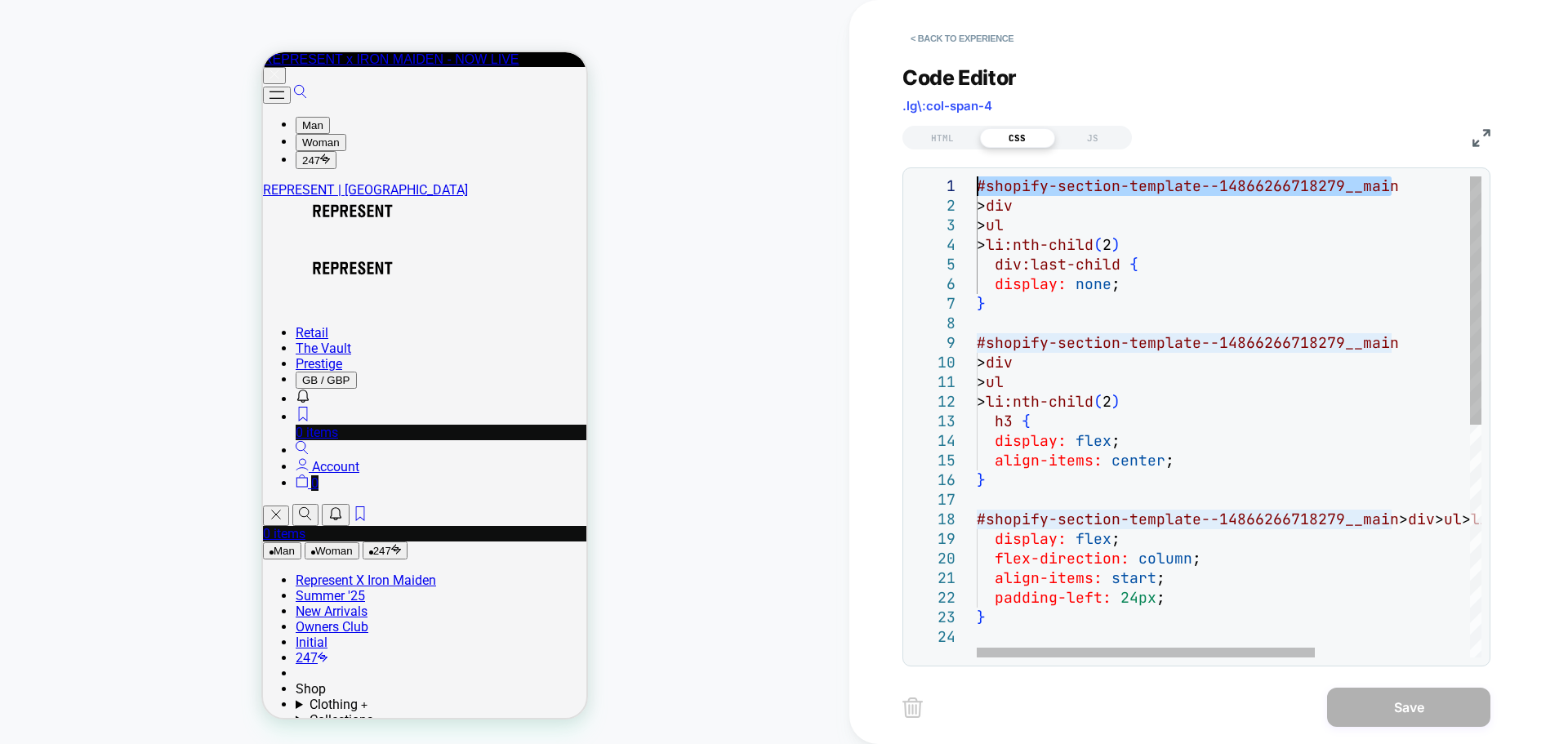 drag, startPoint x: 1411, startPoint y: 188, endPoint x: 978, endPoint y: 192, distance: 433.01848 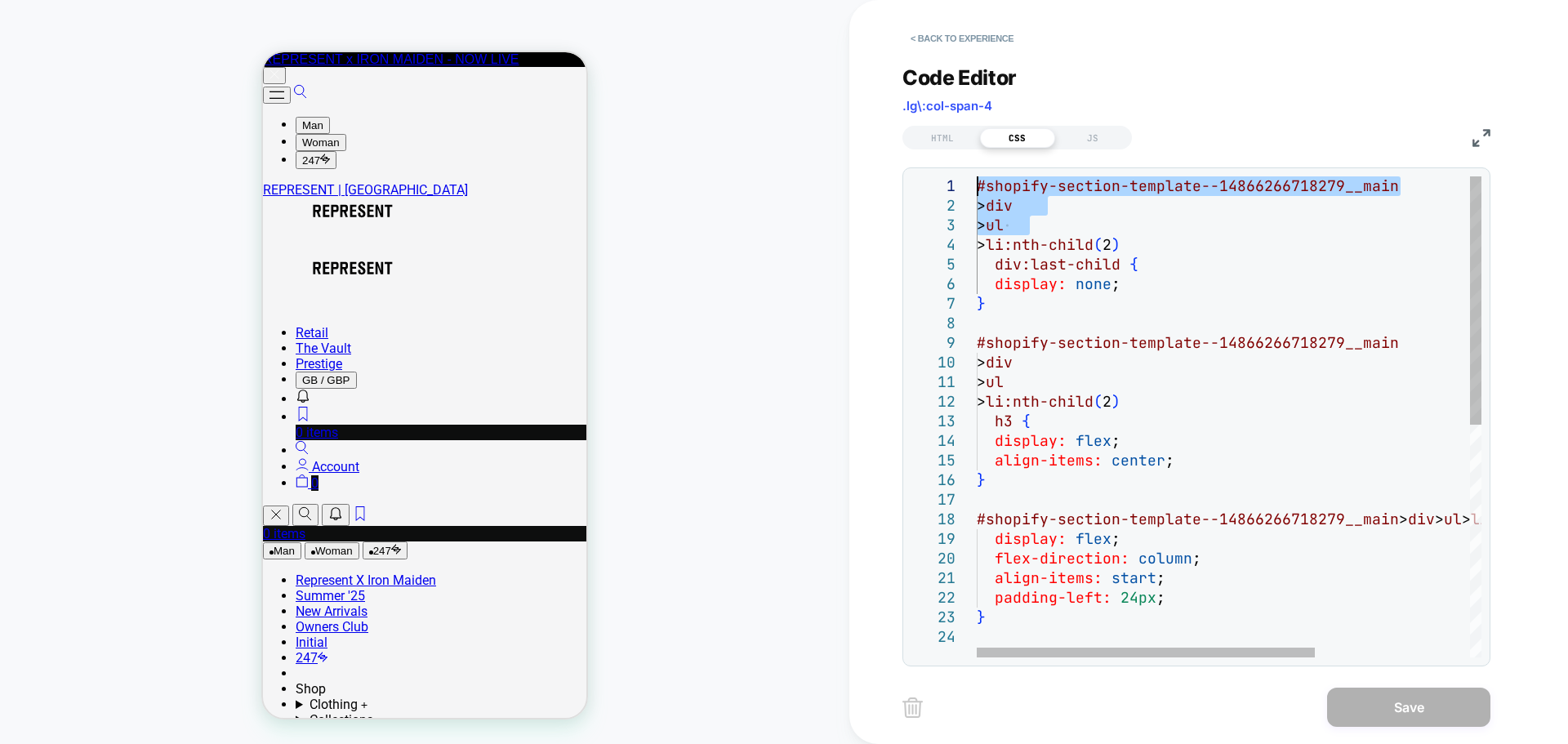 drag, startPoint x: 1054, startPoint y: 228, endPoint x: 973, endPoint y: 190, distance: 89.470666 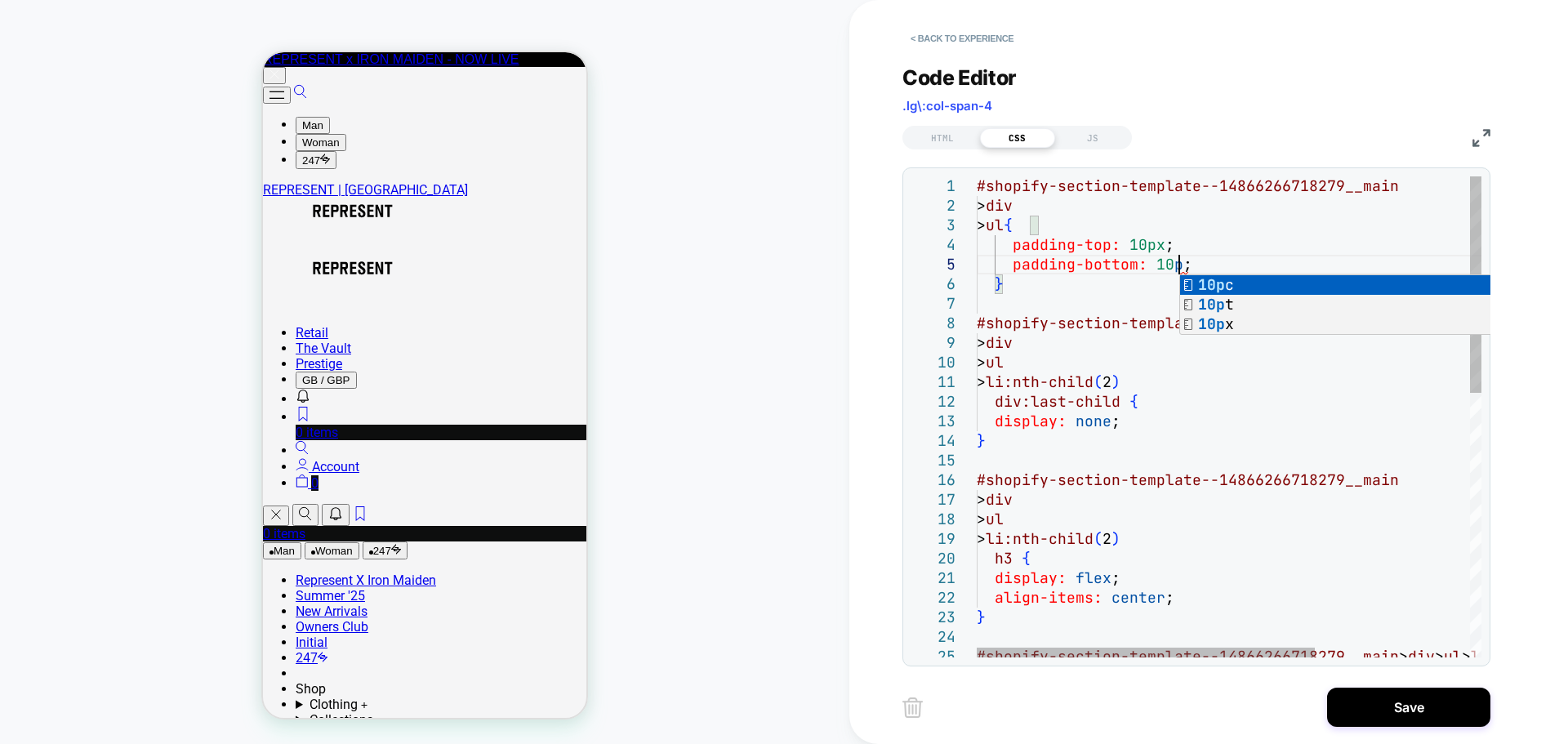 scroll, scrollTop: 78, scrollLeft: 212, axis: both 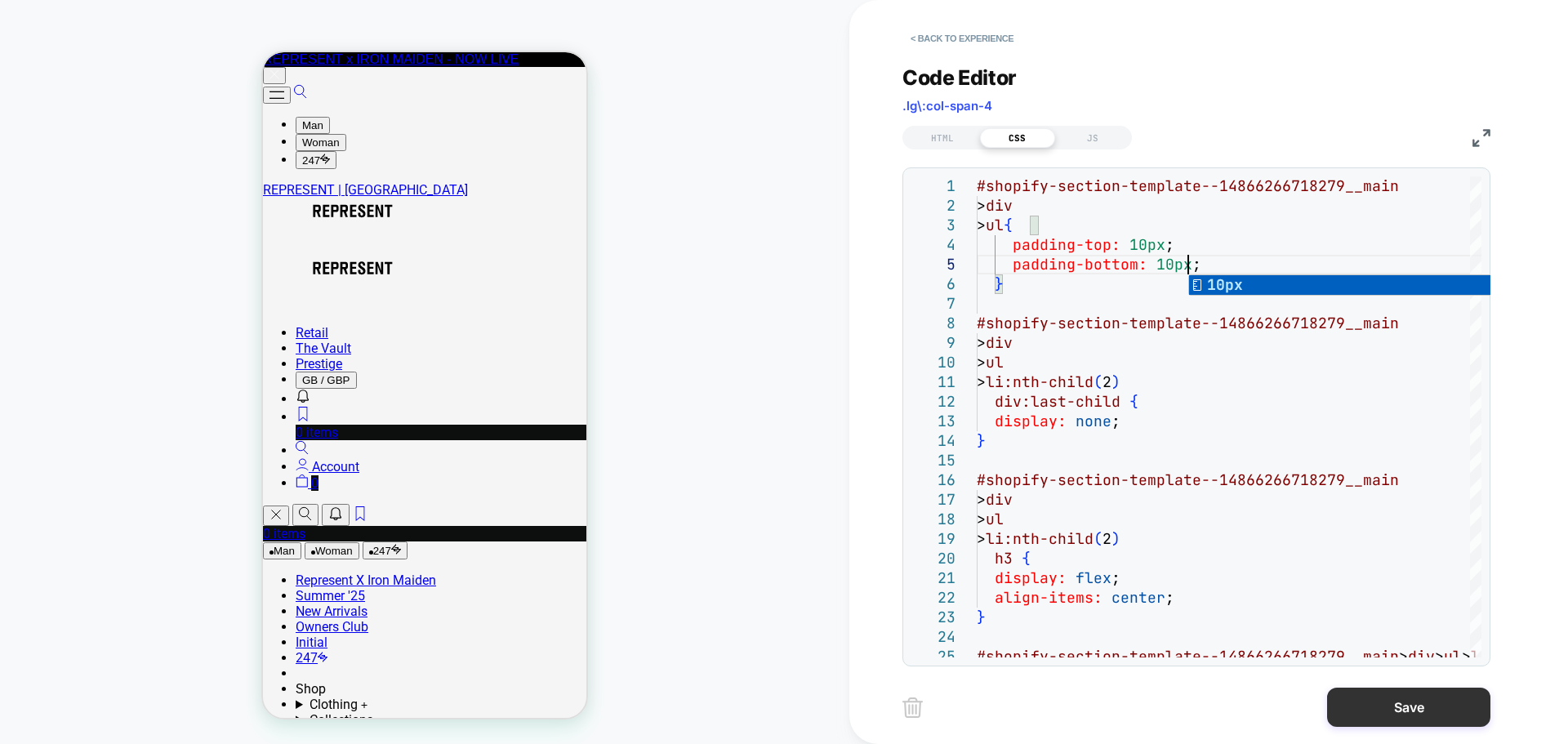 type on "**********" 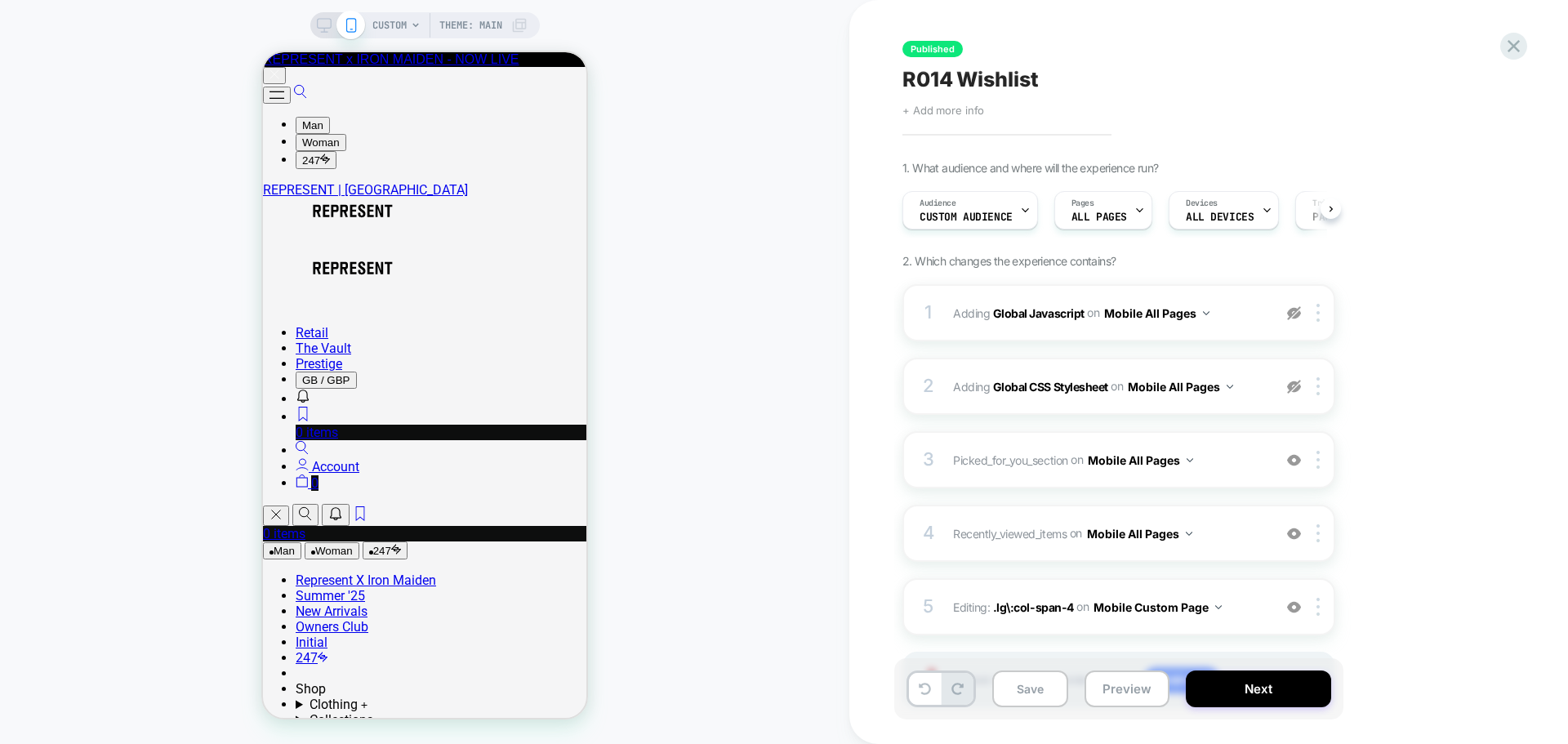 scroll, scrollTop: 0, scrollLeft: 1, axis: horizontal 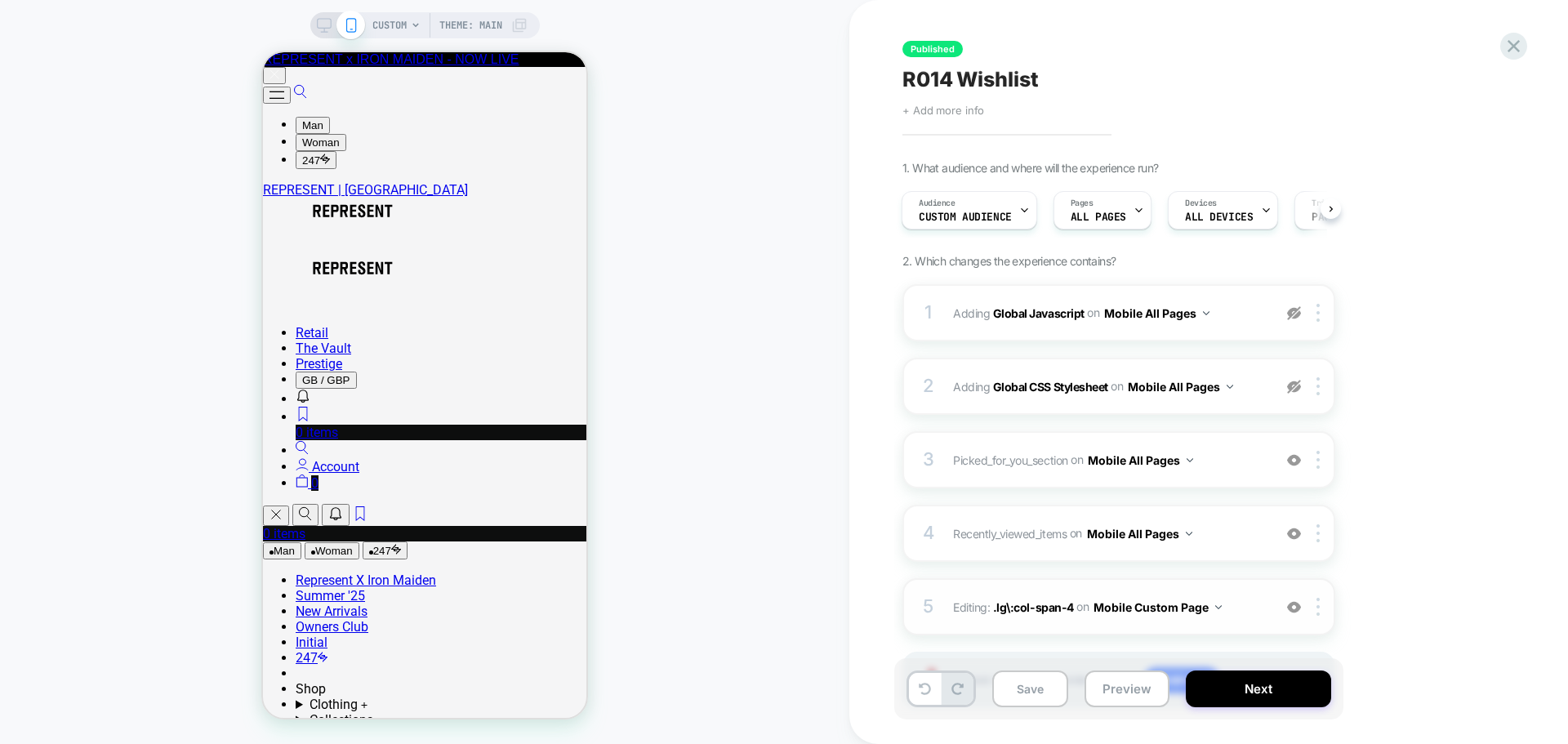 click on "Editing :   .lg\:col-span-4 .lg\:col-span-4   on Mobile Custom Page" at bounding box center [1108, 607] 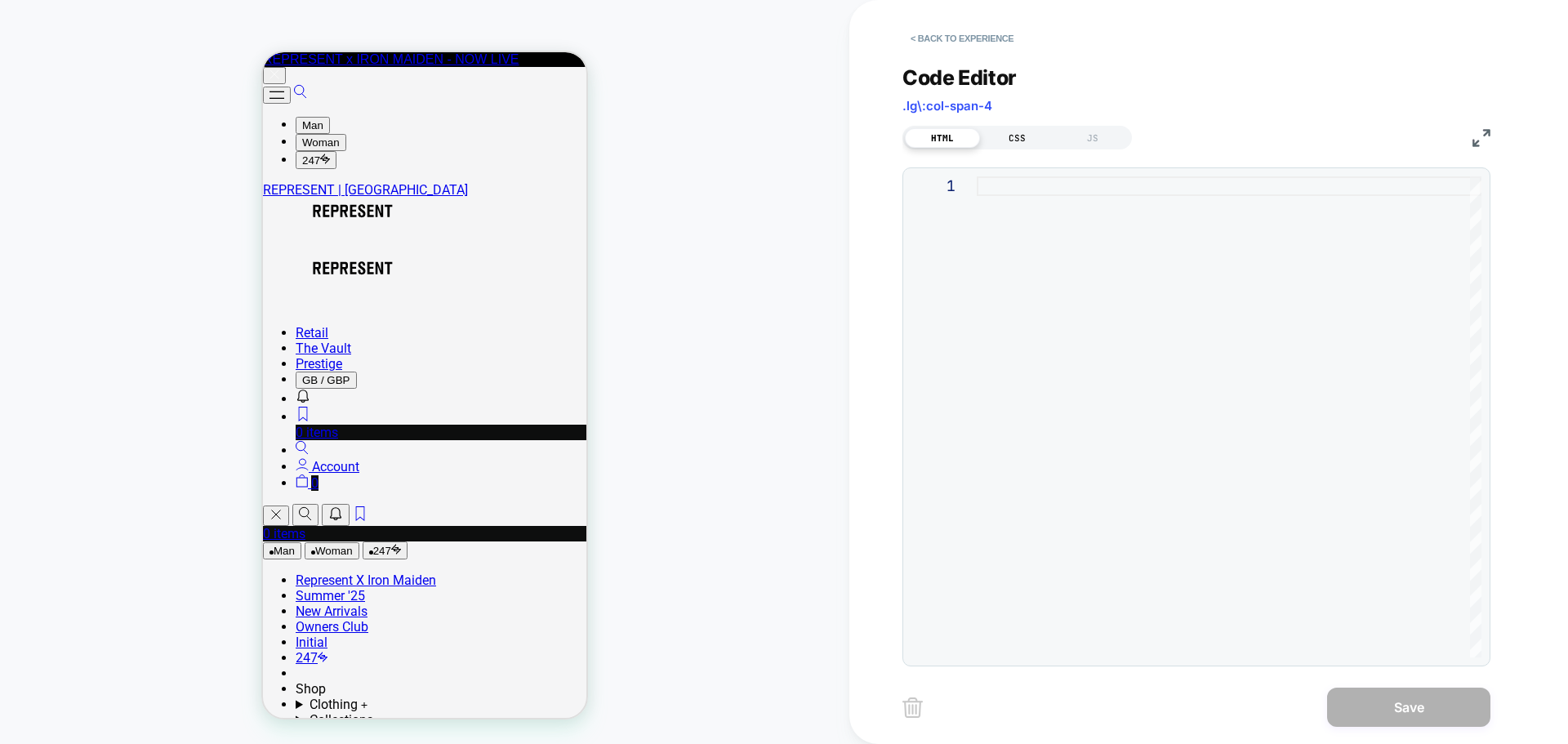 click on "CSS" at bounding box center (1018, 138) 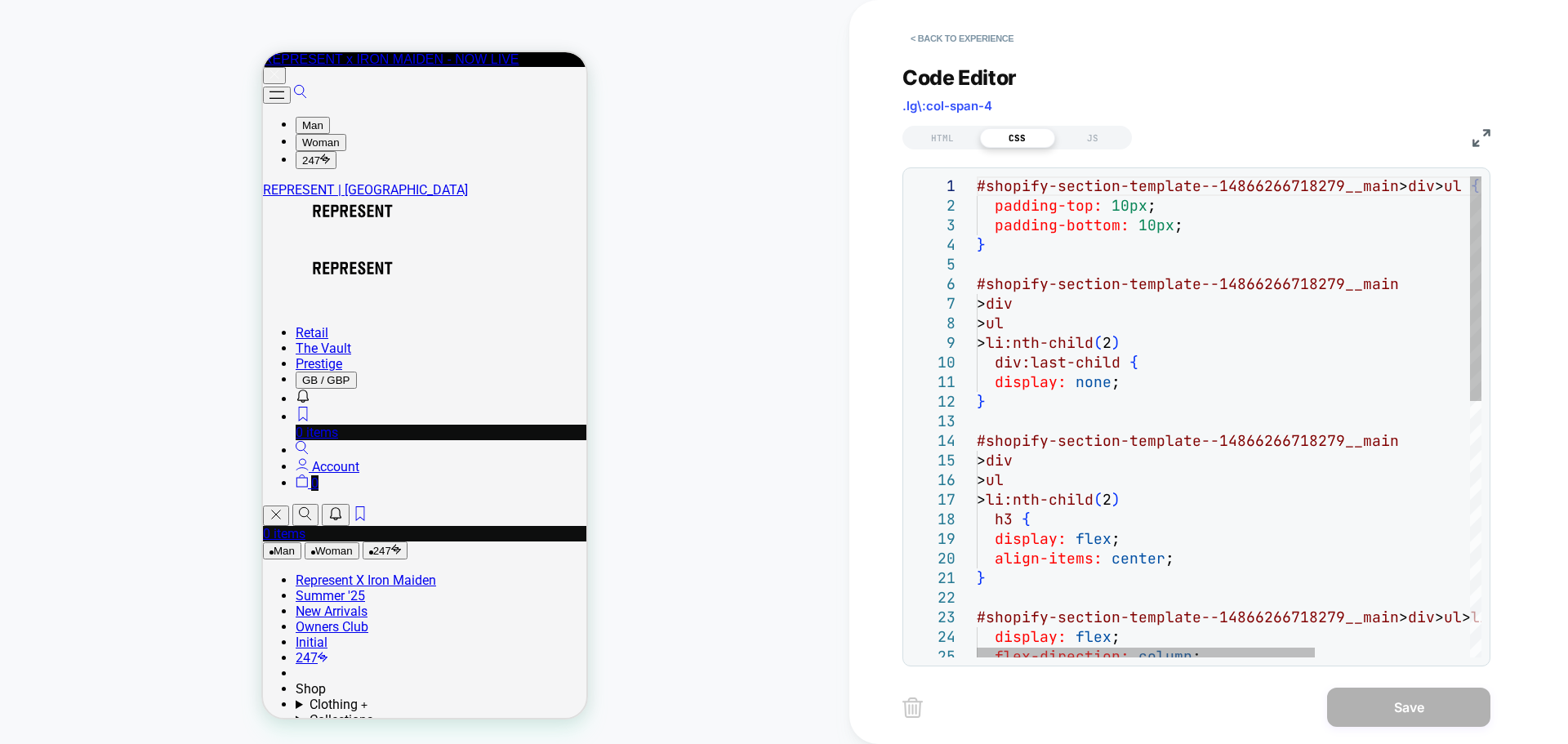 scroll, scrollTop: 0, scrollLeft: 0, axis: both 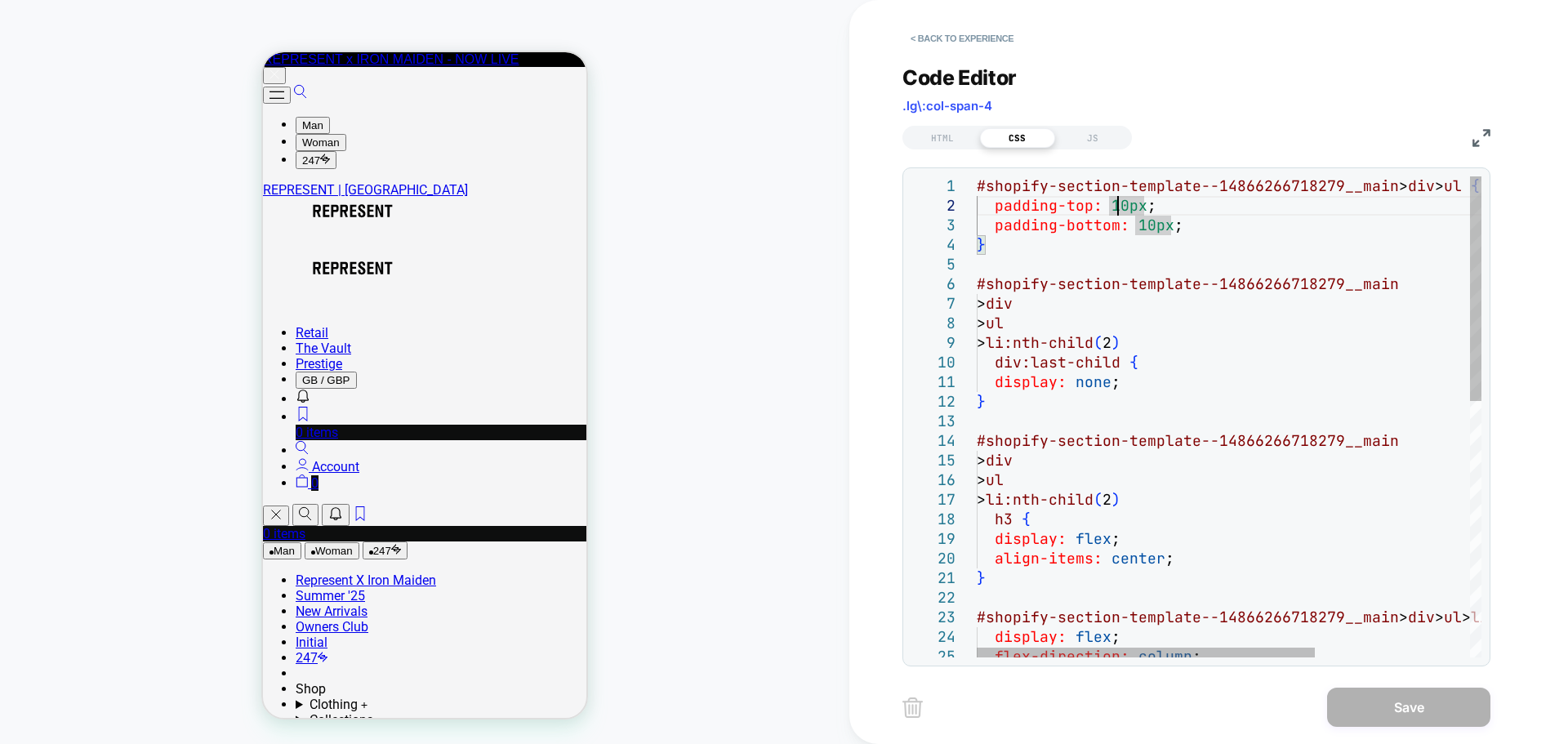 type on "**********" 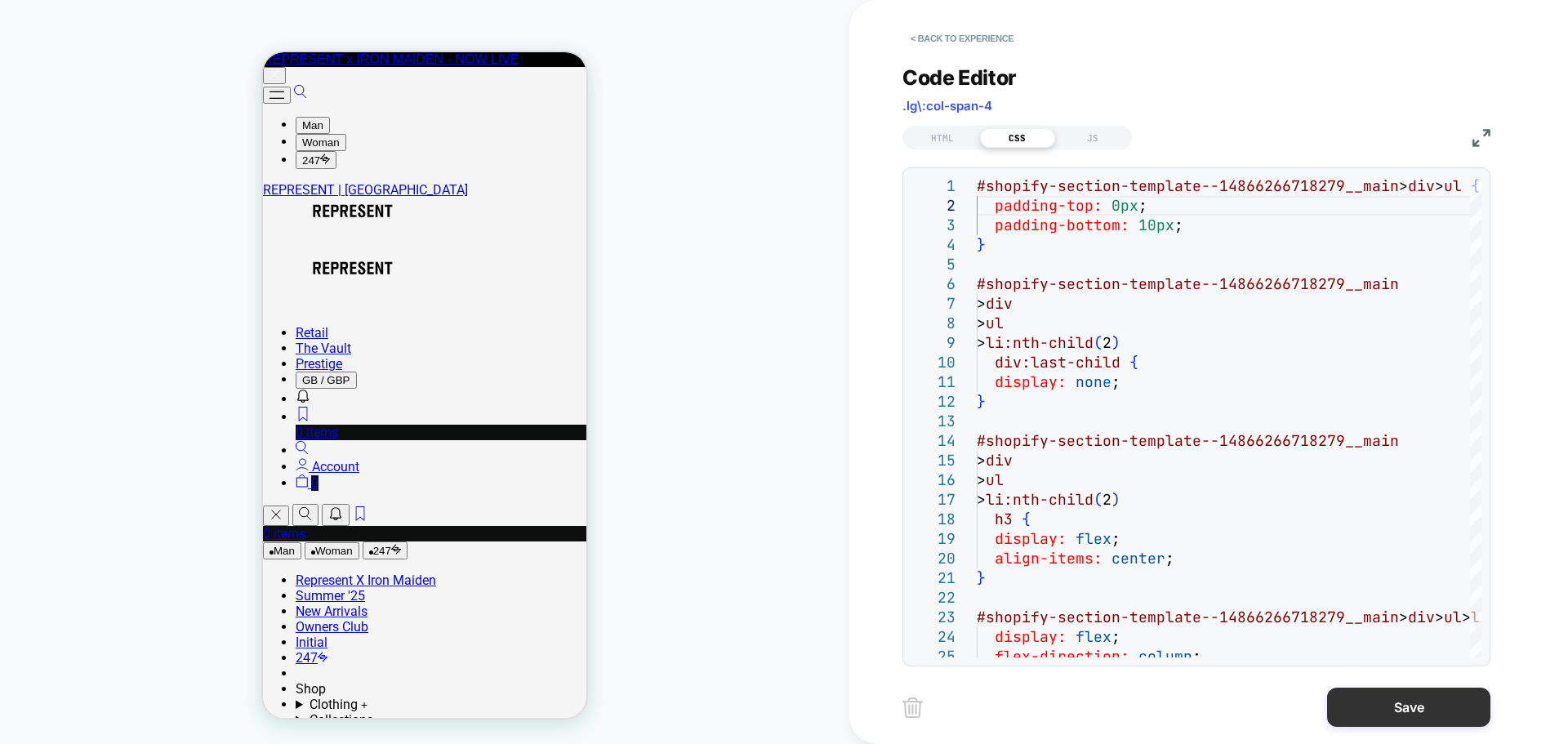 click on "Save" at bounding box center [1409, 707] 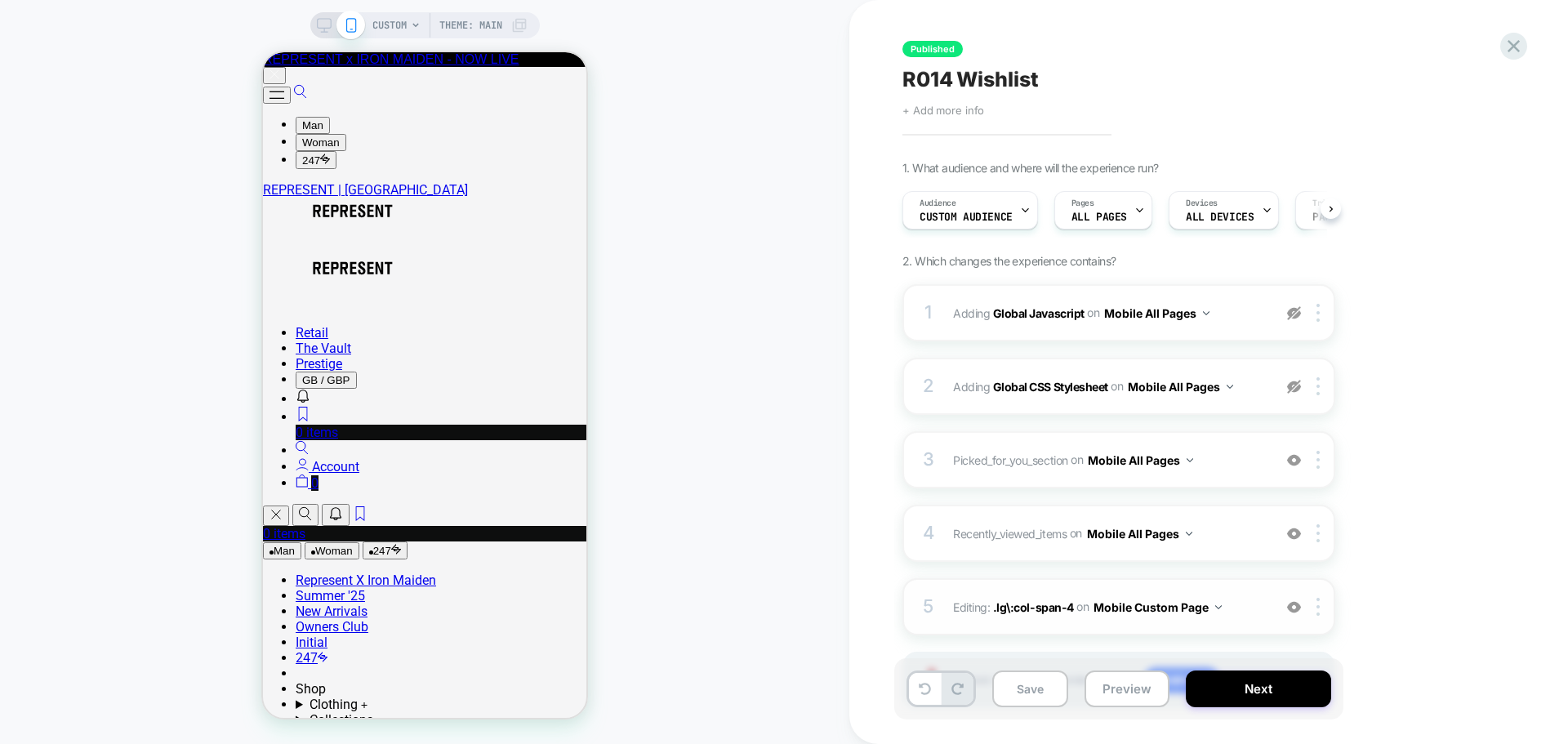 scroll, scrollTop: 0, scrollLeft: 1, axis: horizontal 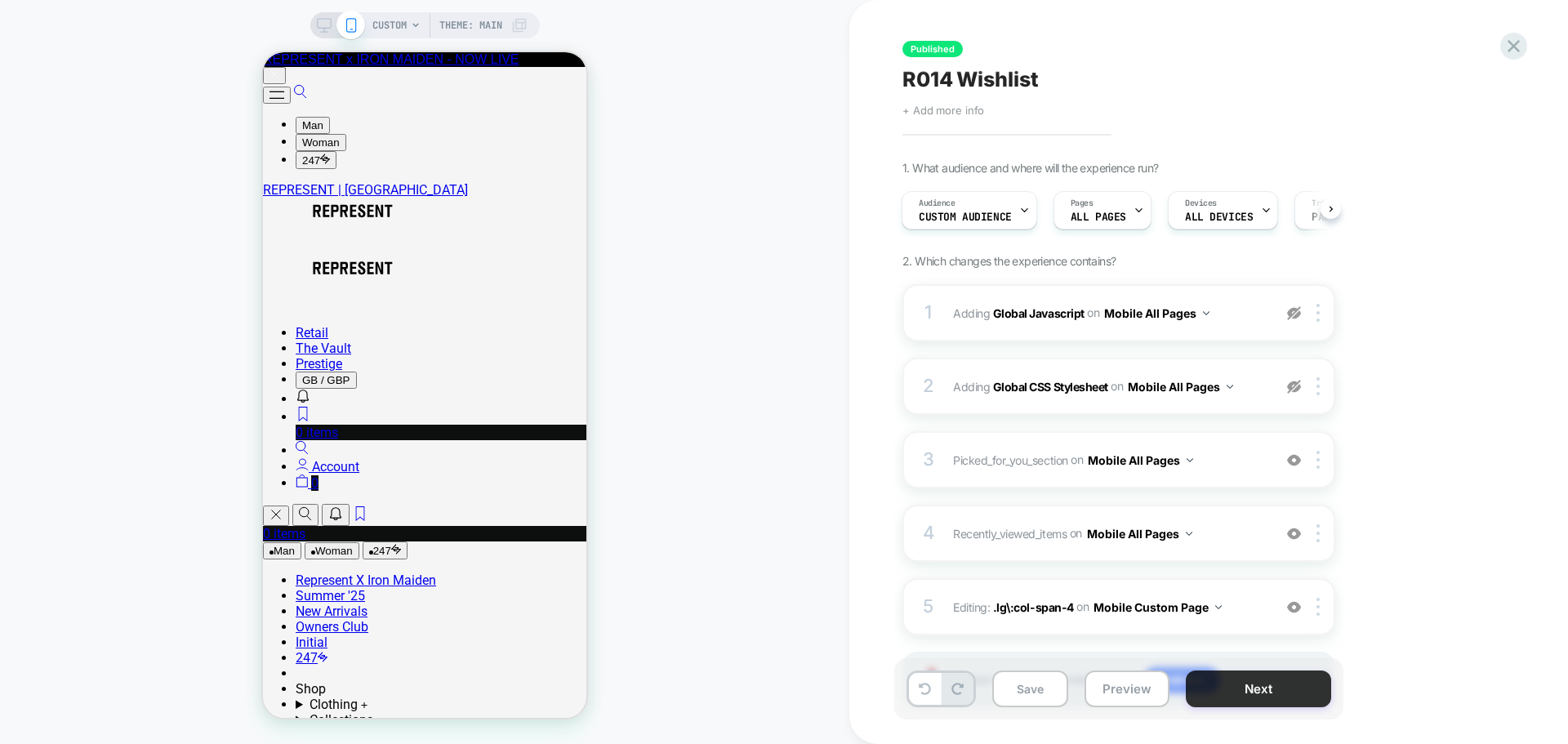 click on "Next" at bounding box center (1258, 688) 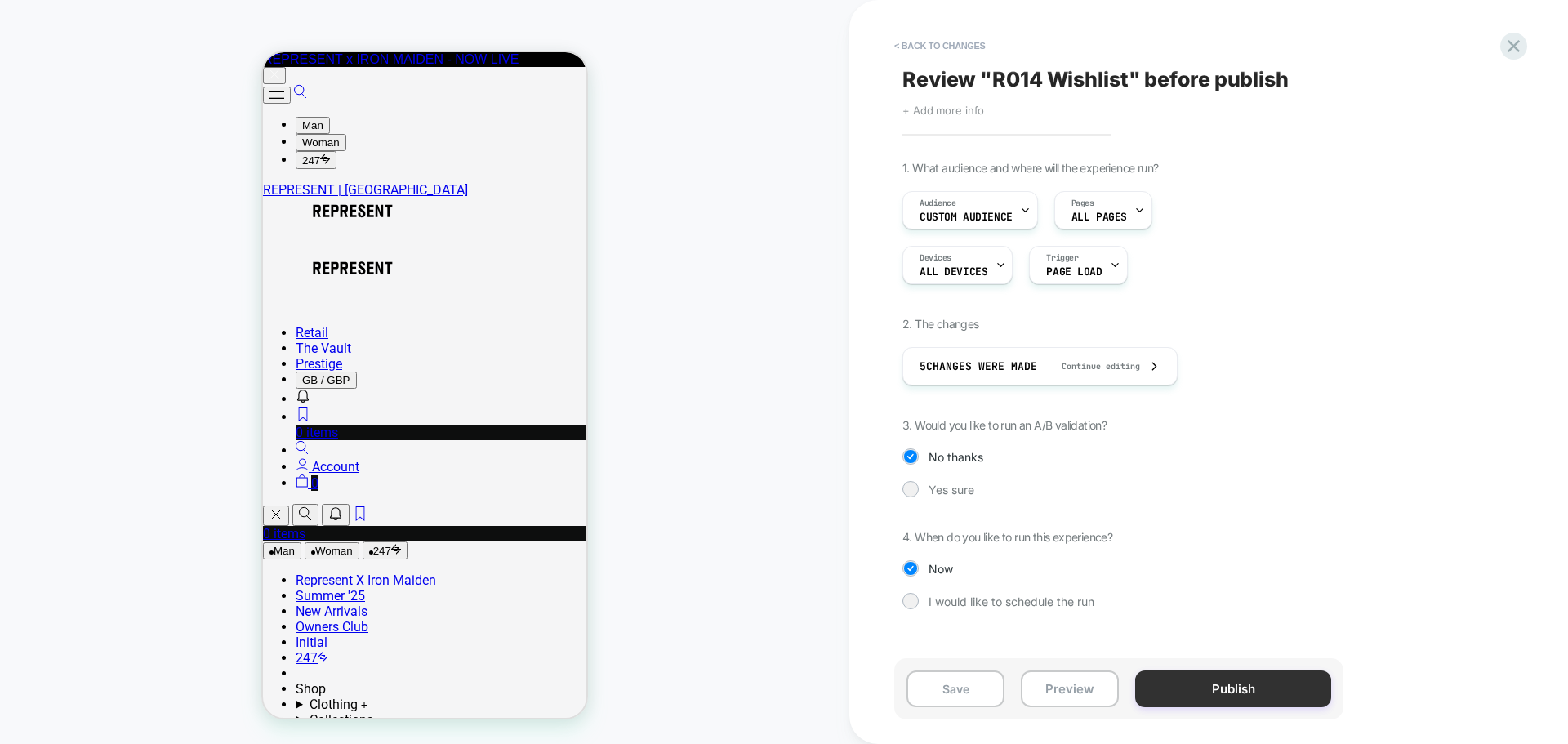 click on "Publish" at bounding box center [1233, 688] 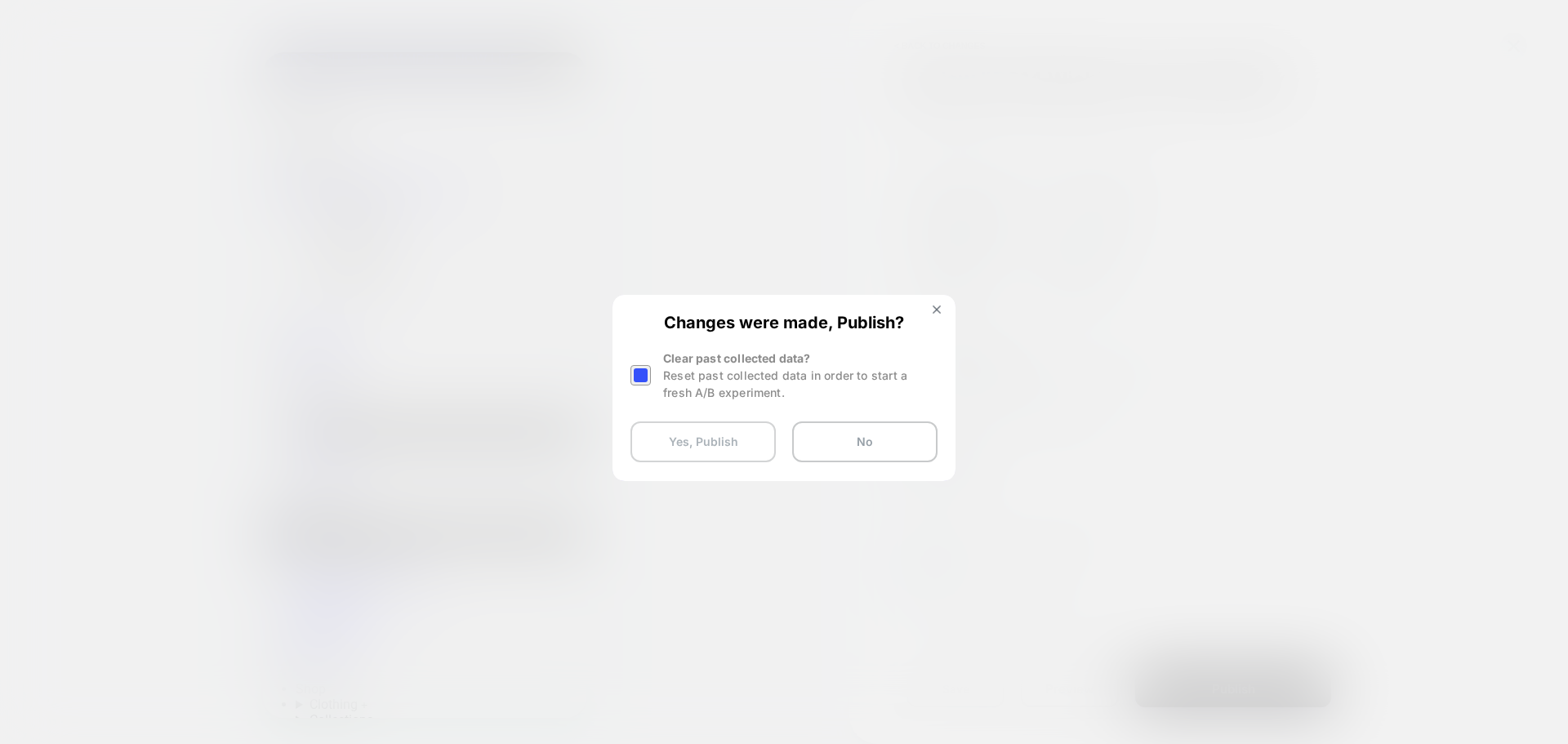 click on "Yes, Publish" at bounding box center (703, 442) 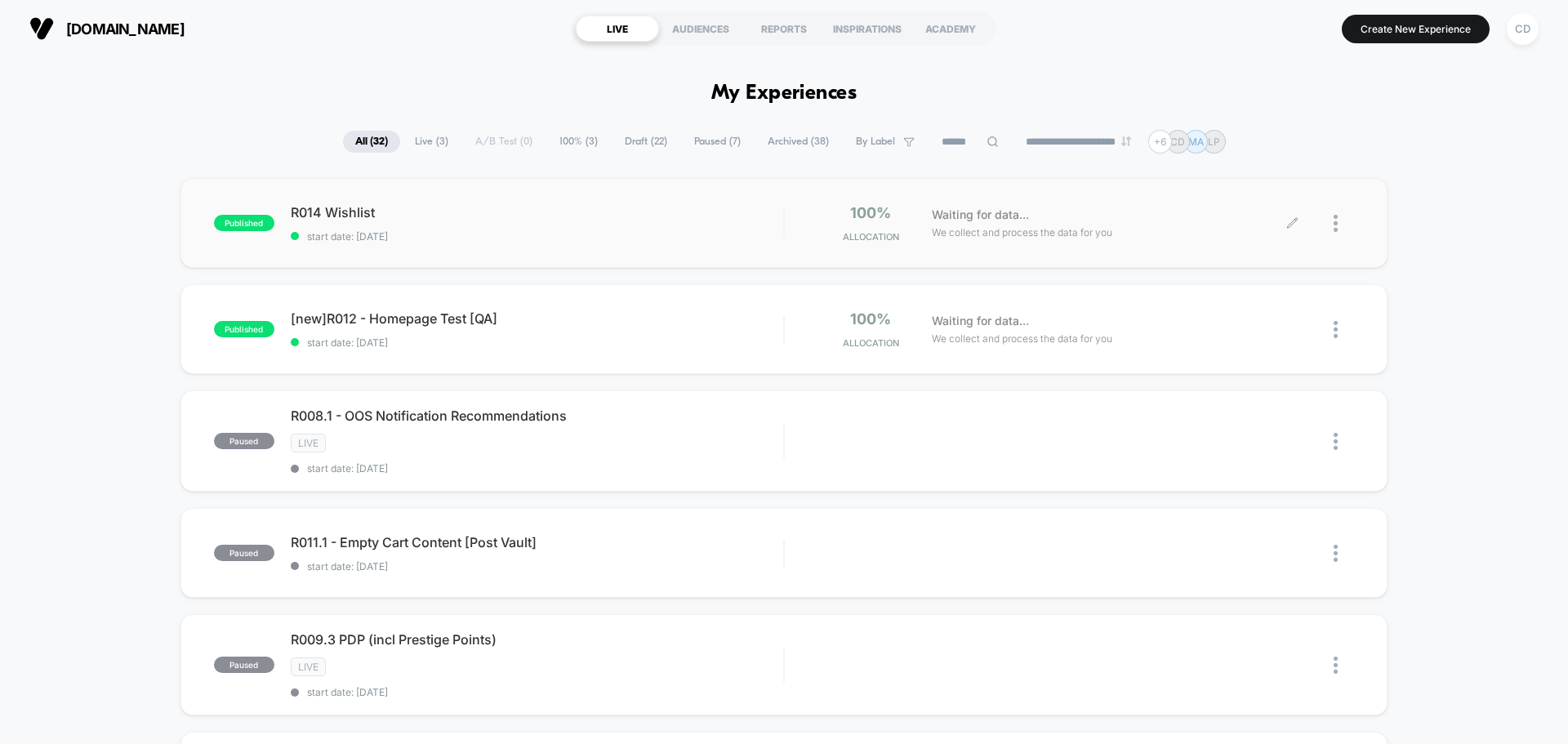 click 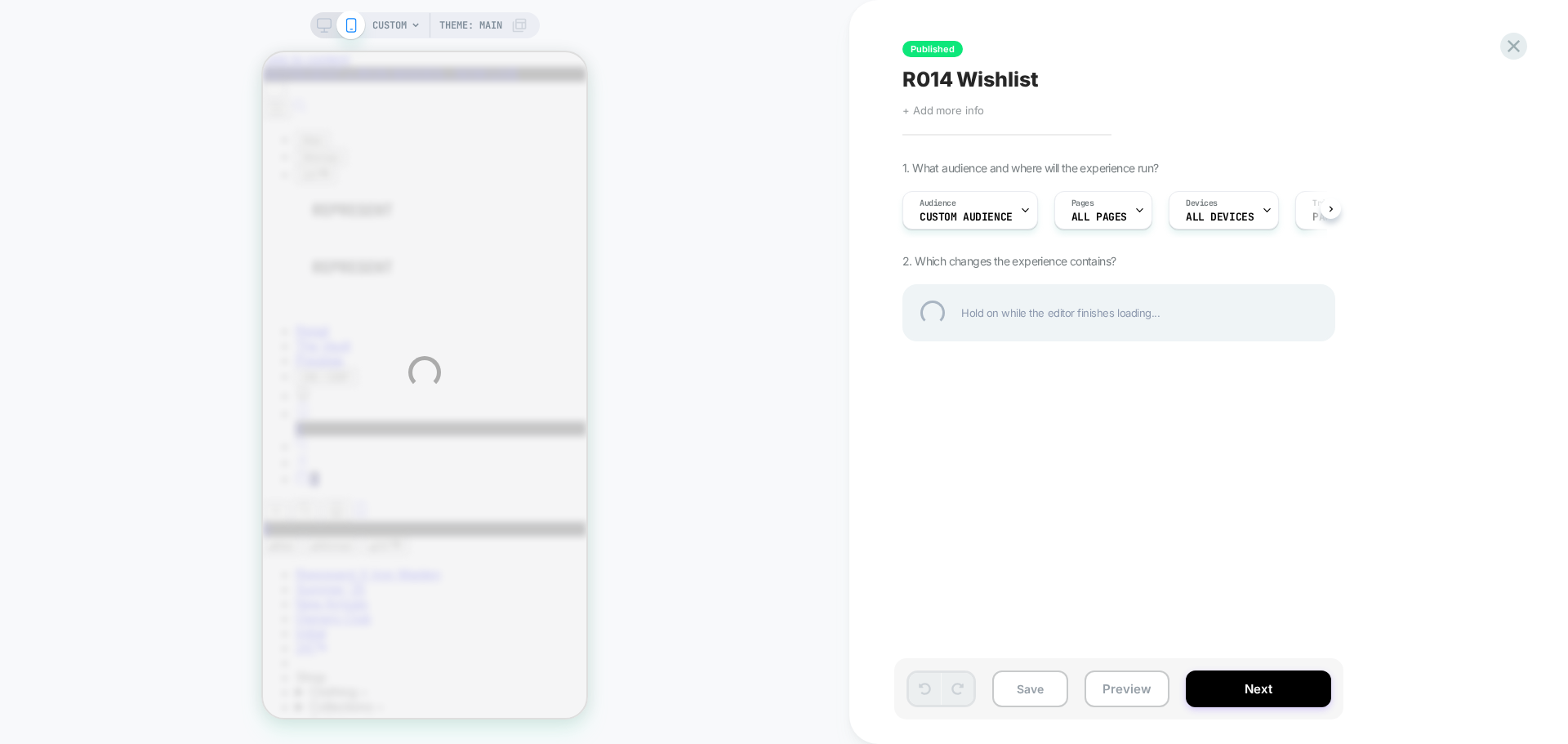 scroll, scrollTop: 0, scrollLeft: 0, axis: both 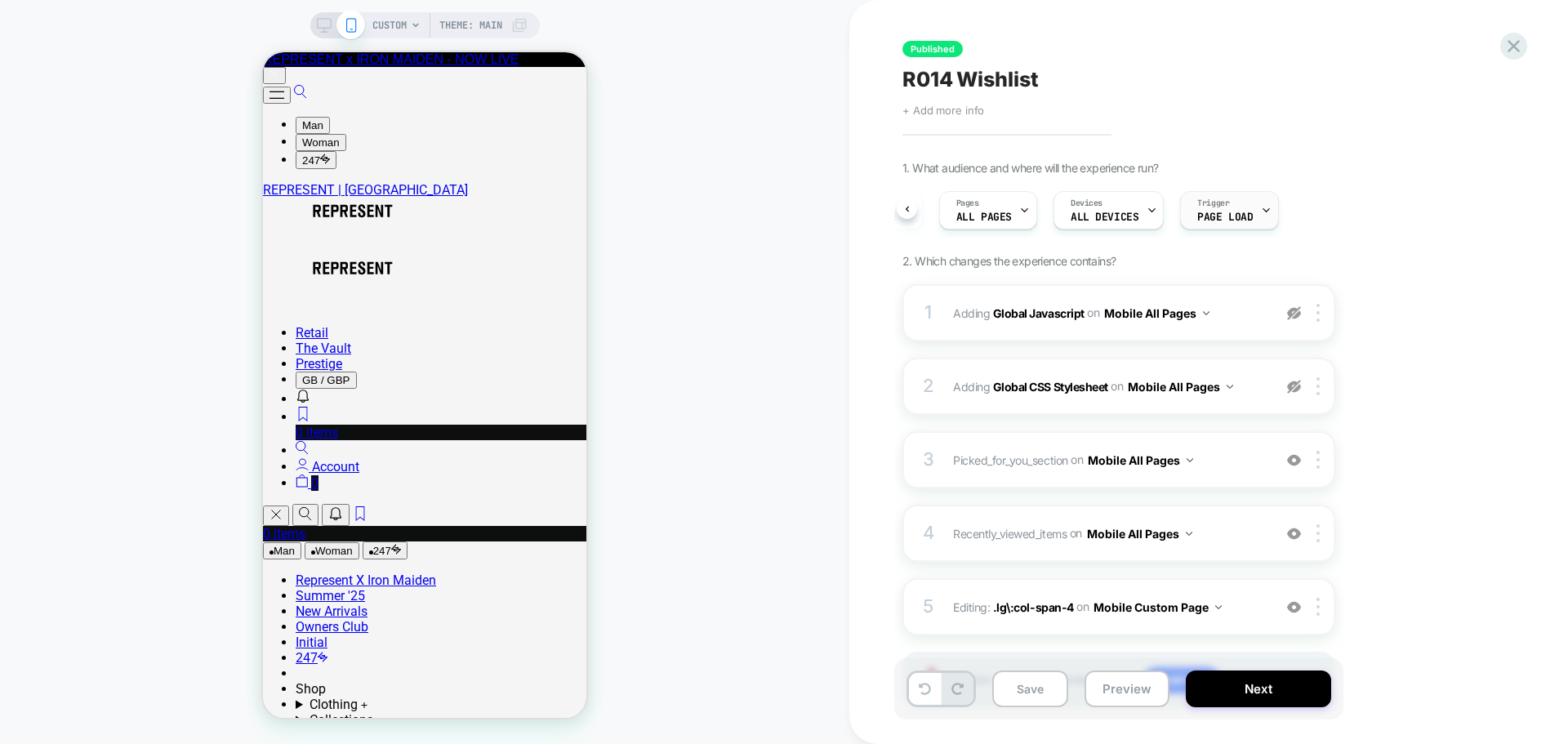 click on "Trigger" at bounding box center [1213, 203] 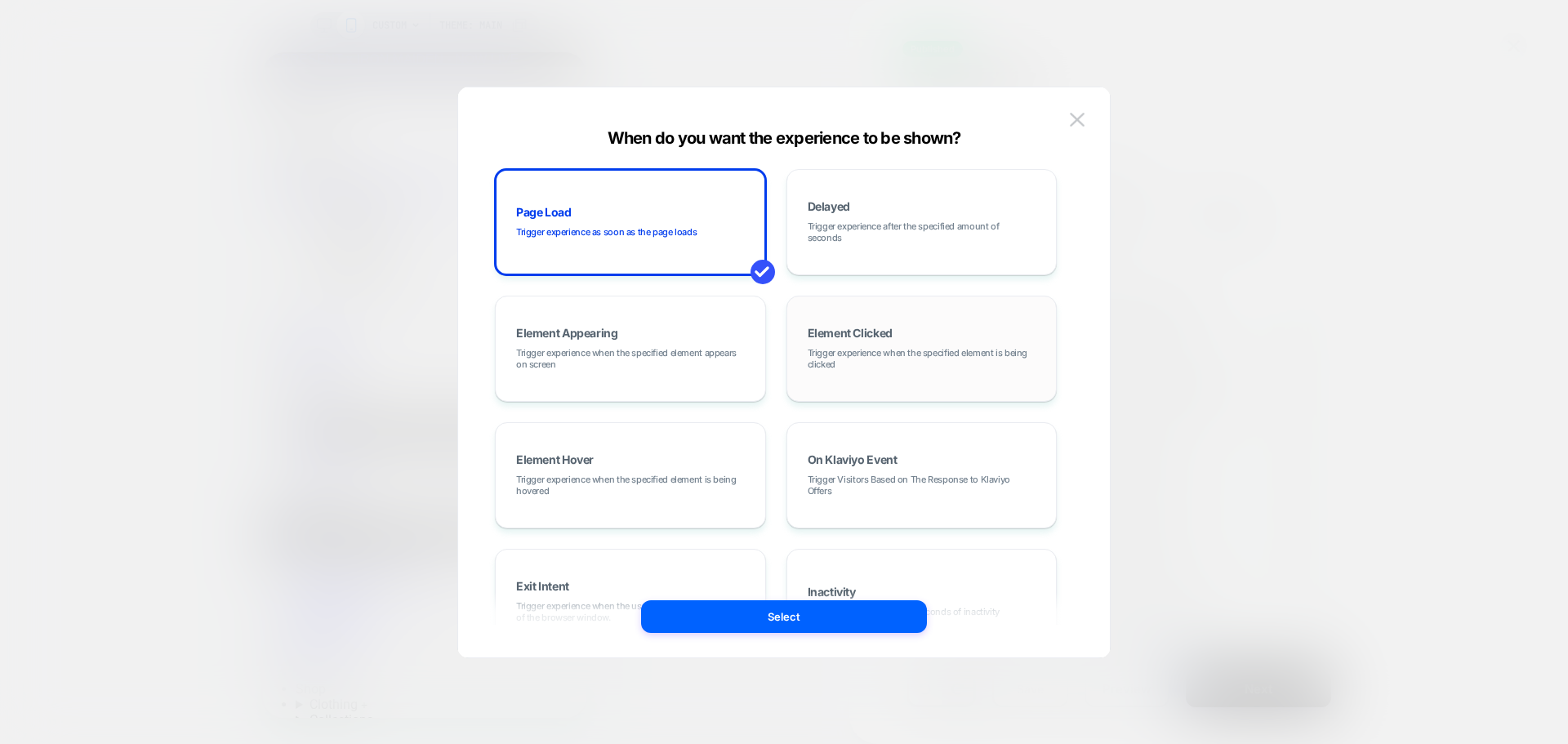 scroll, scrollTop: 206, scrollLeft: 0, axis: vertical 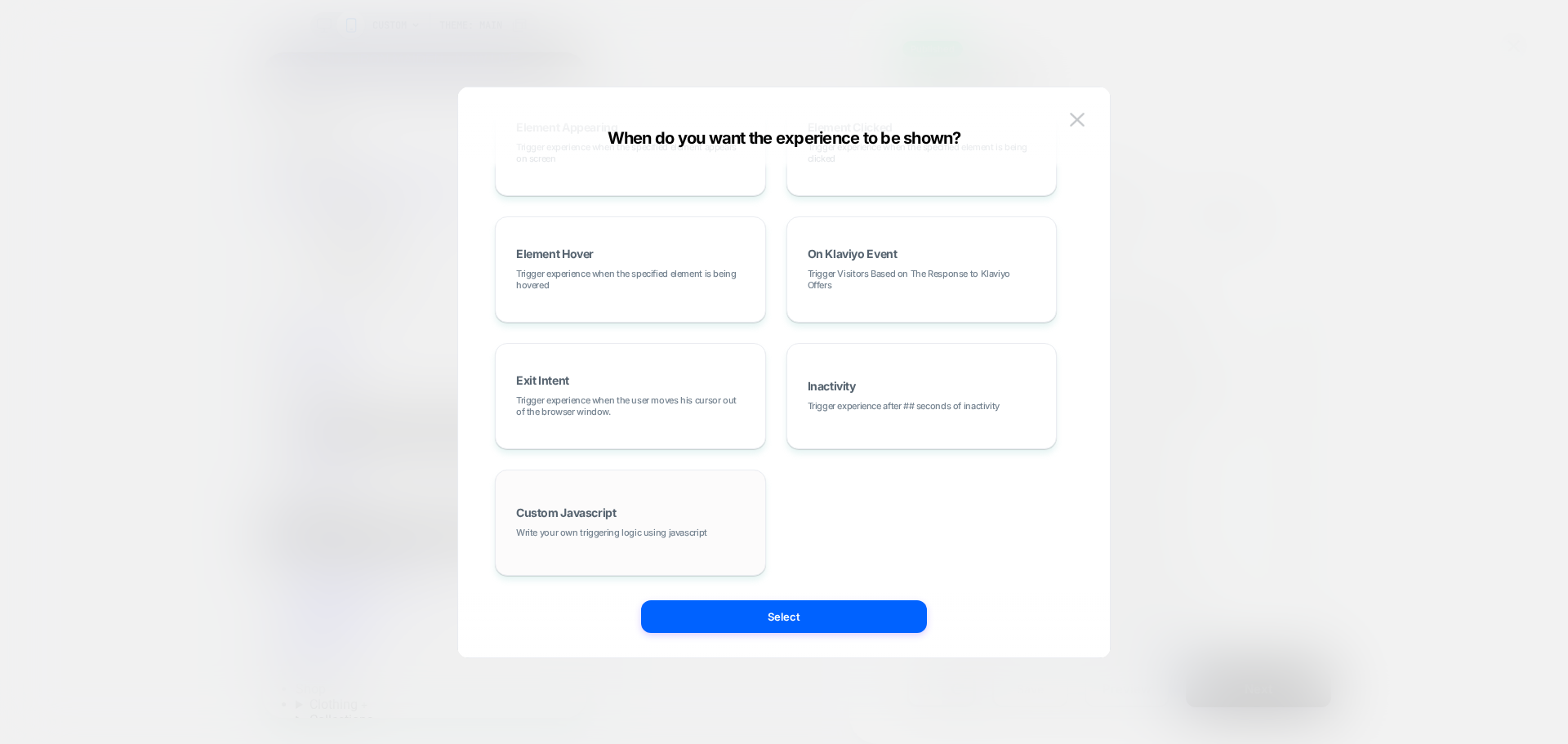 click on "Custom Javascript Write your own triggering logic using javascript" at bounding box center [630, 523] 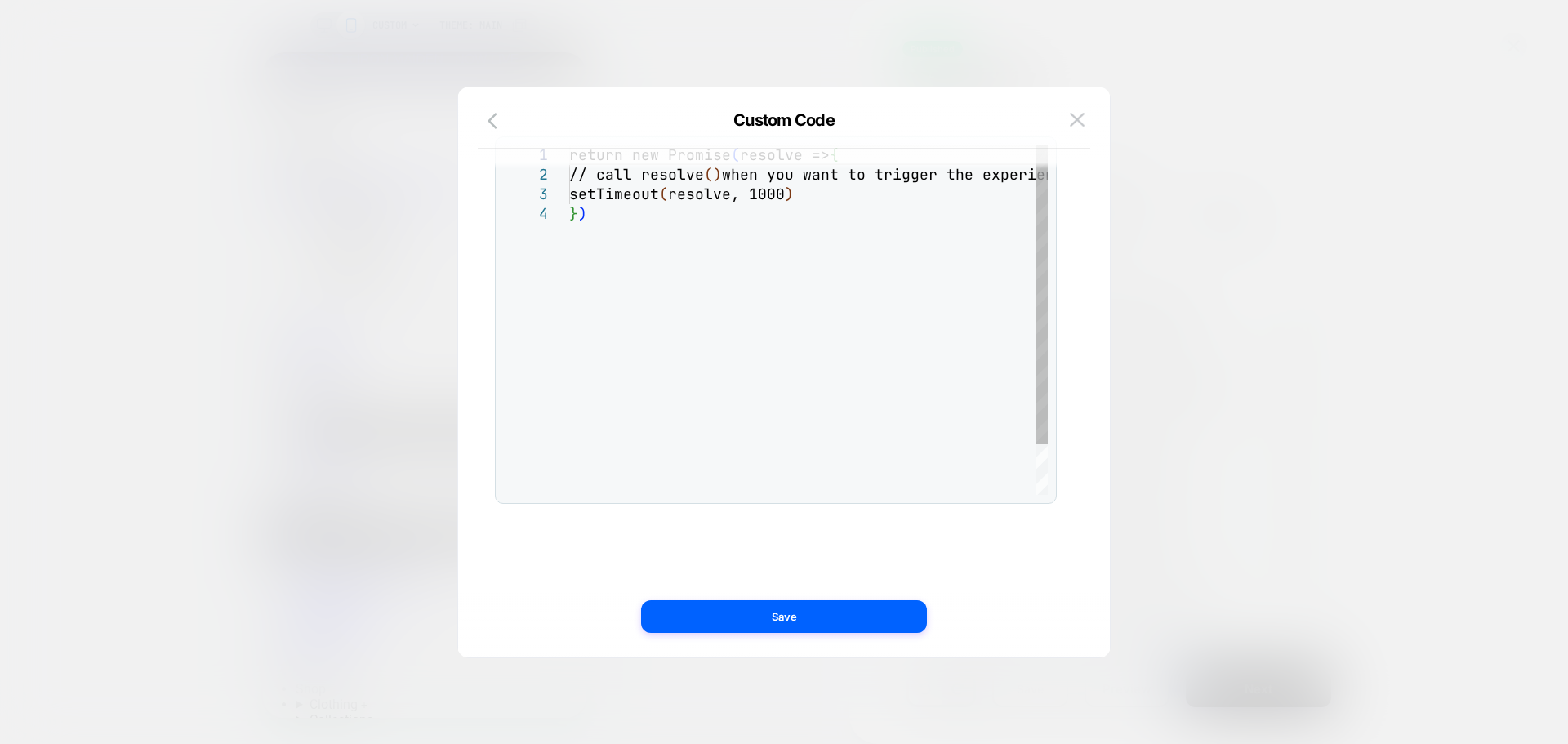 scroll, scrollTop: 0, scrollLeft: 0, axis: both 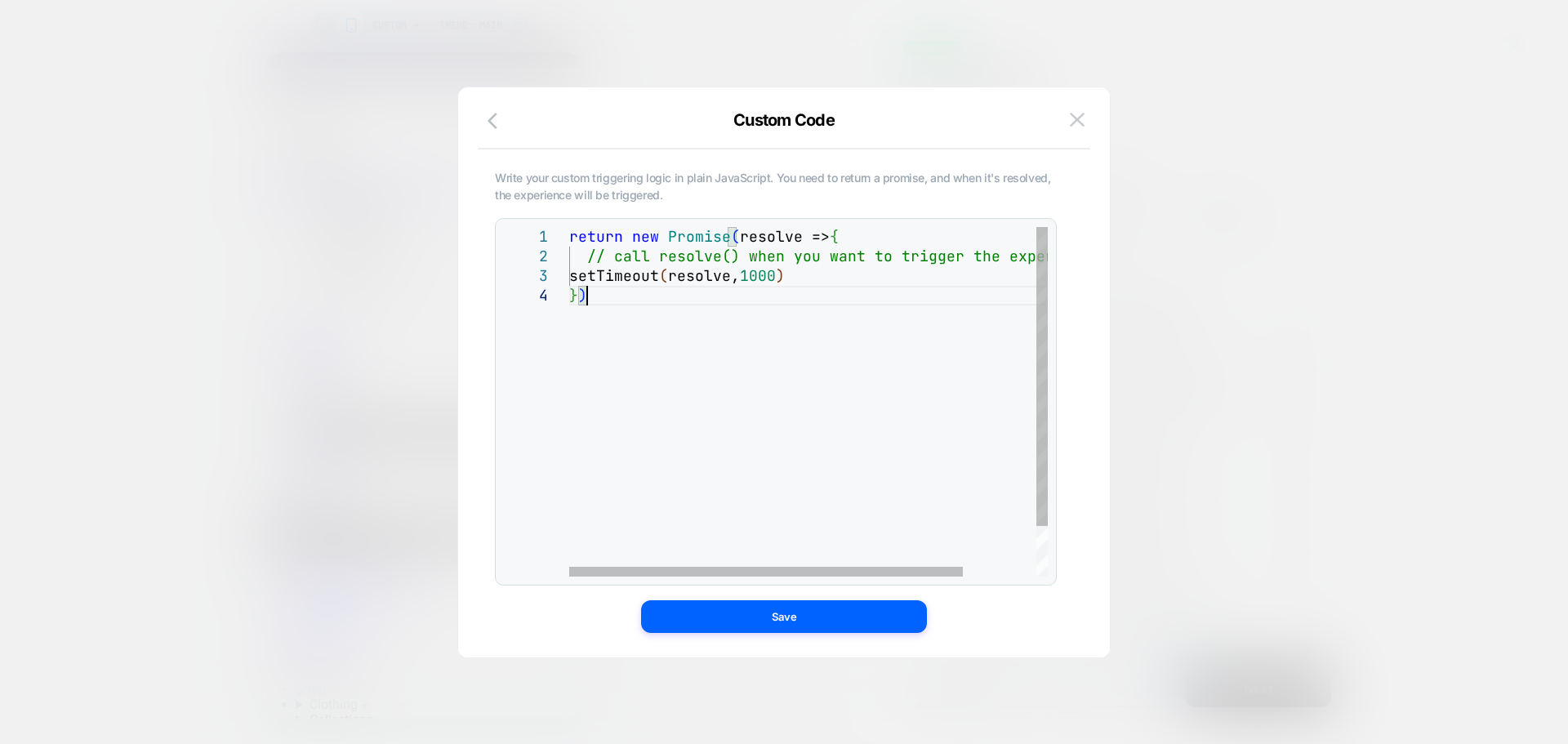 click on "return   new   Promise ( resolve =>  {    // call resolve() when you want to trigger the exp erience   setTimeout ( resolve,  1000 ) } )" at bounding box center [853, 431] 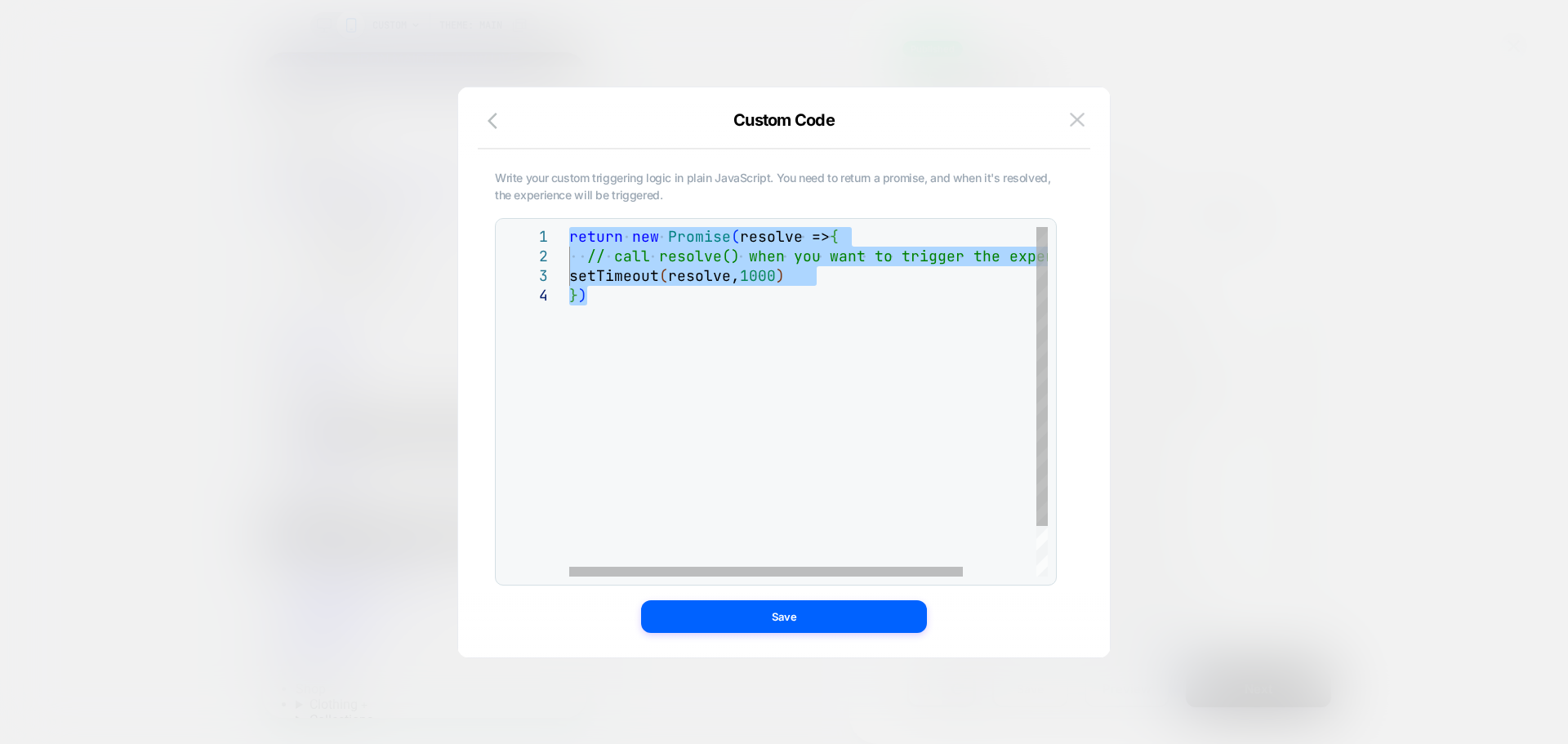 type on "**********" 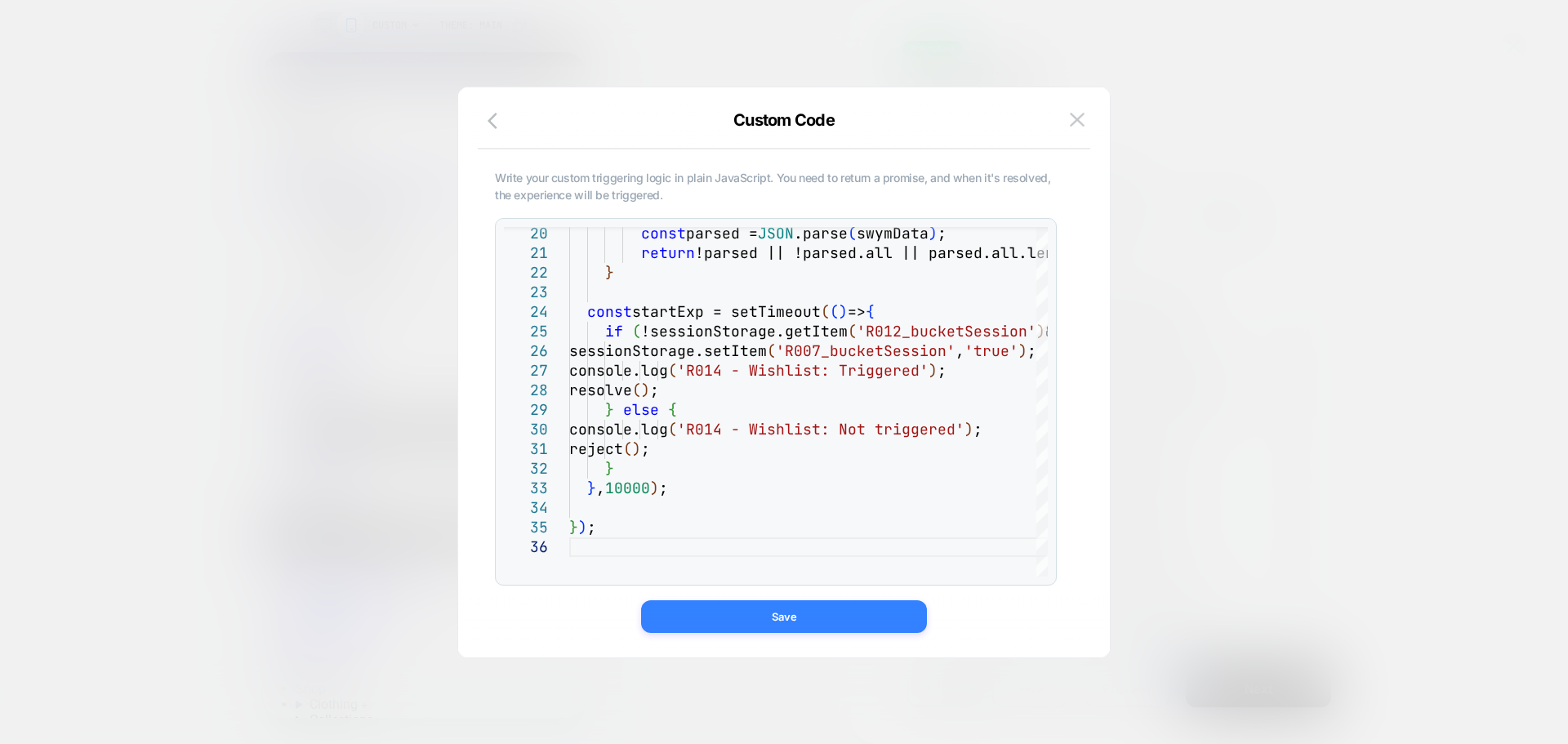 click on "Save" at bounding box center (784, 617) 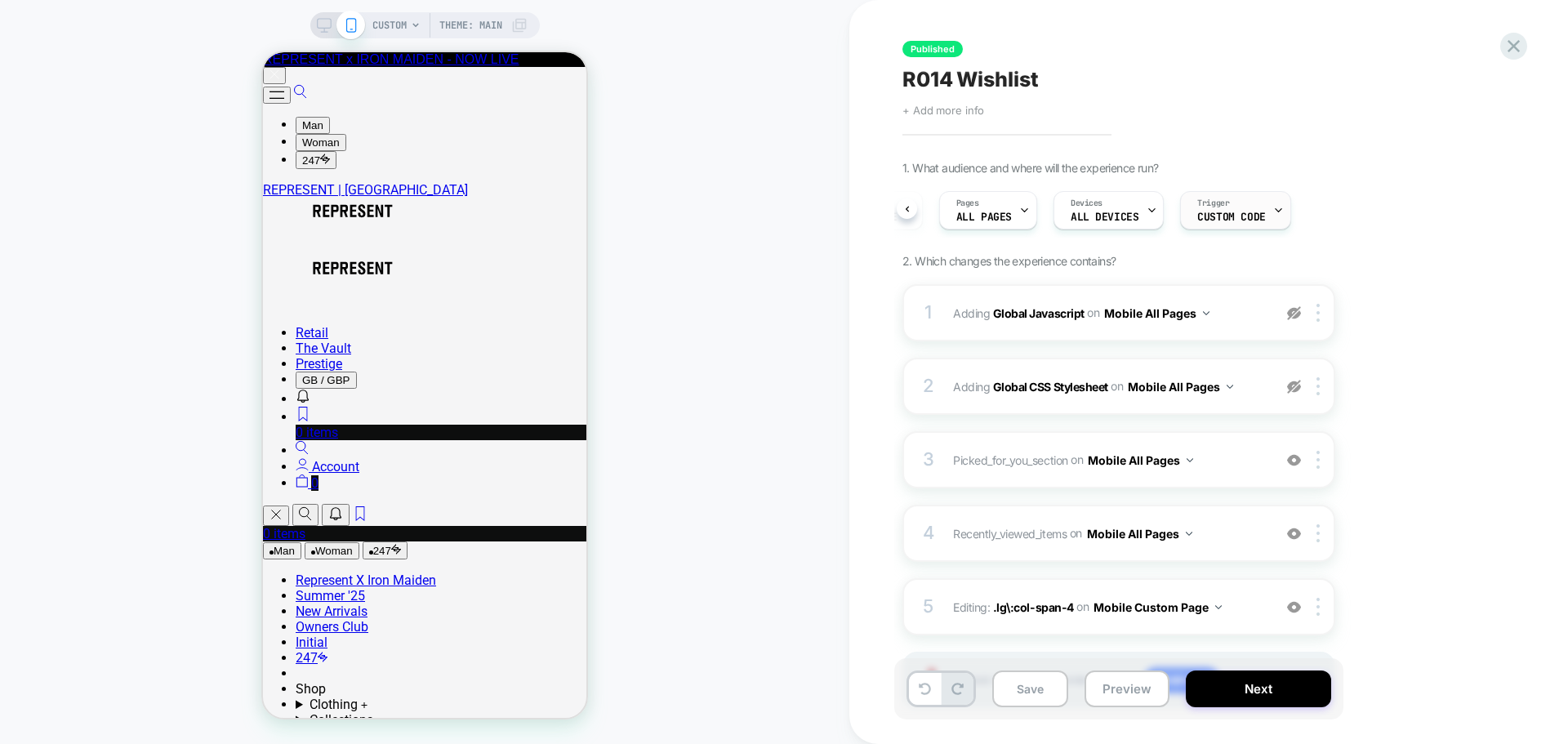 click on "Trigger" at bounding box center (1213, 203) 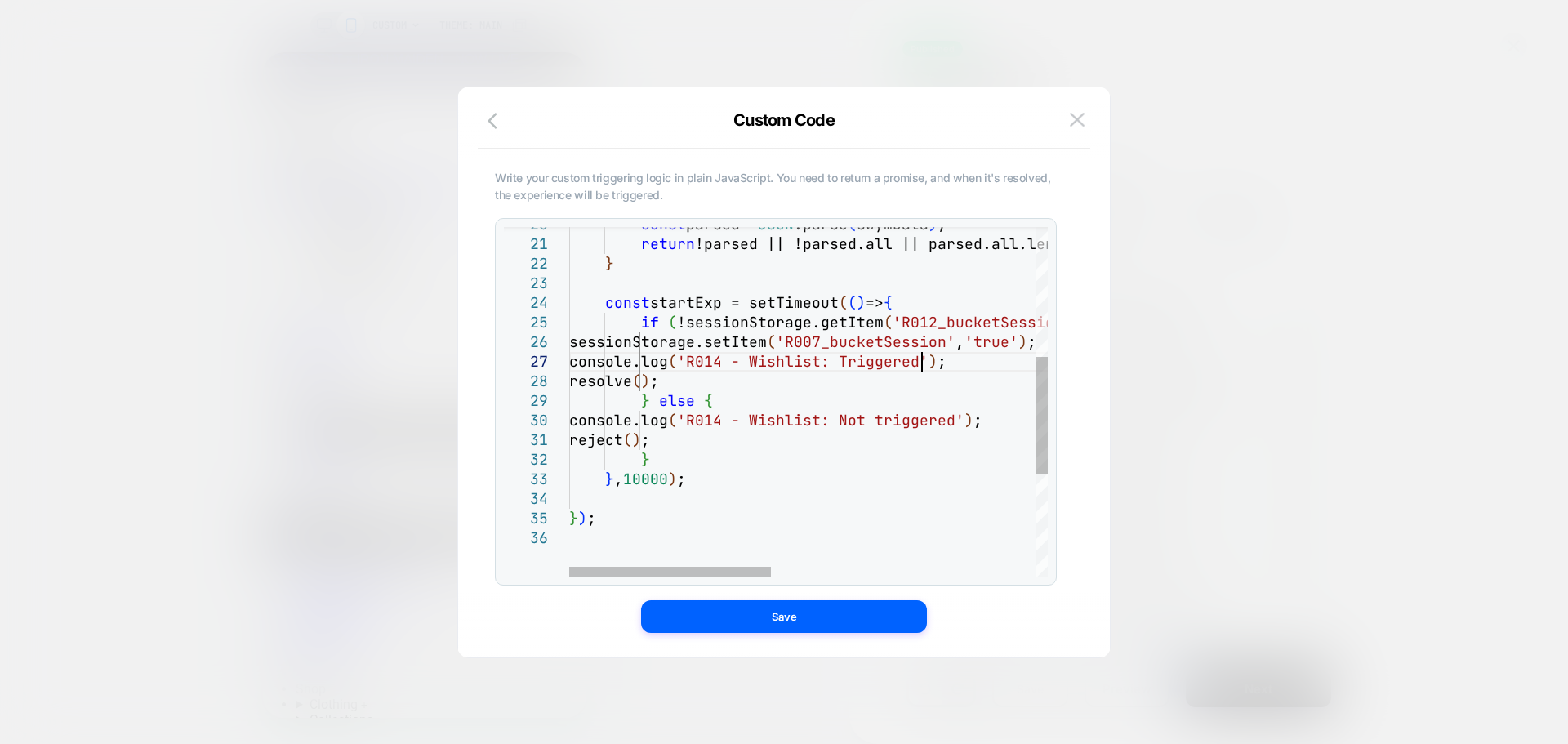 scroll, scrollTop: 0, scrollLeft: 0, axis: both 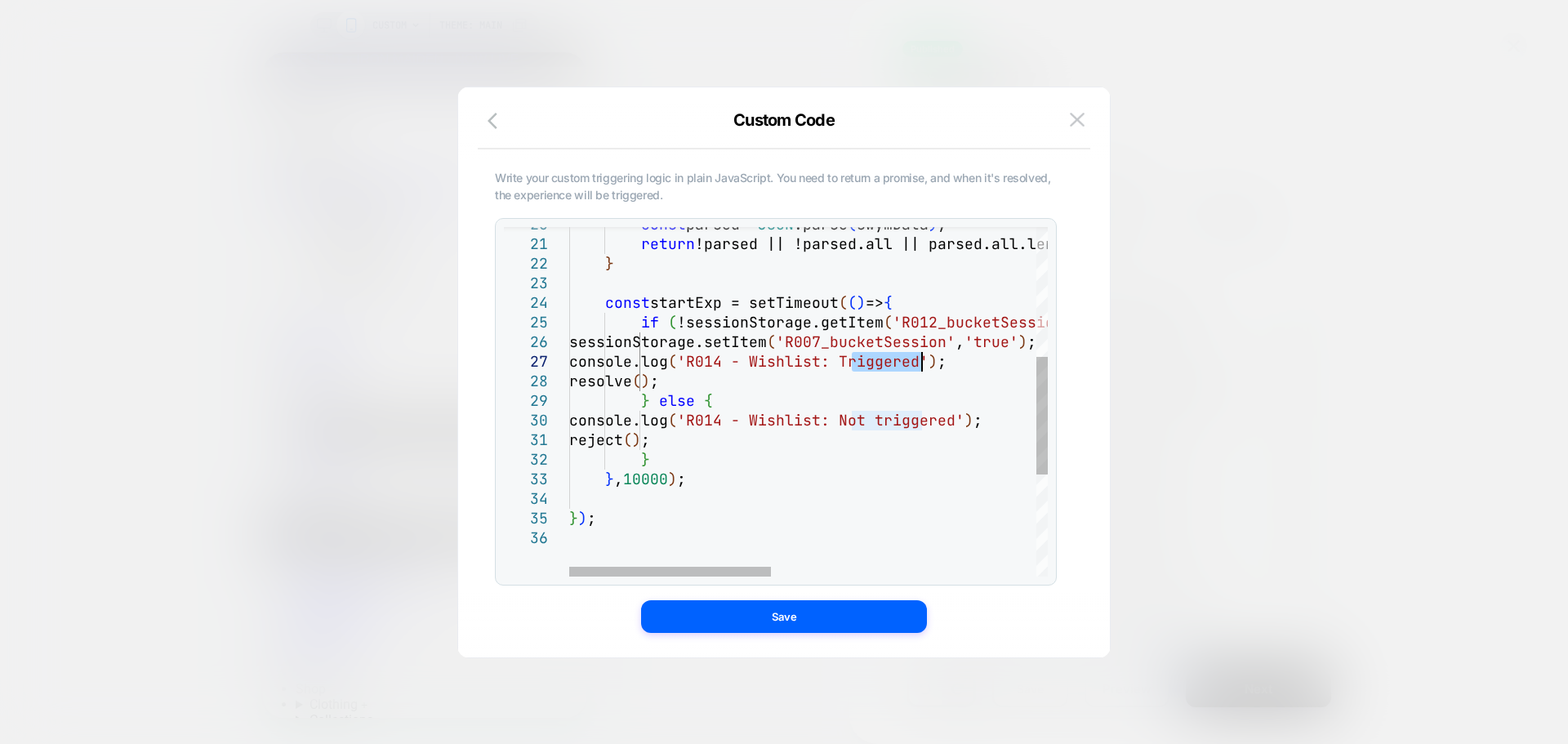 click on "} ) ;      } ,  10000 ) ;          }             reject ( ) ;             console.log ( 'R014 - Wishlist: Not triggered' ) ;          }   else   {             resolve ( ) ;             console.log ( 'R014 - Wishlist: Triggered' ) ;             sessionStorage.setItem ( 'R007_bucketSession' ,  'true' ) ;          if   ( !sessionStorage.getItem ( 'R012_bucketSession' )  && isCartEmpty ( )  && !isWishlistEmpty ( ) )   {      const  startExp = setTimeout ( ( )  =>  {      }          return  !parsed || !parsed.all || parsed.all.length ===  0 ;          const  parsed =  JSON .parse ( swymData ) ;" at bounding box center (1121, 360) 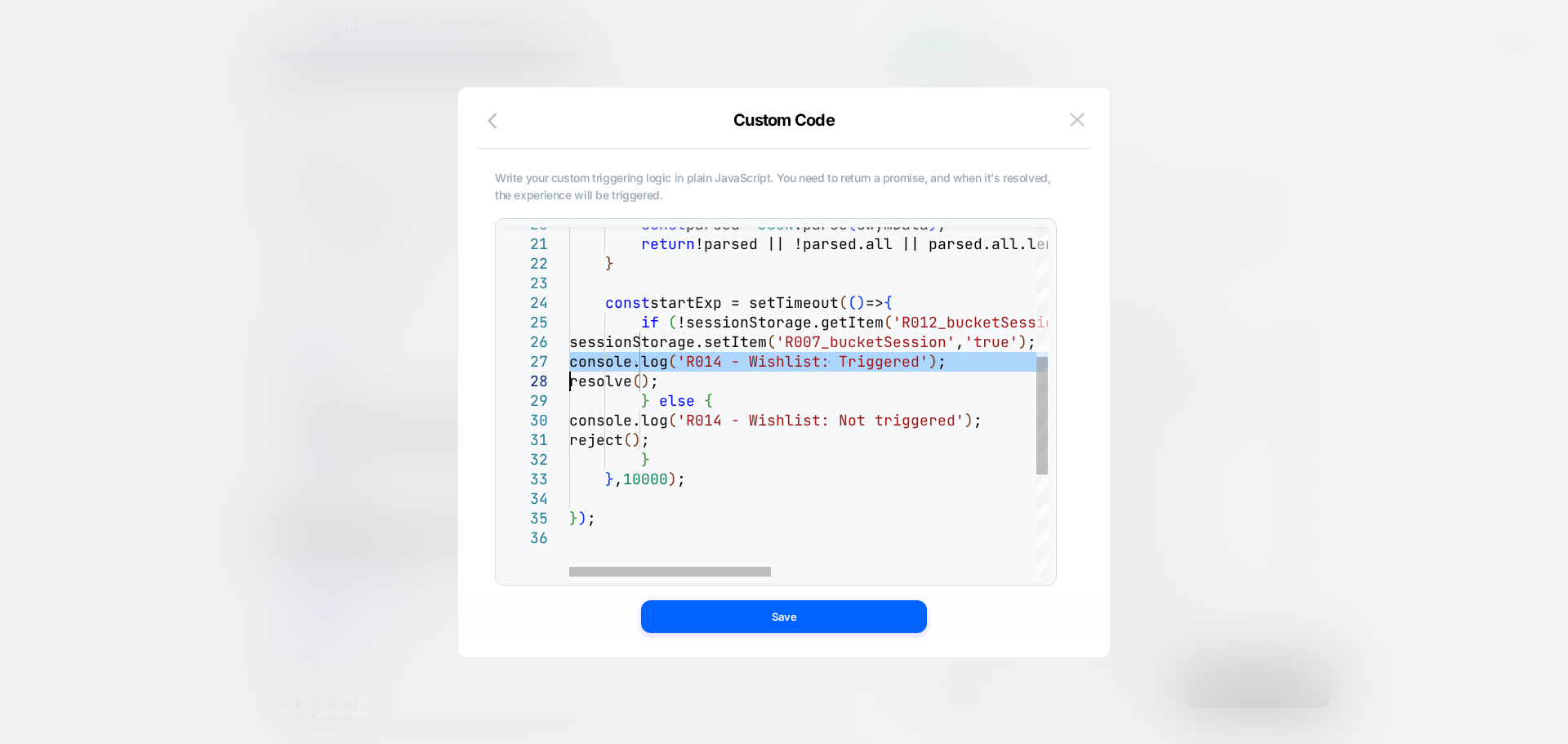 click on "} ) ;      } ,  10000 ) ;          }             reject ( ) ;             console.log ( 'R014 - Wishlist: Not triggered' ) ;          }   else   {             resolve ( ) ;             console.log ( 'R014 - Wishlist: Triggered' ) ;             sessionStorage.setItem ( 'R007_bucketSession' ,  'true' ) ;          if   ( !sessionStorage.getItem ( 'R012_bucketSession' )  && isCartEmpty ( )  && !isWishlistEmpty ( ) )   {      const  startExp = setTimeout ( ( )  =>  {      }          return  !parsed || !parsed.all || parsed.all.length ===  0 ;          const  parsed =  JSON .parse ( swymData ) ;" at bounding box center [1121, 360] 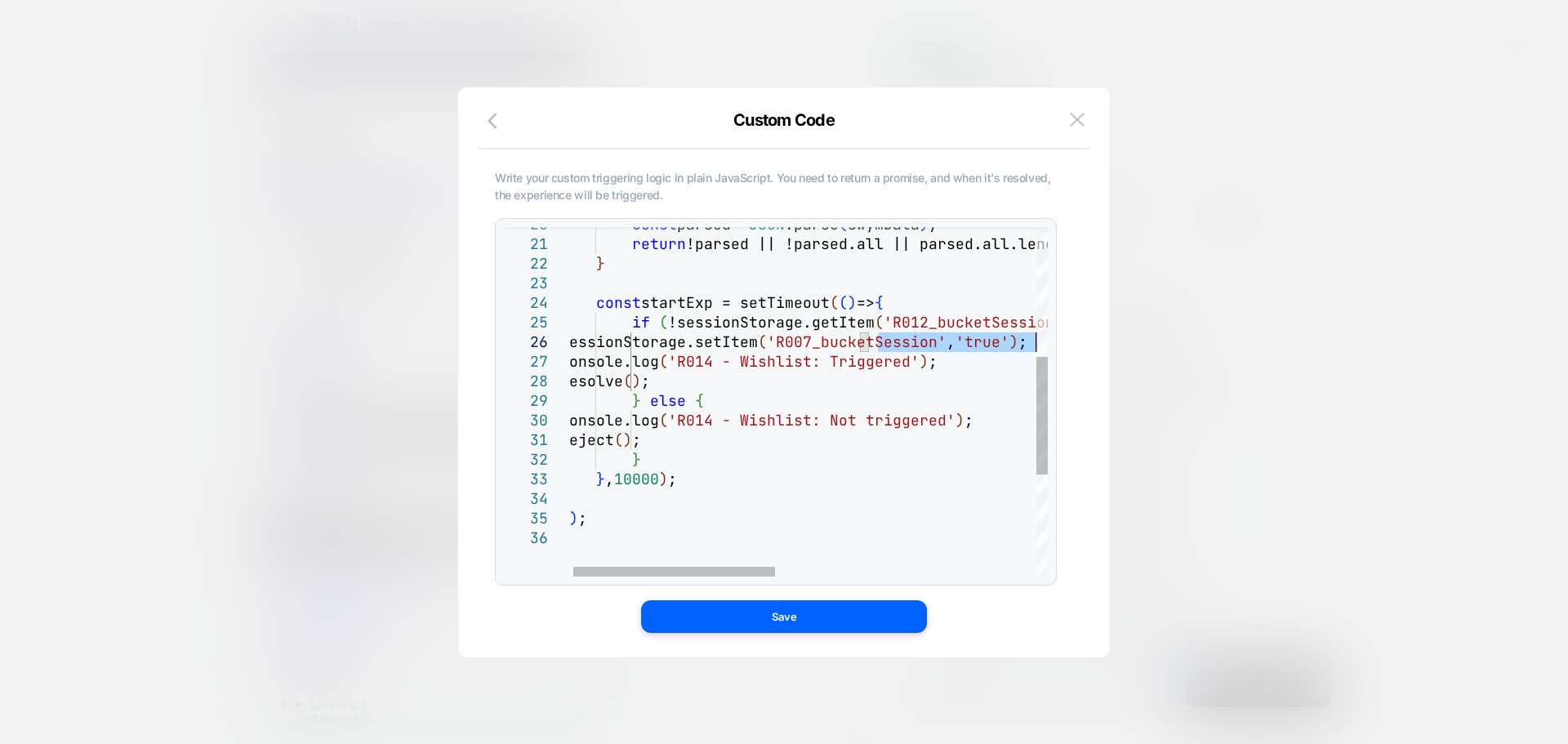 click on "} ) ;      } ,  10000 ) ;          }             reject ( ) ;             console.log ( 'R014 - Wishlist: Not triggered' ) ;          }   else   {             resolve ( ) ;             console.log ( 'R014 - Wishlist: Triggered' ) ;             sessionStorage.setItem ( 'R007_bucketSession' ,  'true' ) ;          if   ( !sessionStorage.getItem ( 'R012_bucketSession' )  && isCartEmpty ( )  && !isWishlistEmpty ( ) )   {      const  startExp = setTimeout ( ( )  =>  {      }          return  !parsed || !parsed.all || parsed.all.length ===  0 ;          const  parsed =  JSON .parse ( swymData ) ;" at bounding box center (1112, 360) 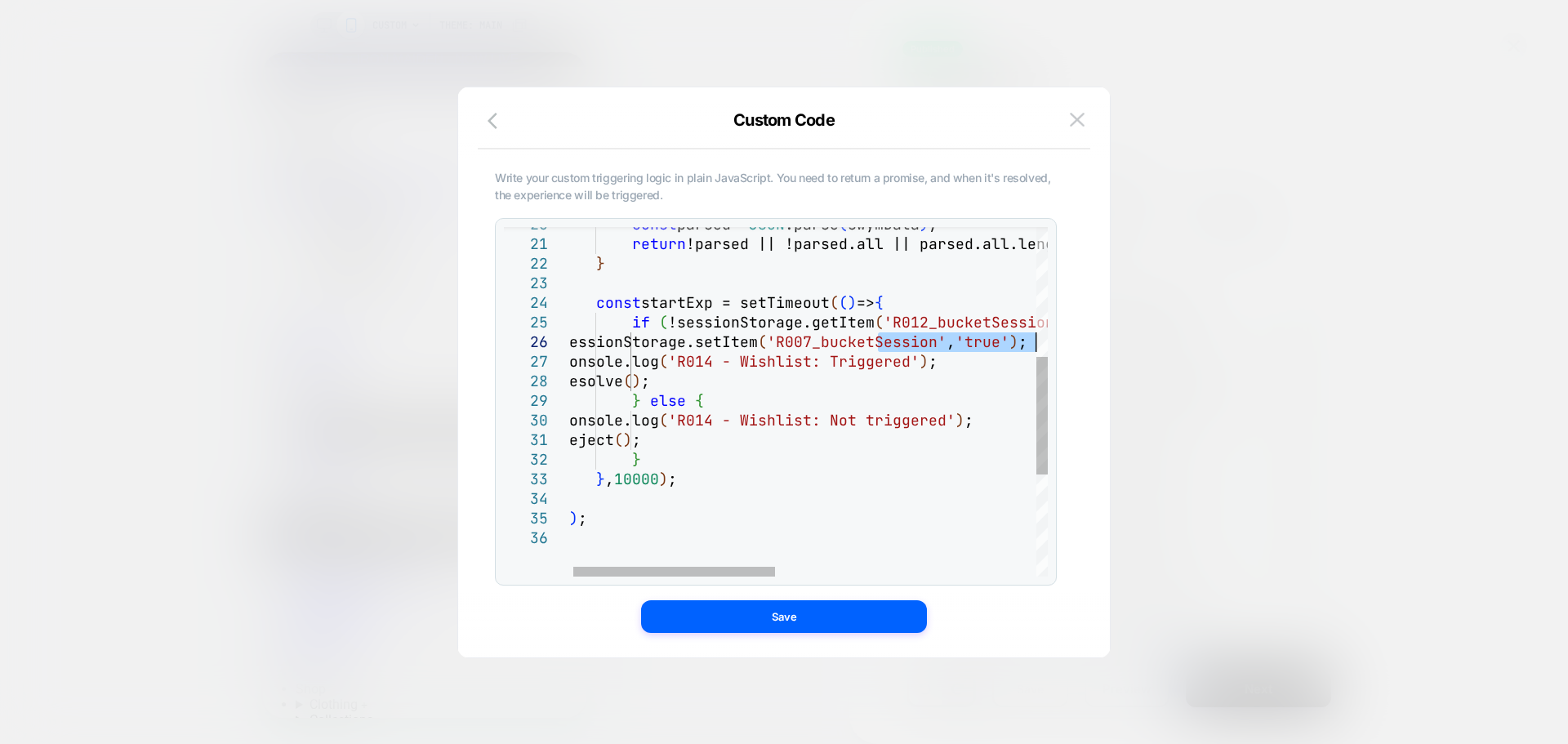 click on "} ) ;      } ,  10000 ) ;          }             reject ( ) ;             console.log ( 'R014 - Wishlist: Not triggered' ) ;          }   else   {             resolve ( ) ;             console.log ( 'R014 - Wishlist: Triggered' ) ;             sessionStorage.setItem ( 'R007_bucketSession' ,  'true' ) ;          if   ( !sessionStorage.getItem ( 'R012_bucketSession' )  && isCartEmpty ( )  && !isWishlistEmpty ( ) )   {      const  startExp = setTimeout ( ( )  =>  {      }          return  !parsed || !parsed.all || parsed.all.length ===  0 ;          const  parsed =  JSON .parse ( swymData ) ;" at bounding box center [1112, 360] 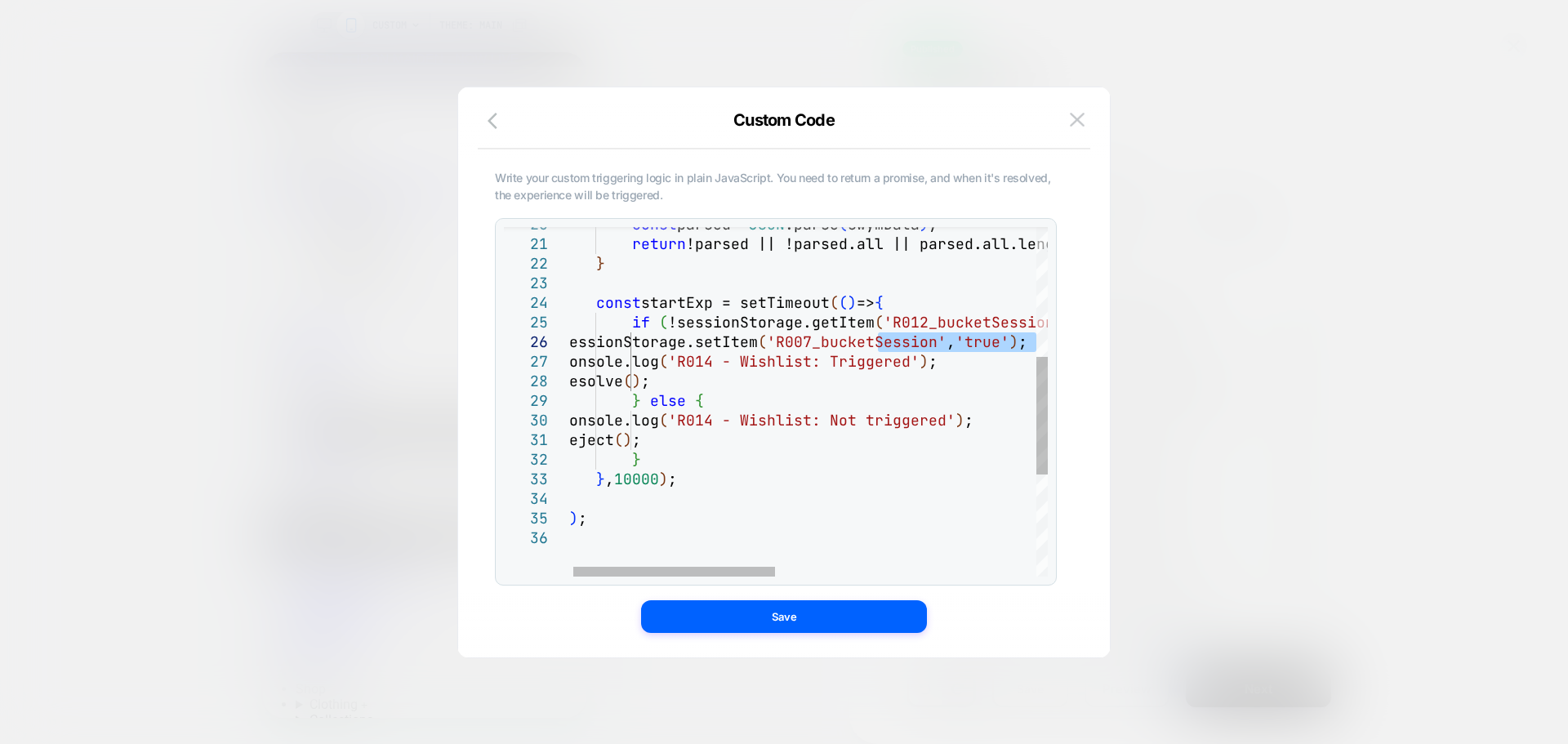 click on "} ) ;      } ,  10000 ) ;          }             reject ( ) ;             console.log ( 'R014 - Wishlist: Not triggered' ) ;          }   else   {             resolve ( ) ;             console.log ( 'R014 - Wishlist: Triggered' ) ;             sessionStorage.setItem ( 'R007_bucketSession' ,  'true' ) ;          if   ( !sessionStorage.getItem ( 'R012_bucketSession' )  && isCartEmpty ( )  && !isWishlistEmpty ( ) )   {      const  startExp = setTimeout ( ( )  =>  {      }          return  !parsed || !parsed.all || parsed.all.length ===  0 ;          const  parsed =  JSON .parse ( swymData ) ;" at bounding box center [1112, 360] 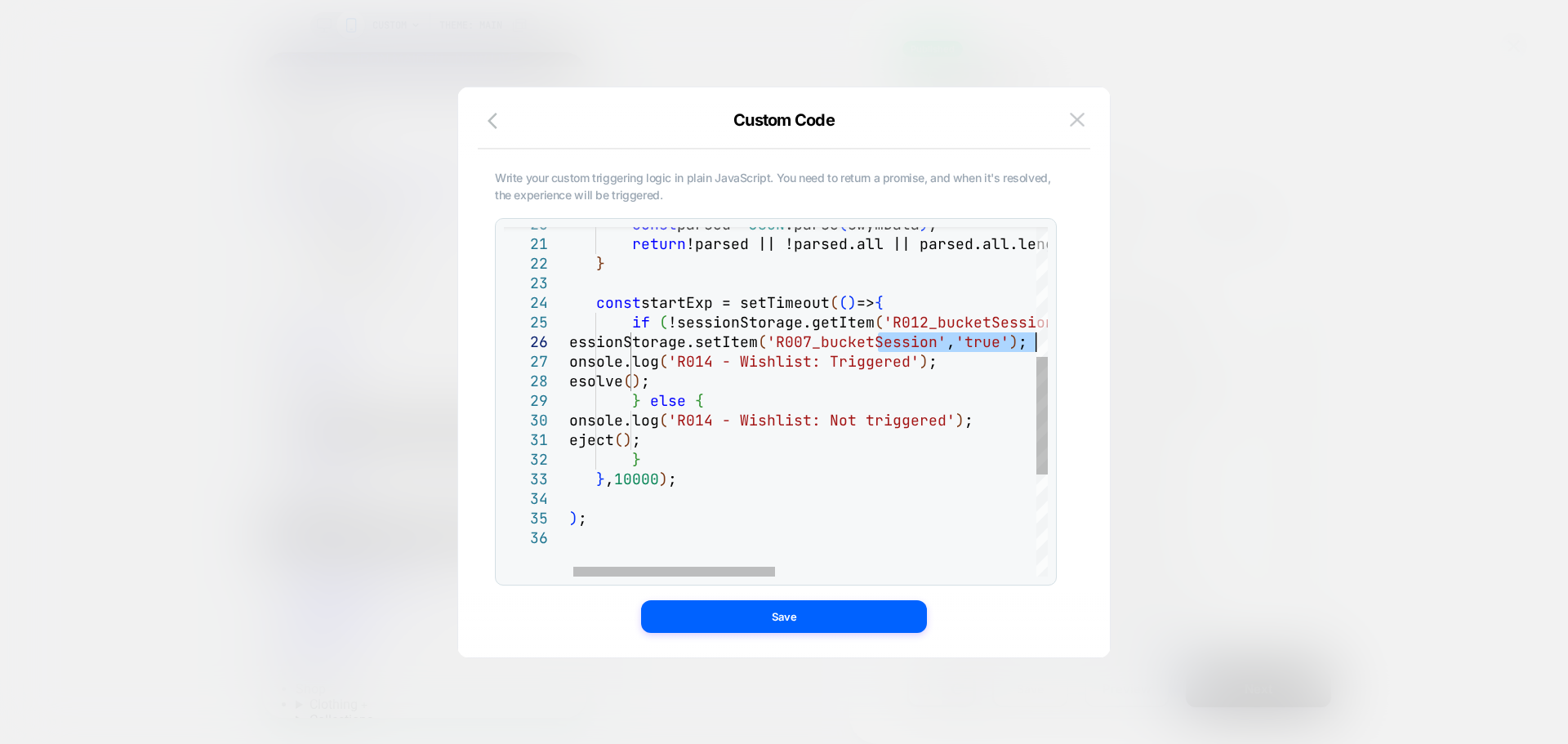click on "} ) ;      } ,  10000 ) ;          }             reject ( ) ;             console.log ( 'R014 - Wishlist: Not triggered' ) ;          }   else   {             resolve ( ) ;             console.log ( 'R014 - Wishlist: Triggered' ) ;             sessionStorage.setItem ( 'R007_bucketSession' ,  'true' ) ;          if   ( !sessionStorage.getItem ( 'R012_bucketSession' )  && isCartEmpty ( )  && !isWishlistEmpty ( ) )   {      const  startExp = setTimeout ( ( )  =>  {      }          return  !parsed || !parsed.all || parsed.all.length ===  0 ;          const  parsed =  JSON .parse ( swymData ) ;" at bounding box center [1112, 360] 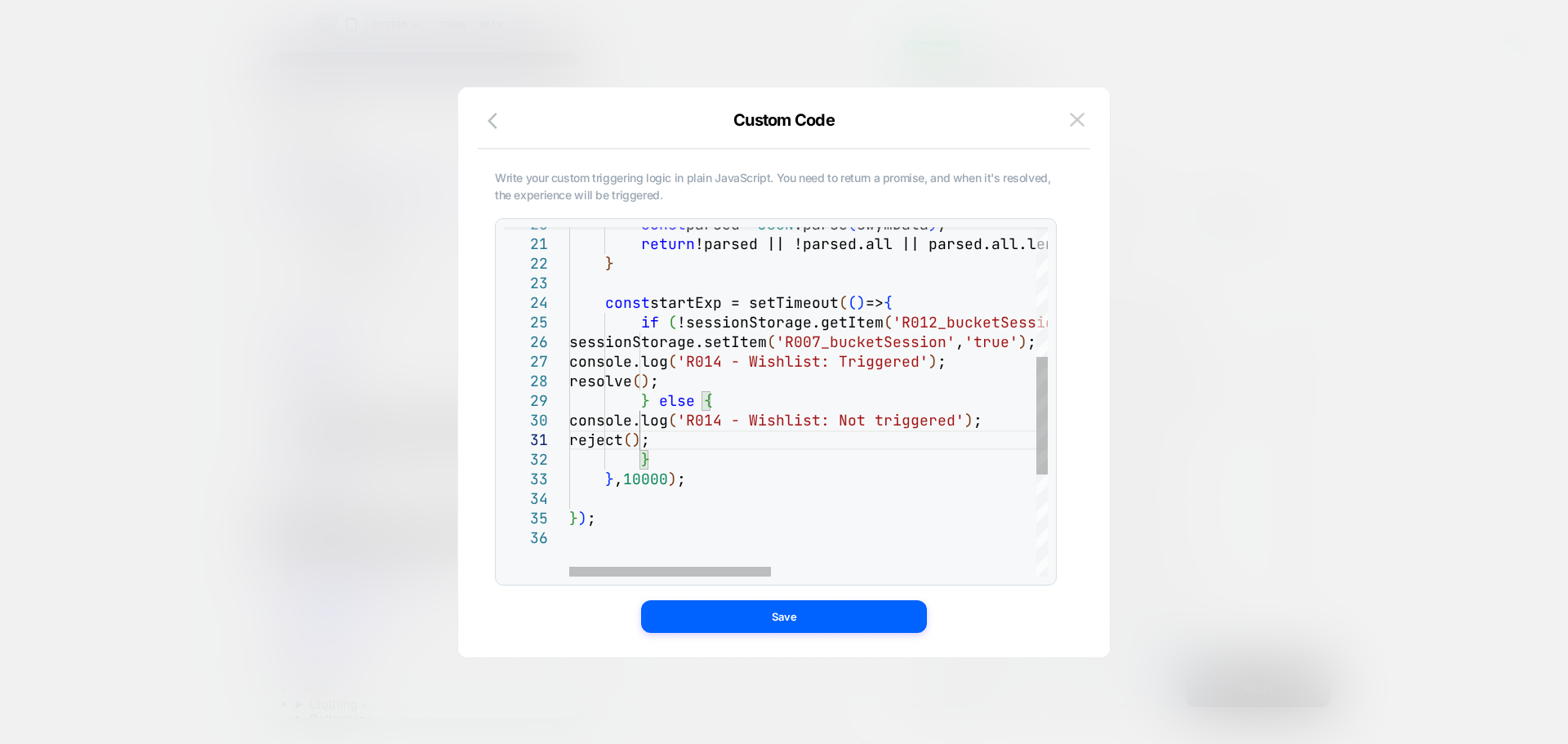 scroll, scrollTop: 20, scrollLeft: 0, axis: vertical 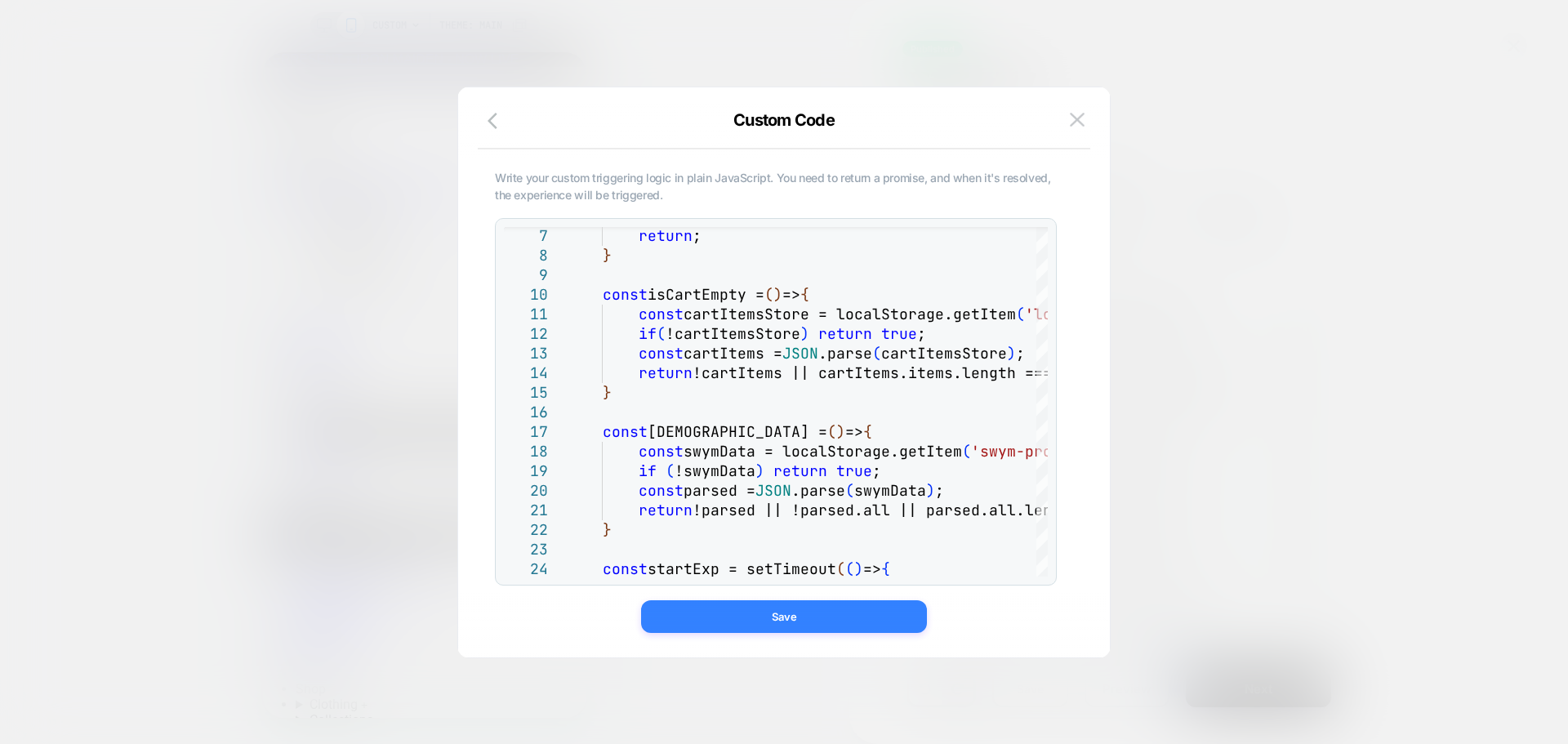 type on "**********" 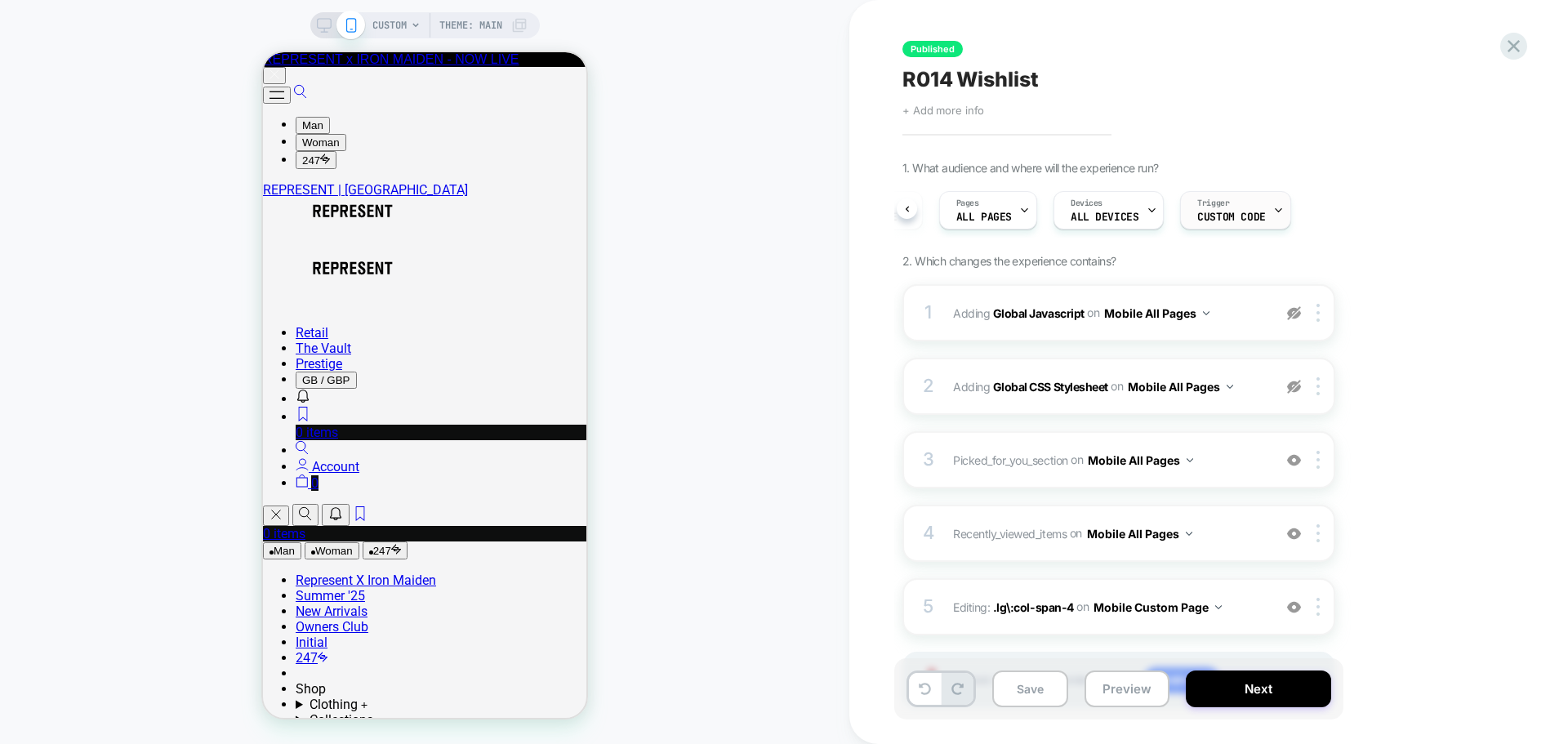 click on "Custom Code" at bounding box center [1231, 217] 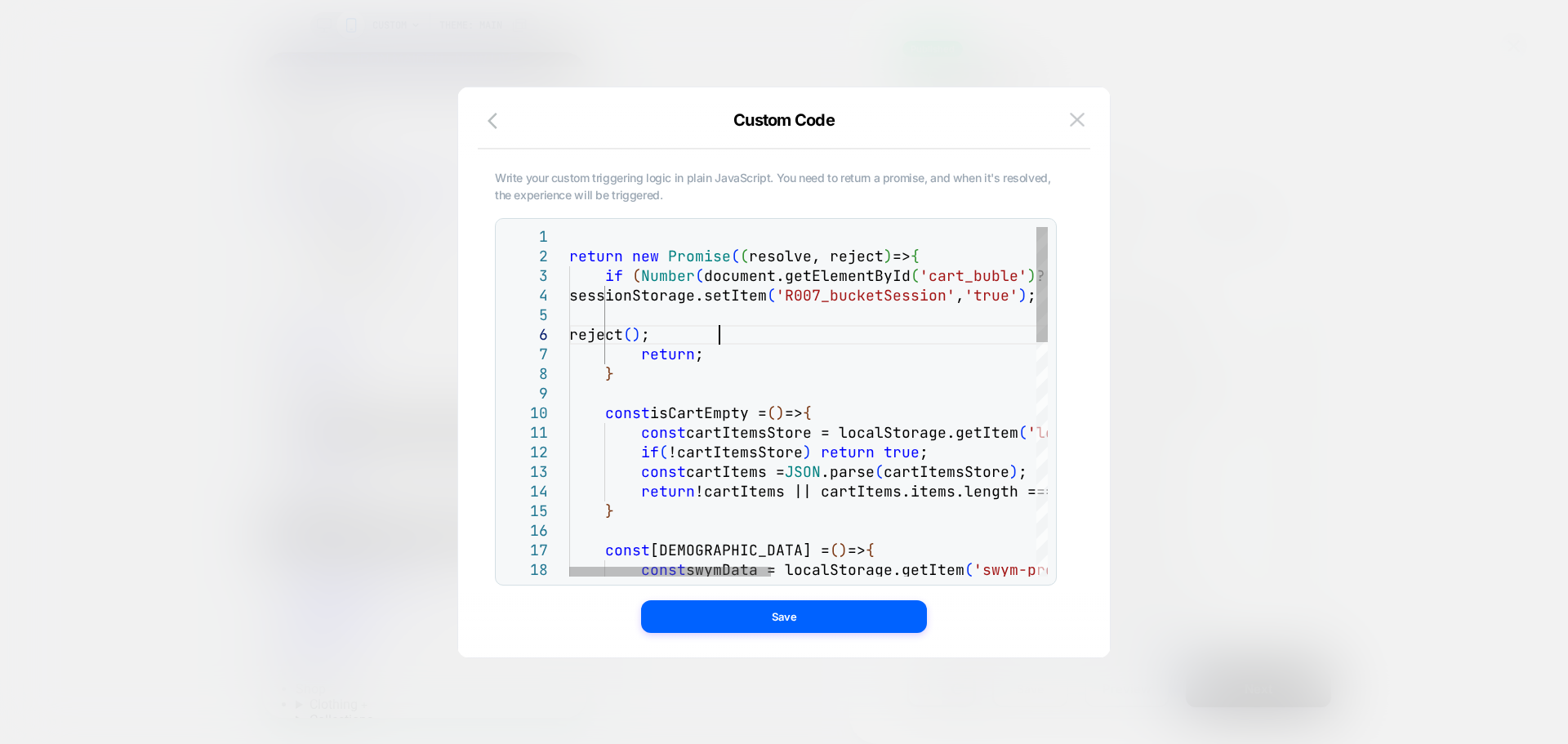scroll, scrollTop: 0, scrollLeft: 0, axis: both 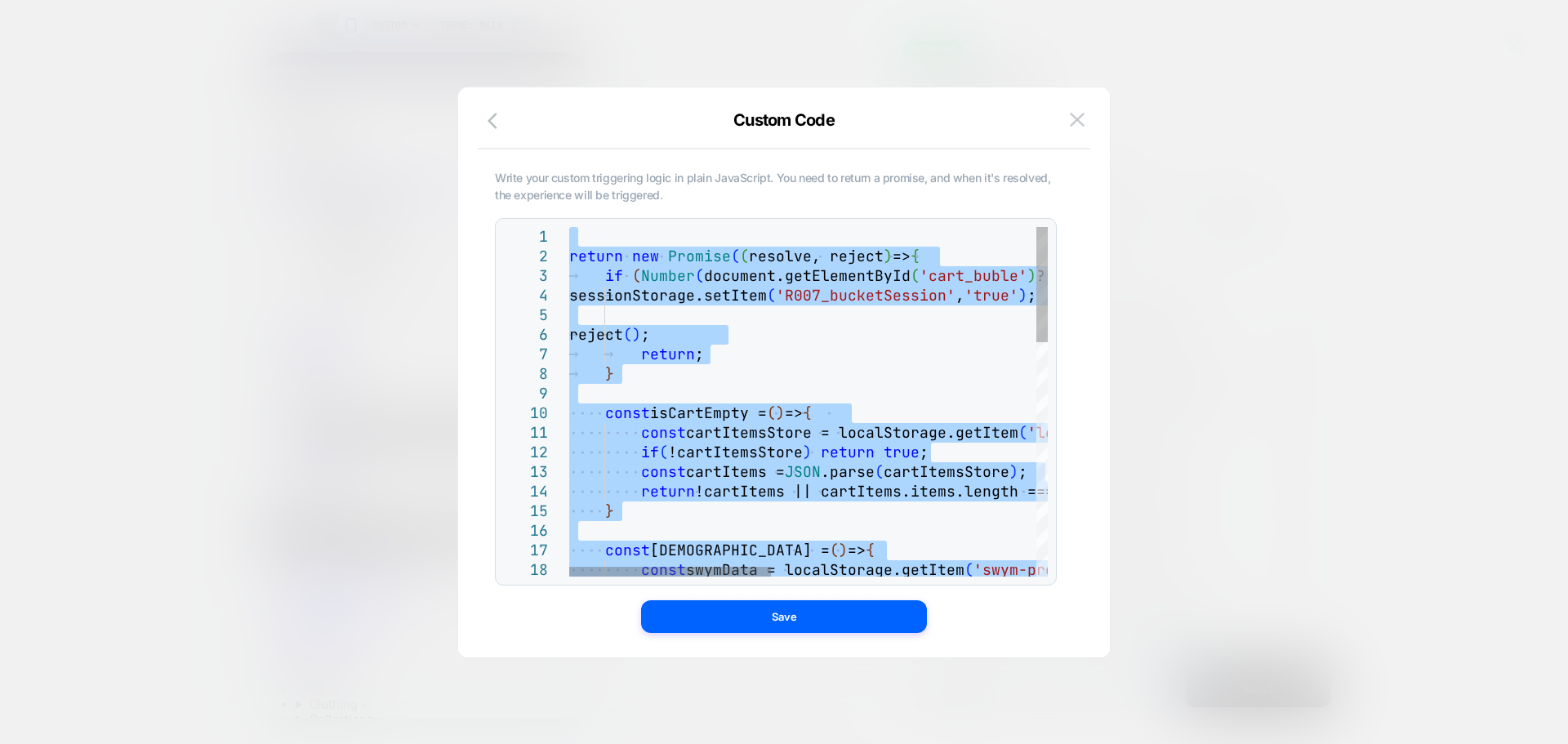 click on "return   new   Promise ( ( resolve, reject )  =>  {      if   ( Number ( document.getElementById ( 'cart_buble' ) ?.innerText )  ==  0  || sessionStorage.getItem ( 'R007_bucketSession' ) )   {         sessionStorage.setItem ( 'R007_bucketSession' ,  'true' ) ;         reject ( ) ;          return ;      }      const  isCartEmpty =  ( )  =>  {          const  cartItemsStore = localStorage.getItem ( 'loomi-cart' ) ;          if ( !cartItemsStore )   return   true ;          const  cartItems =  JSON .parse ( cartItemsStore ) ;          return  !cartItems || cartItems.items.length ===  0 ;      }      const  isWishlistEmpty =  ( )  =>  {          const  swymData = localStorage.getItem ( 'swym-products' ) ;" at bounding box center (1121, 755) 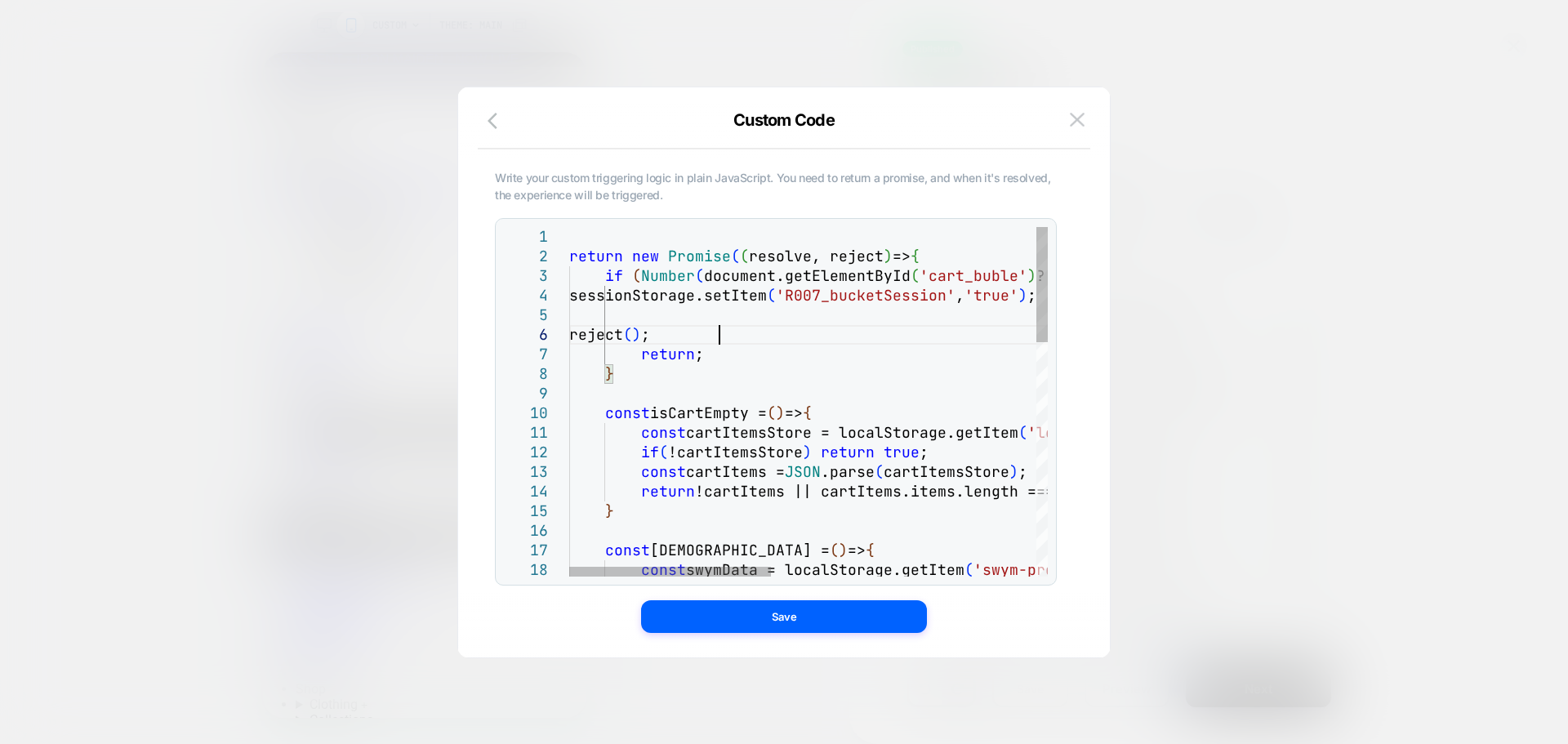 click on "return   new   Promise ( ( resolve, reject )  =>  {      if   ( Number ( document.getElementById ( 'cart_buble' ) ?.innerText )  ==  0  || sessionStorage.getItem ( 'R007_bucketSession' ) )   {         sessionStorage.setItem ( 'R007_bucketSession' ,  'true' ) ;         reject ( ) ;          return ;      }      const  isCartEmpty =  ( )  =>  {          const  cartItemsStore = localStorage.getItem ( 'loomi-cart' ) ;          if ( !cartItemsStore )   return   true ;          const  cartItems =  JSON .parse ( cartItemsStore ) ;          return  !cartItems || cartItems.items.length ===  0 ;      }      const  isWishlistEmpty =  ( )  =>  {          const  swymData = localStorage.getItem ( 'swym-products' ) ;" at bounding box center (1121, 755) 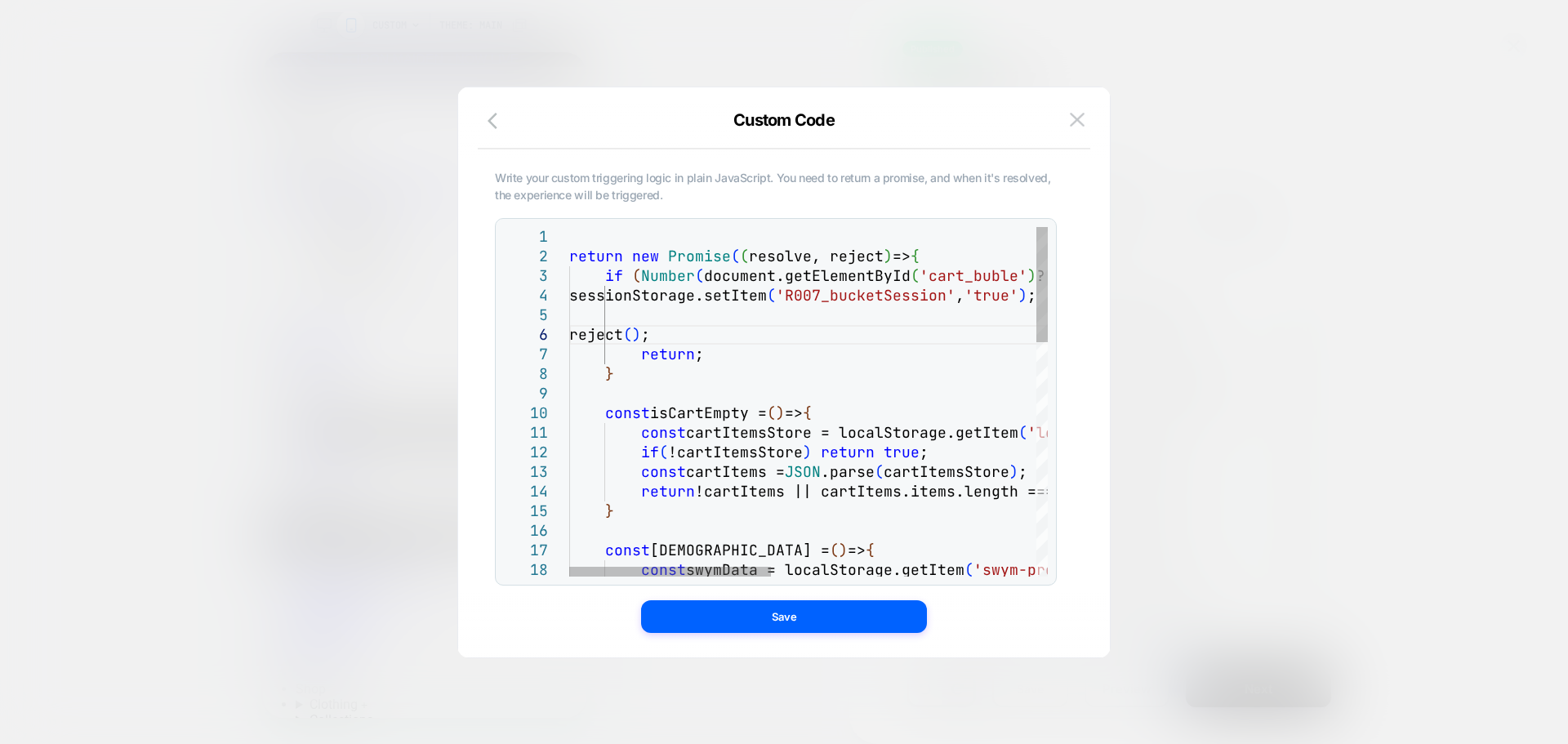 click on "return   new   Promise ( ( resolve, reject )  =>  {      if   ( Number ( document.getElementById ( 'cart_buble' ) ?.innerText )  ==  0  || sessionStorage.getItem ( 'R007_bucketSession' ) )   {         sessionStorage.setItem ( 'R007_bucketSession' ,  'true' ) ;         reject ( ) ;          return ;      }      const  isCartEmpty =  ( )  =>  {          const  cartItemsStore = localStorage.getItem ( 'loomi-cart' ) ;          if ( !cartItemsStore )   return   true ;          const  cartItems =  JSON .parse ( cartItemsStore ) ;          return  !cartItems || cartItems.items.length ===  0 ;      }      const  isWishlistEmpty =  ( )  =>  {          const  swymData = localStorage.getItem ( 'swym-products' ) ;" at bounding box center (1121, 755) 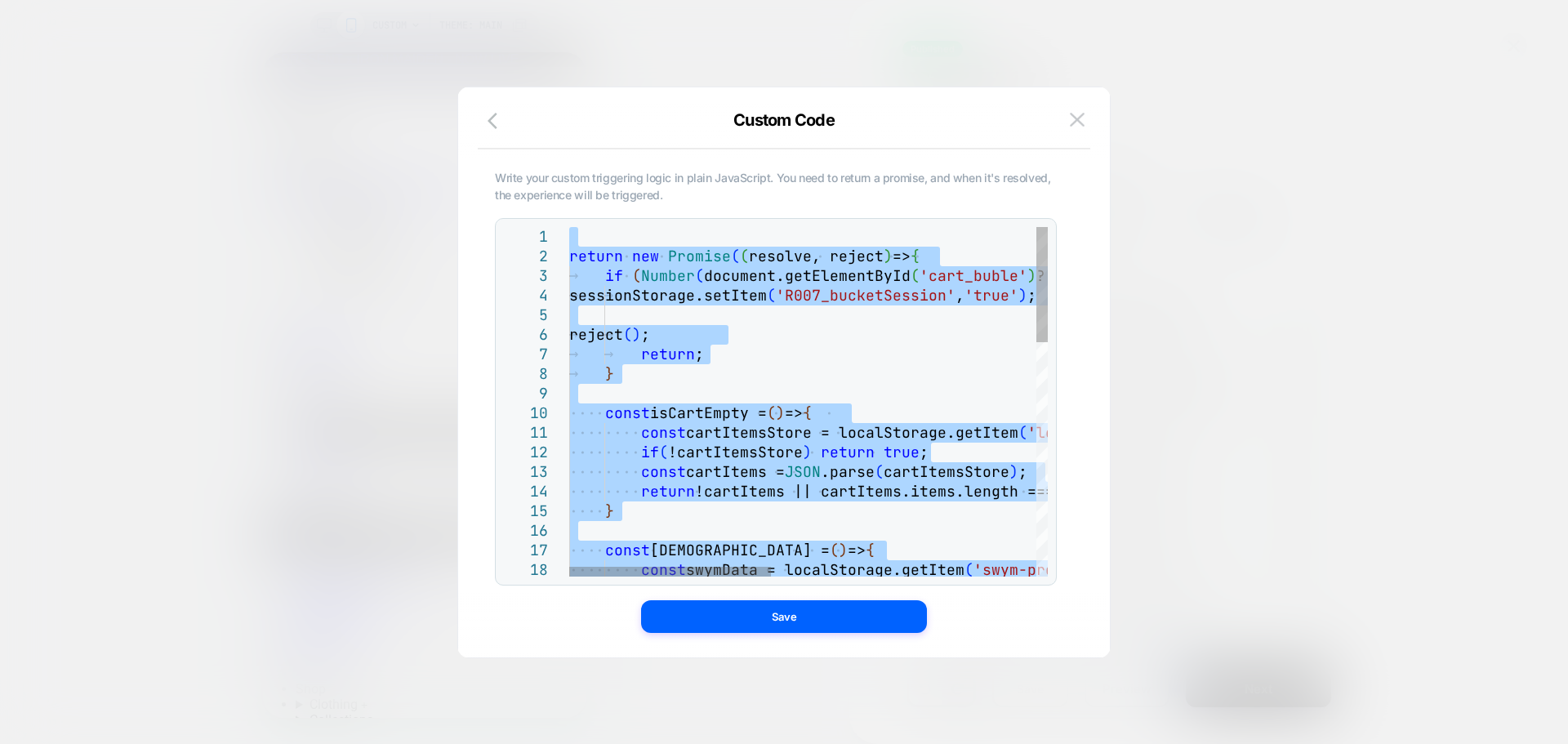 type on "**********" 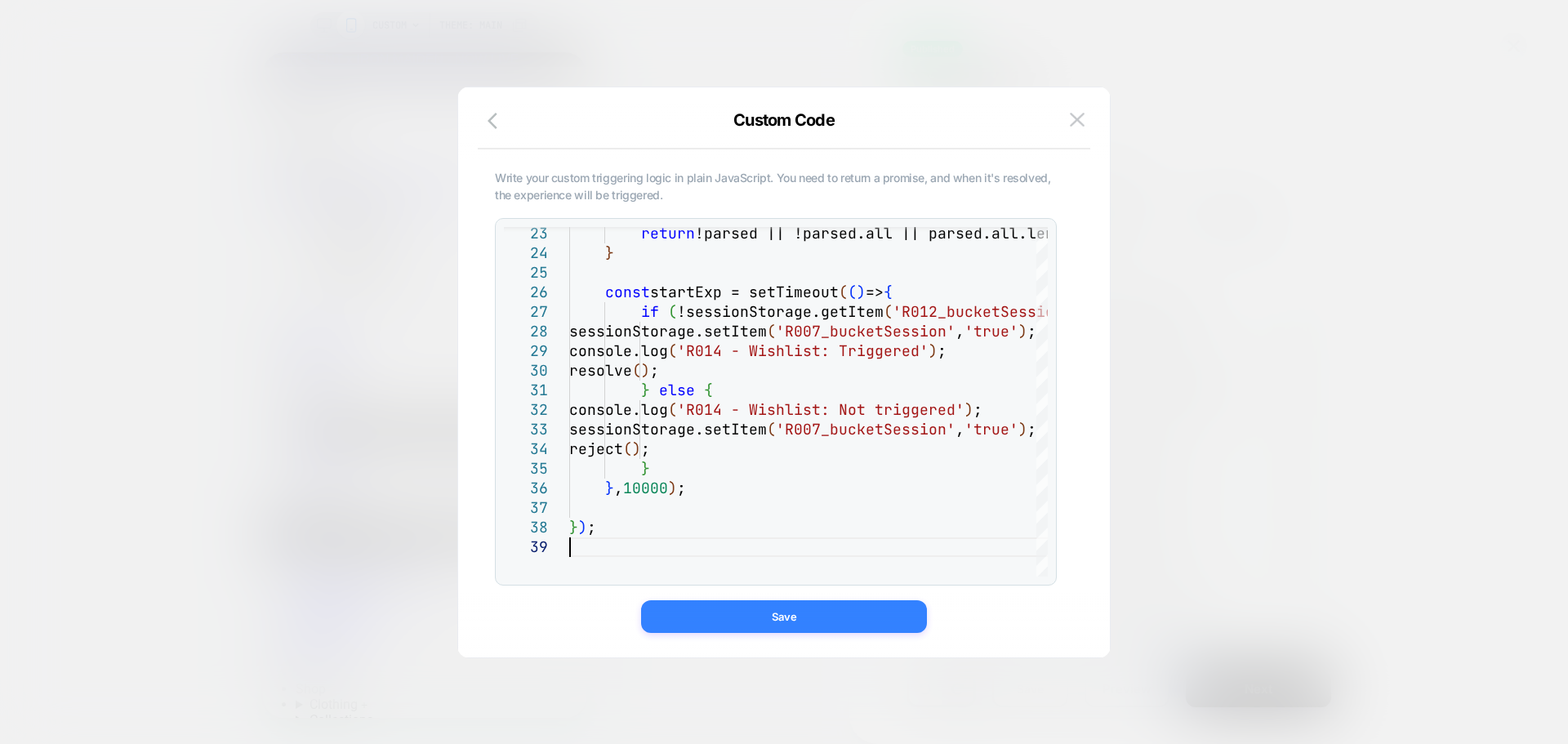 click on "Save" at bounding box center (784, 617) 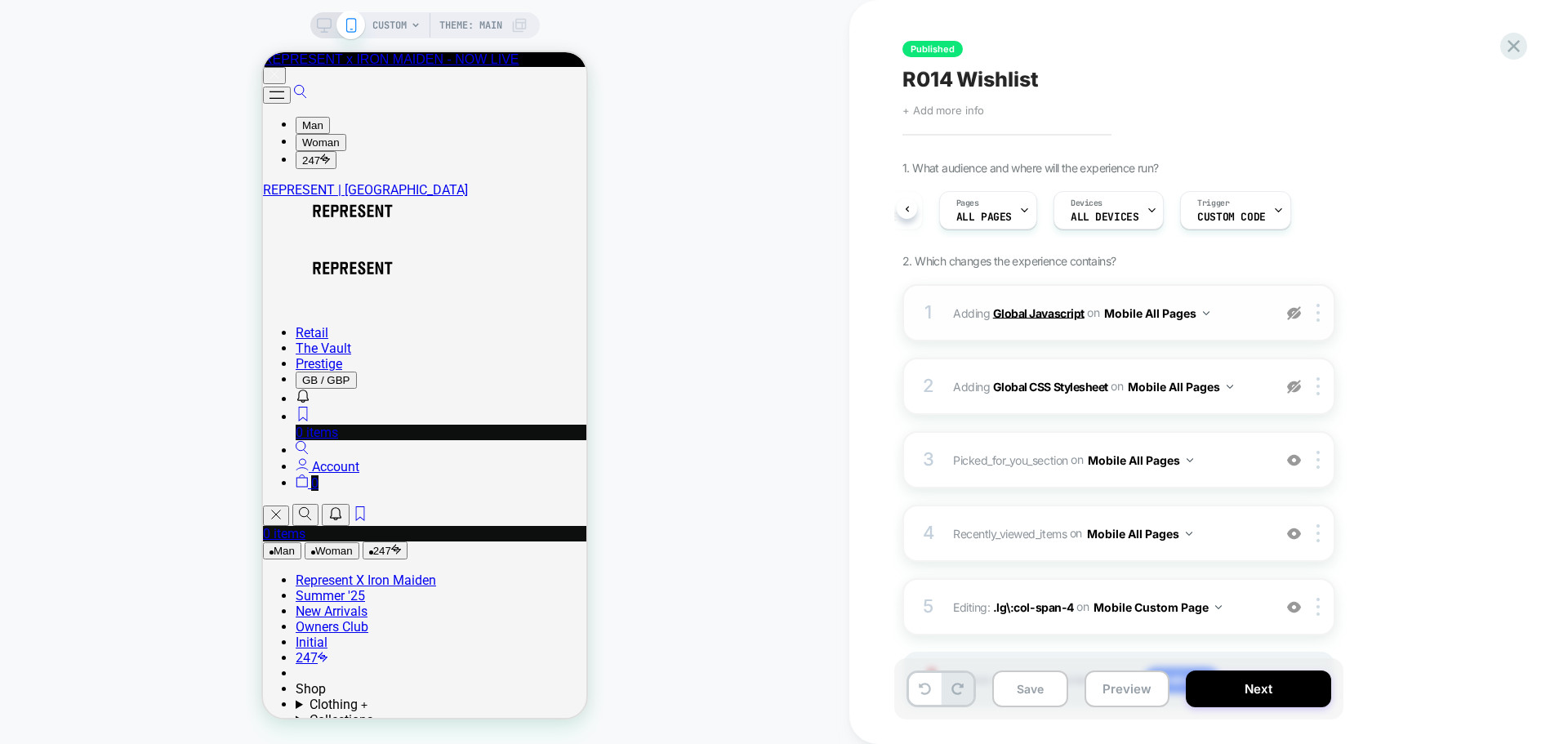 click on "Global Javascript" at bounding box center (1039, 312) 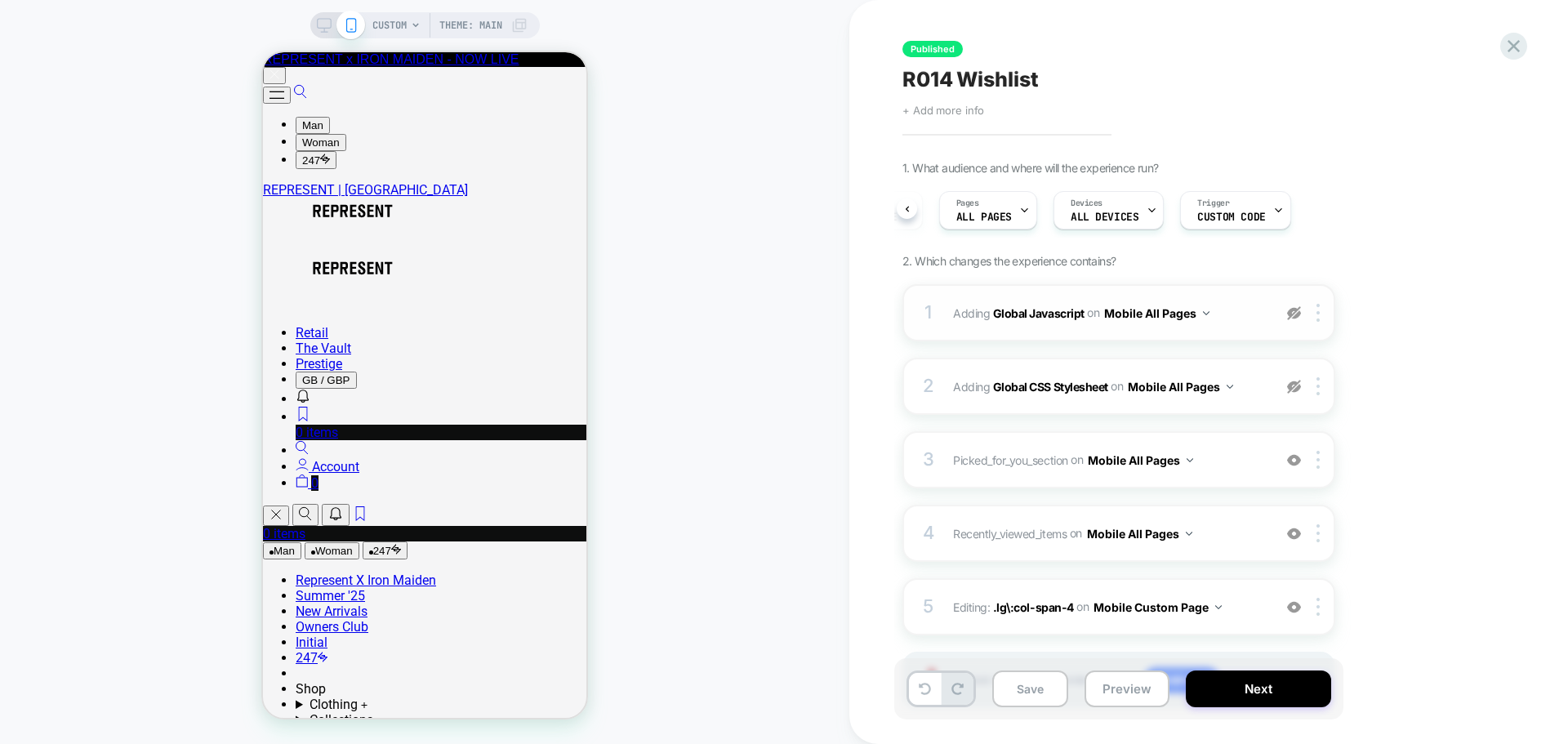 click at bounding box center (1294, 313) 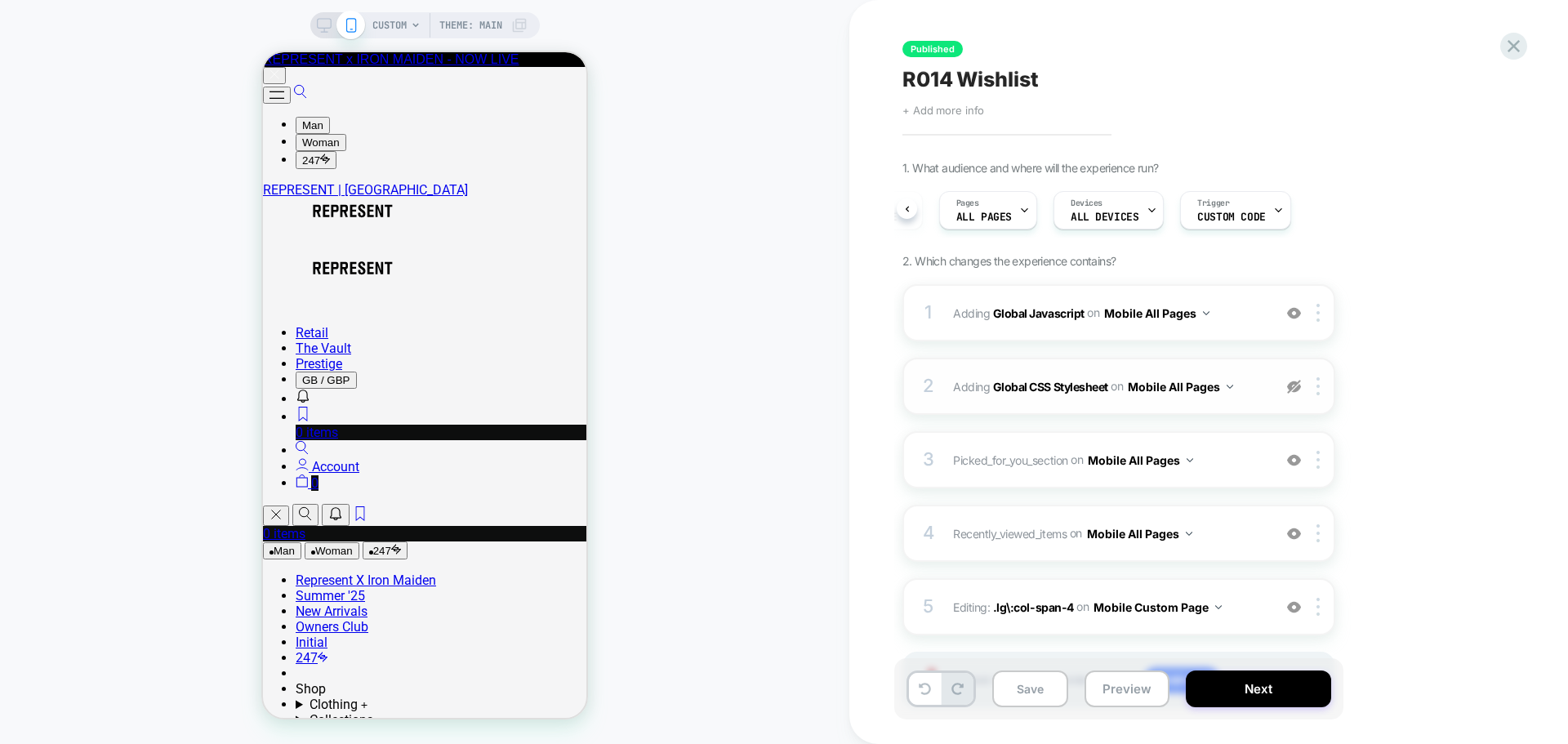 click at bounding box center (1294, 386) 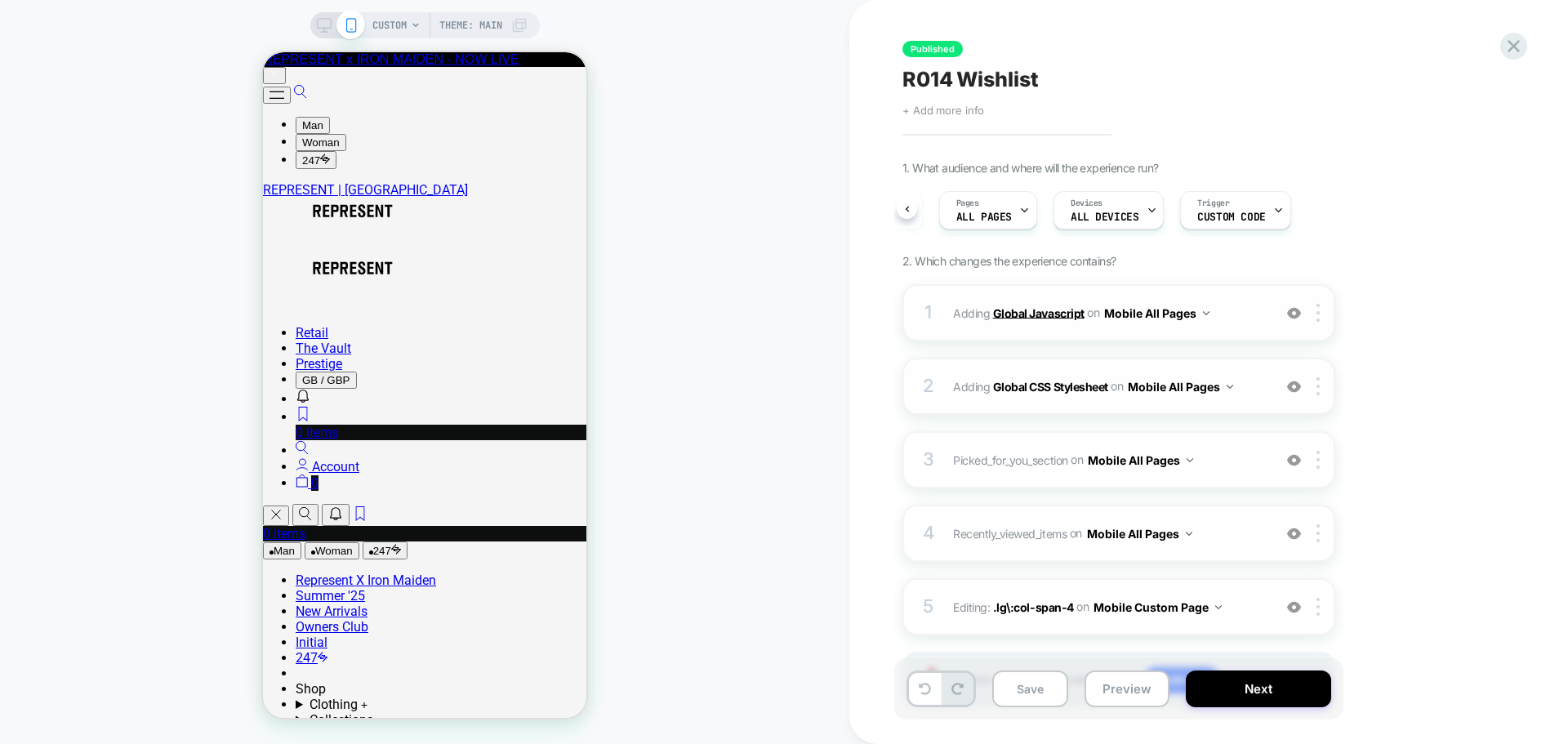 click on "Global Javascript" at bounding box center [1039, 312] 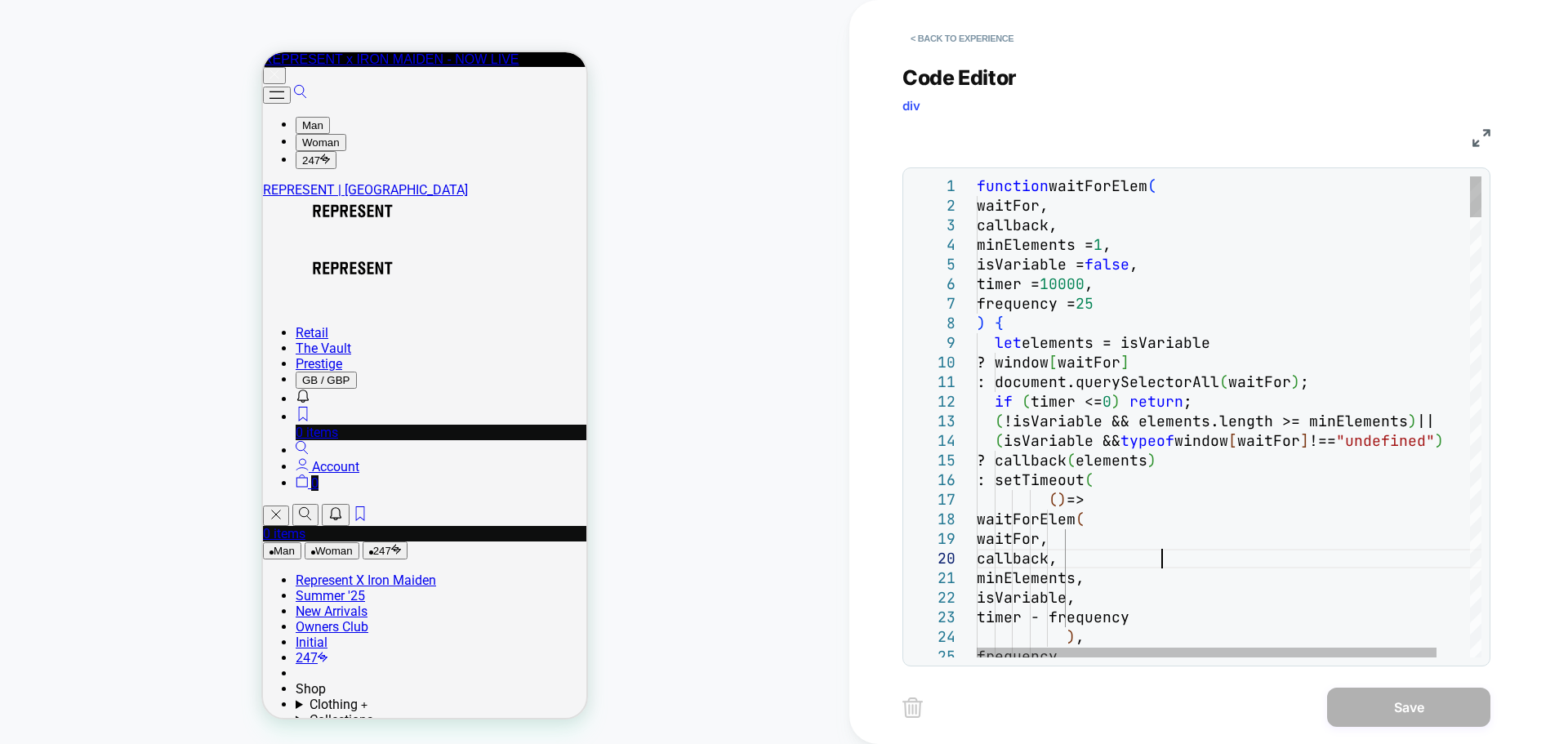 scroll, scrollTop: 0, scrollLeft: 0, axis: both 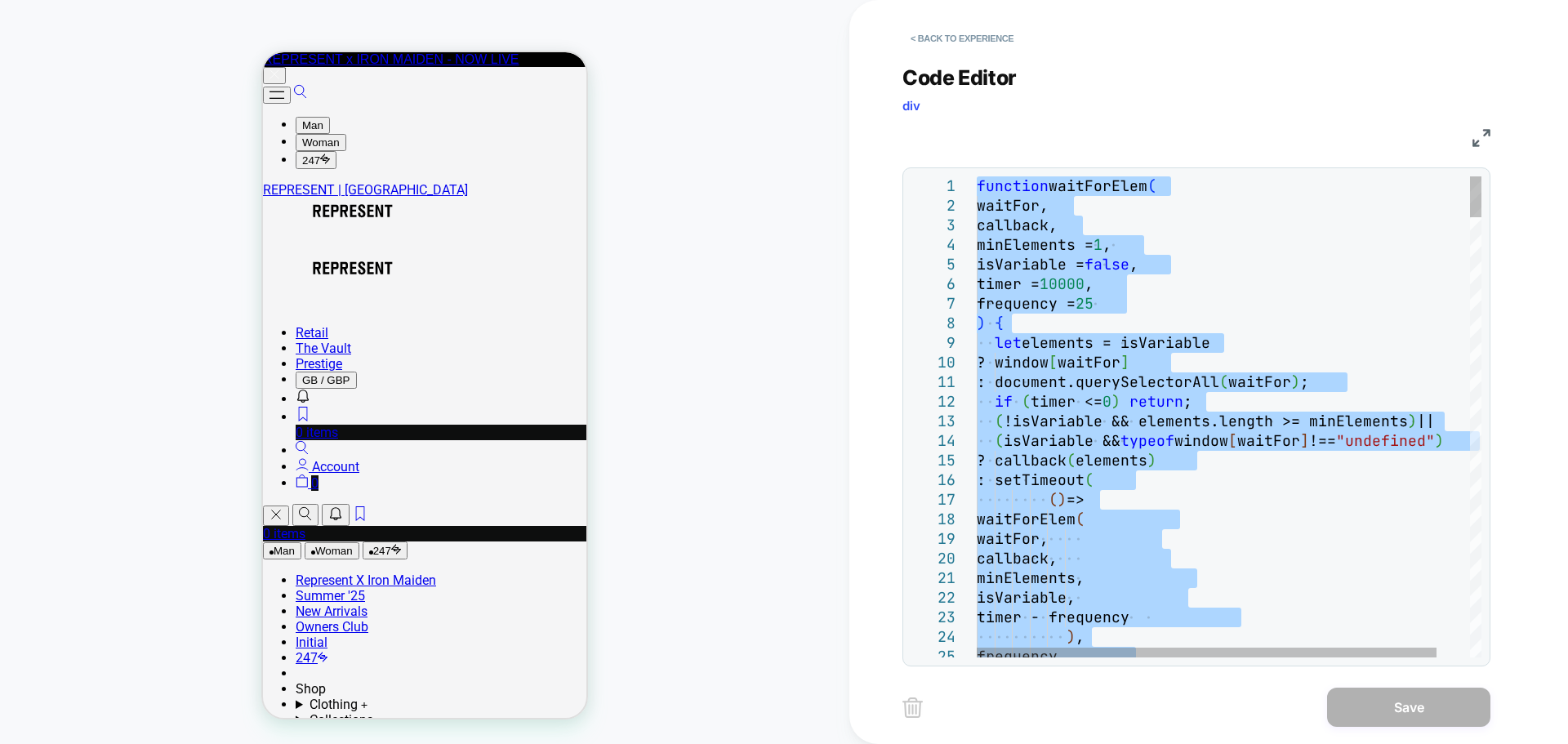 type on "**********" 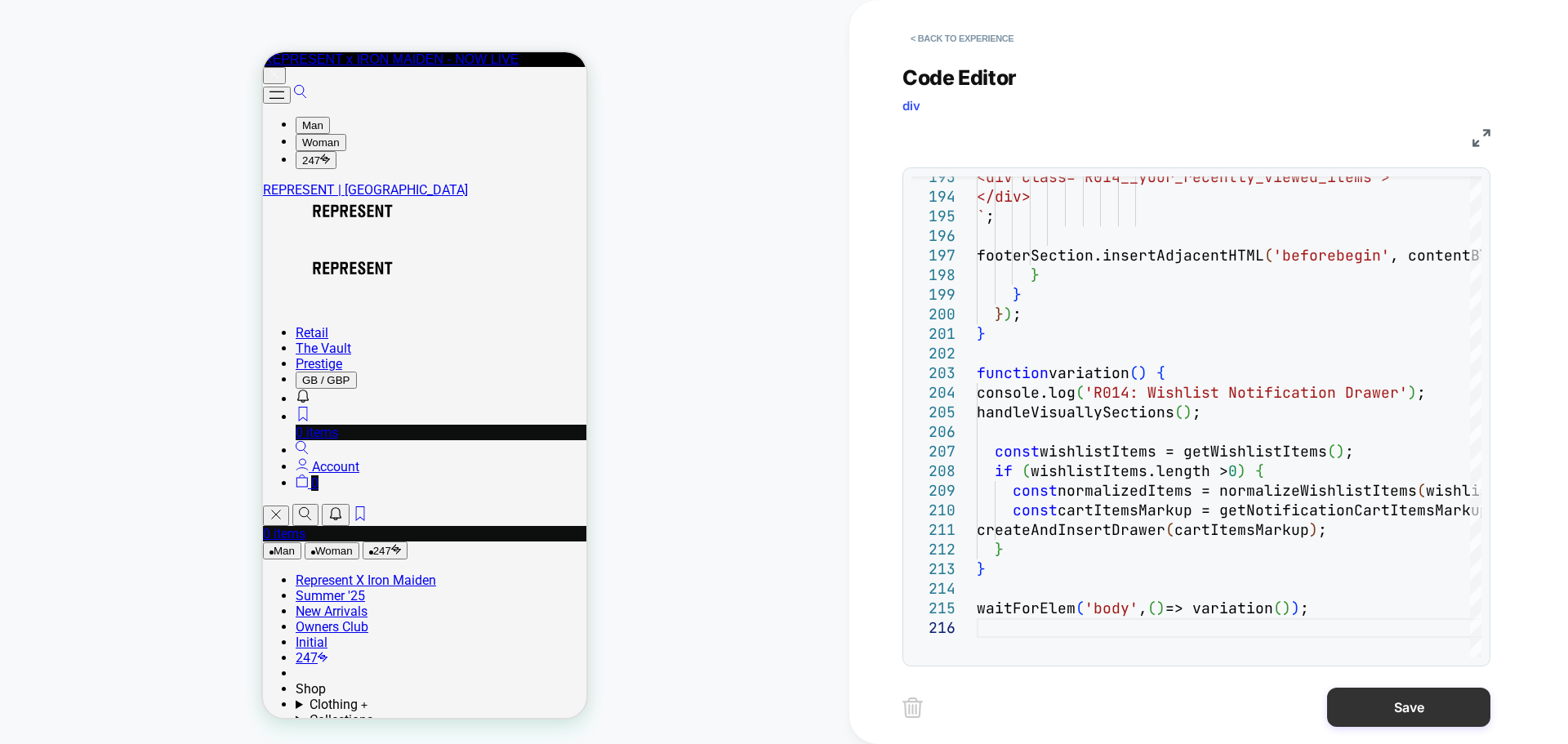 click on "Save" at bounding box center (1409, 707) 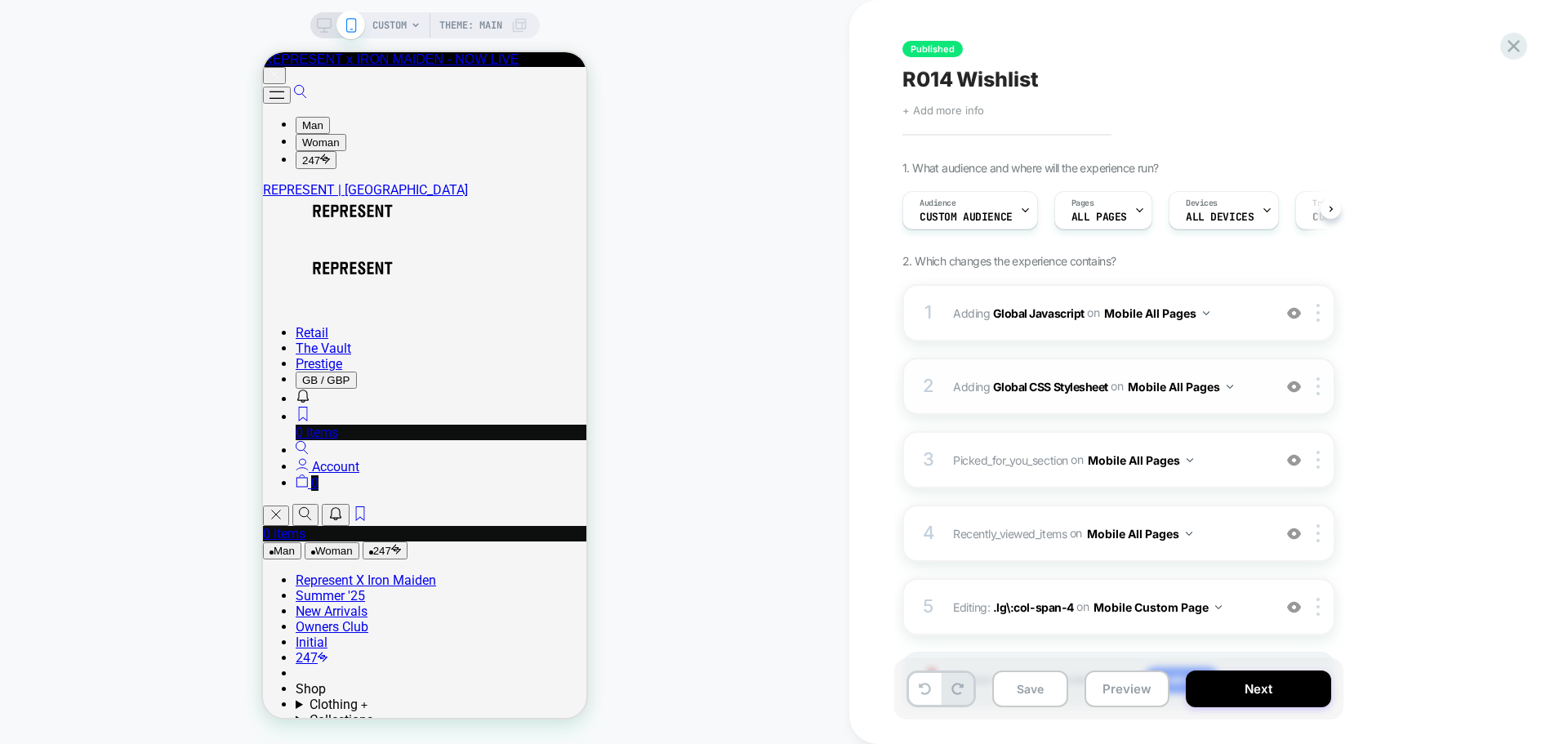 scroll, scrollTop: 0, scrollLeft: 1, axis: horizontal 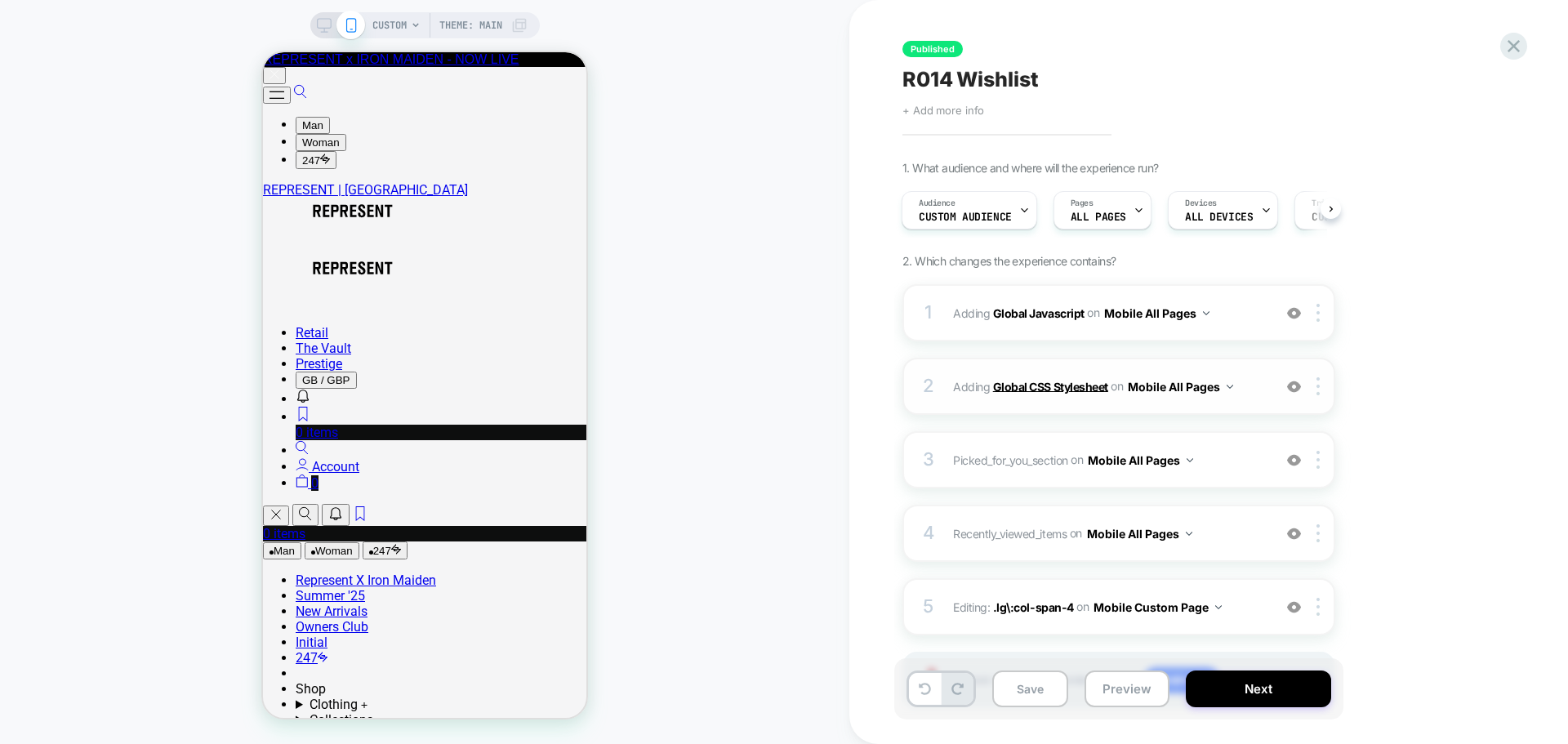 click on "Global CSS Stylesheet" at bounding box center (1050, 385) 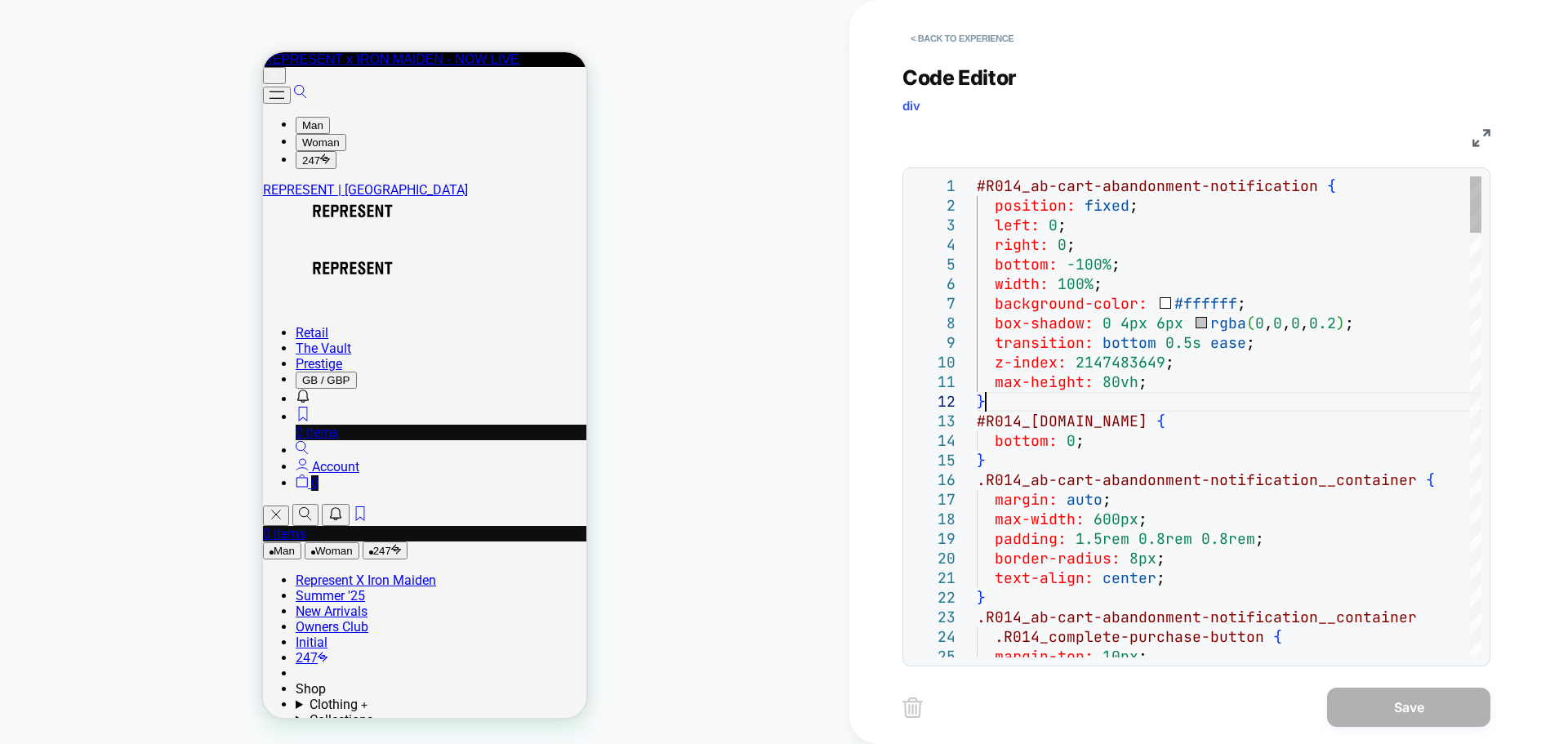 scroll, scrollTop: 0, scrollLeft: 0, axis: both 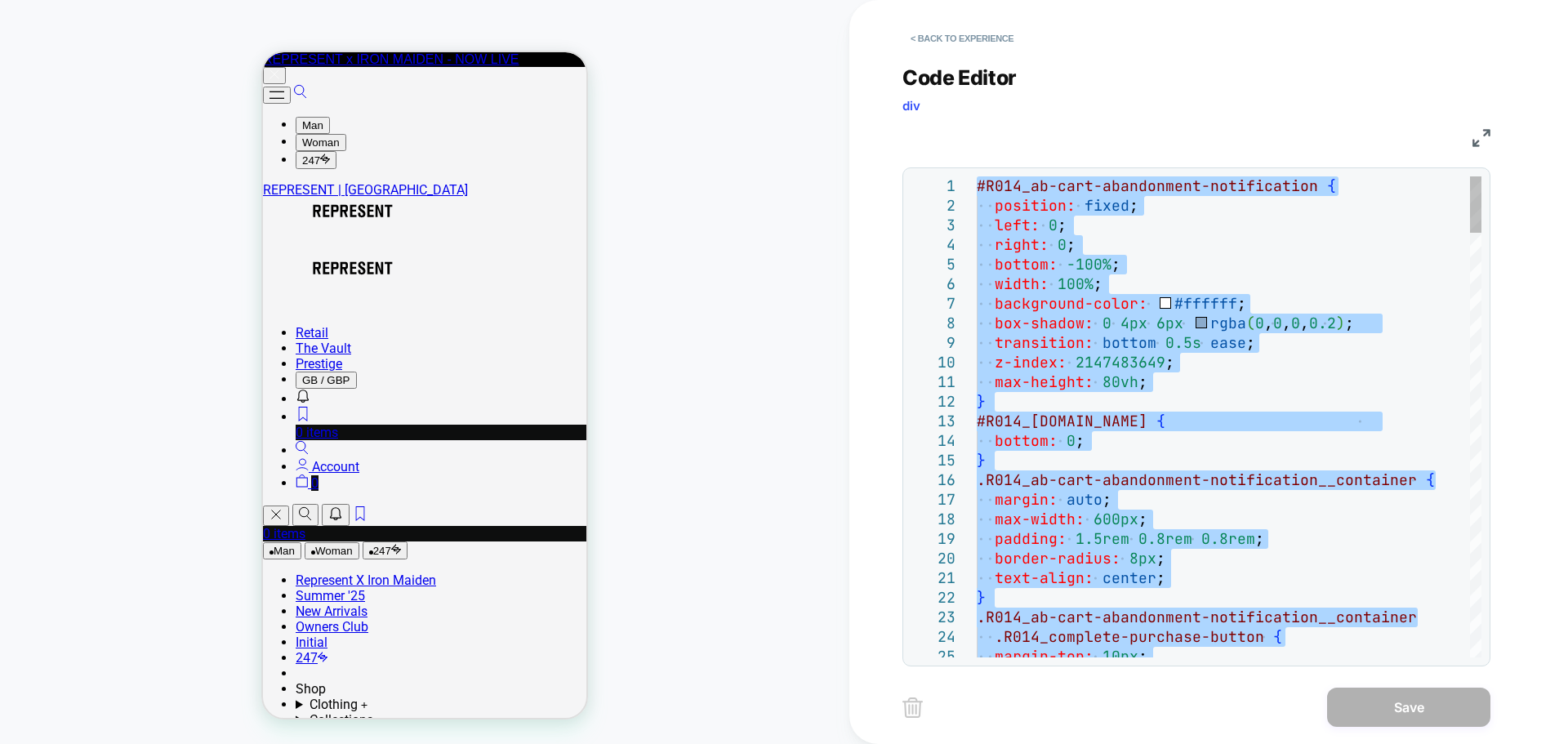 type on "**********" 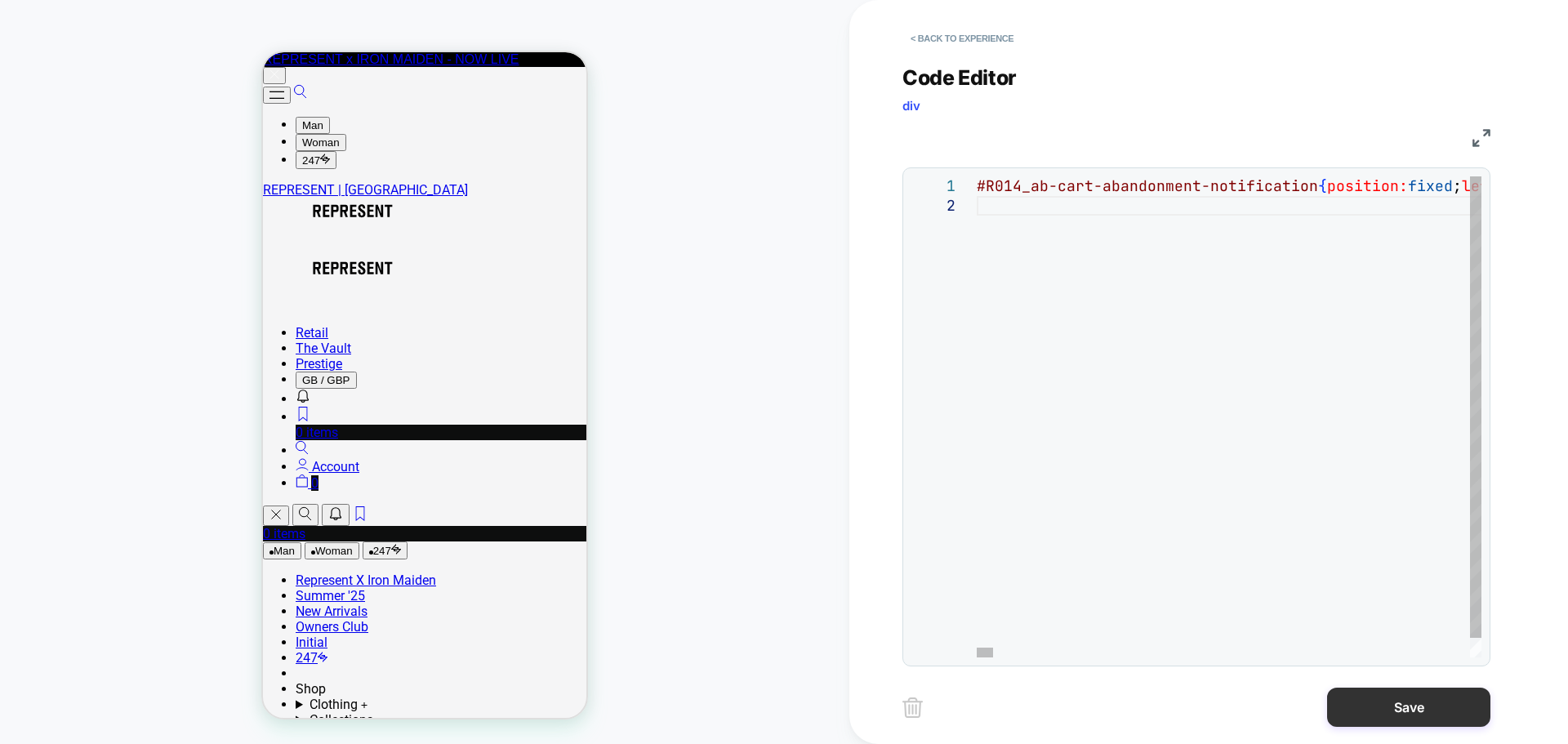 click on "Save" at bounding box center (1409, 707) 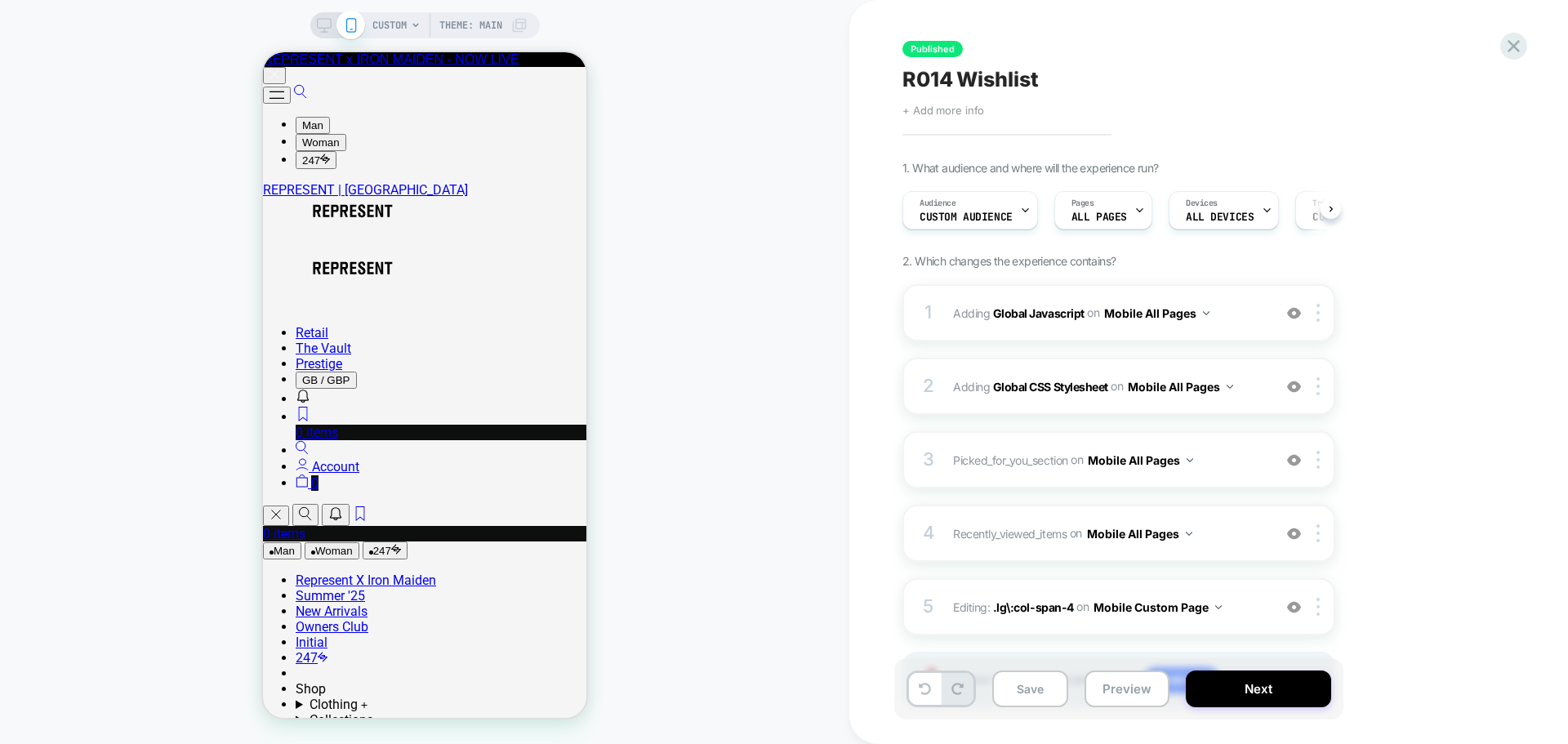 scroll, scrollTop: 0, scrollLeft: 1, axis: horizontal 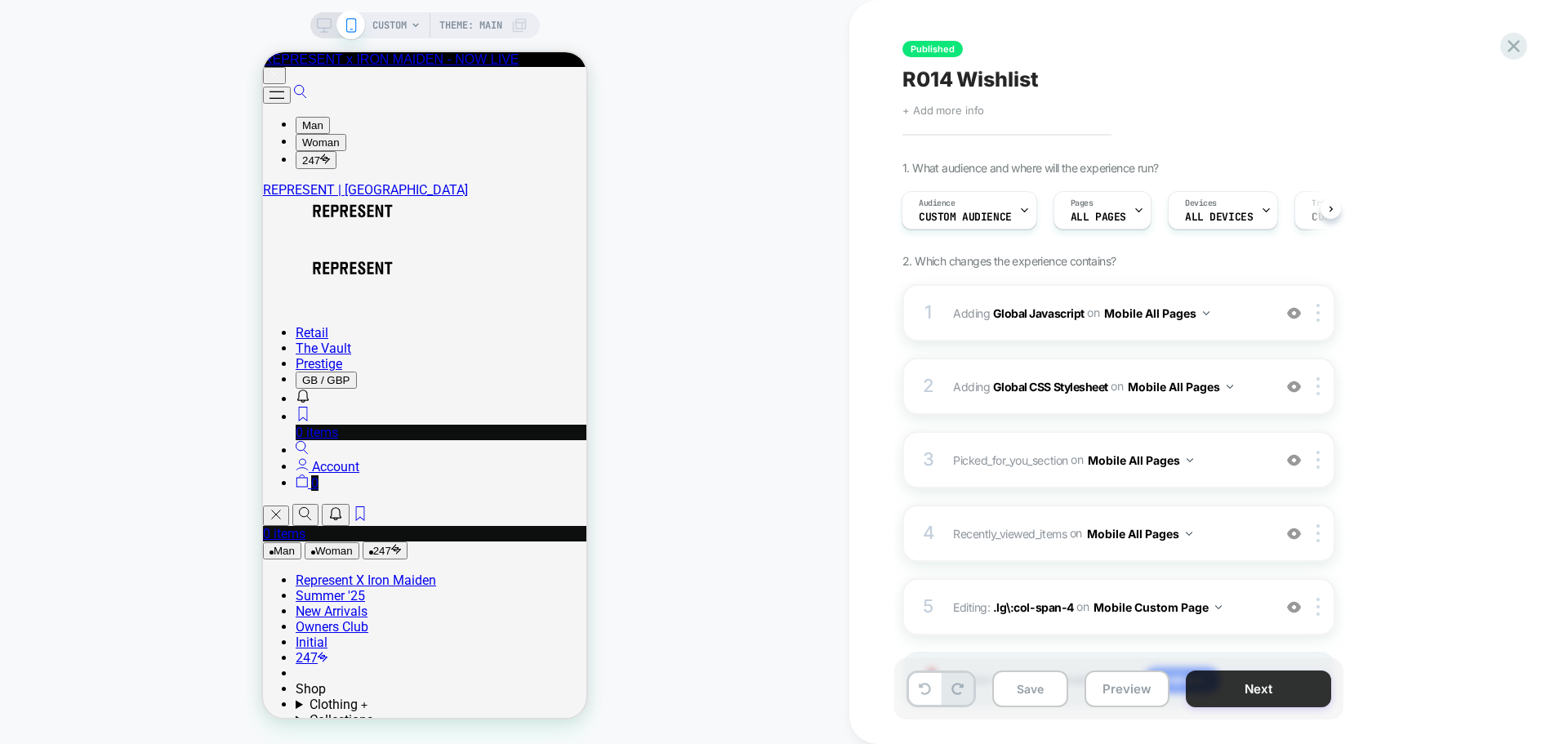 click on "Next" at bounding box center [1258, 688] 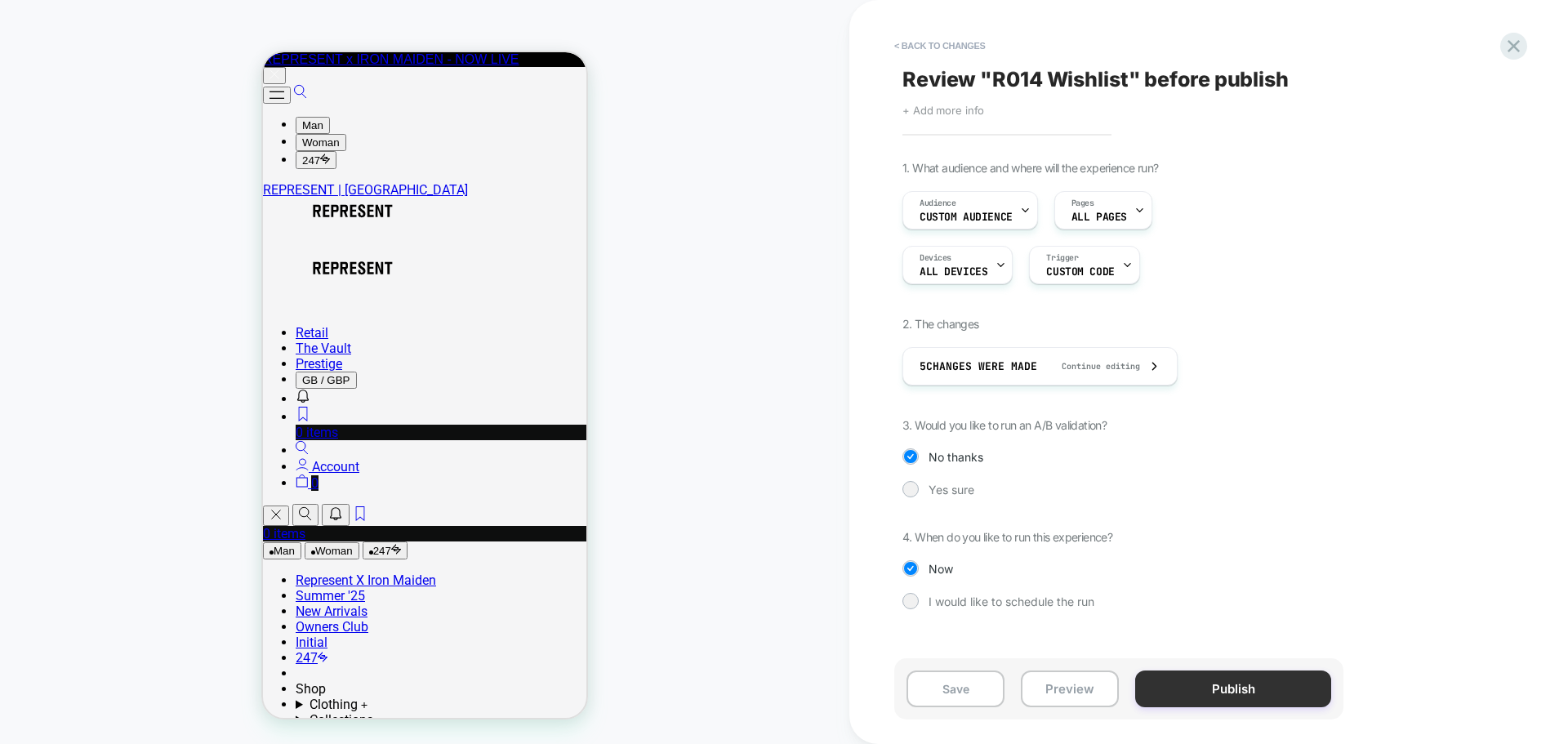 click on "Publish" at bounding box center (1233, 688) 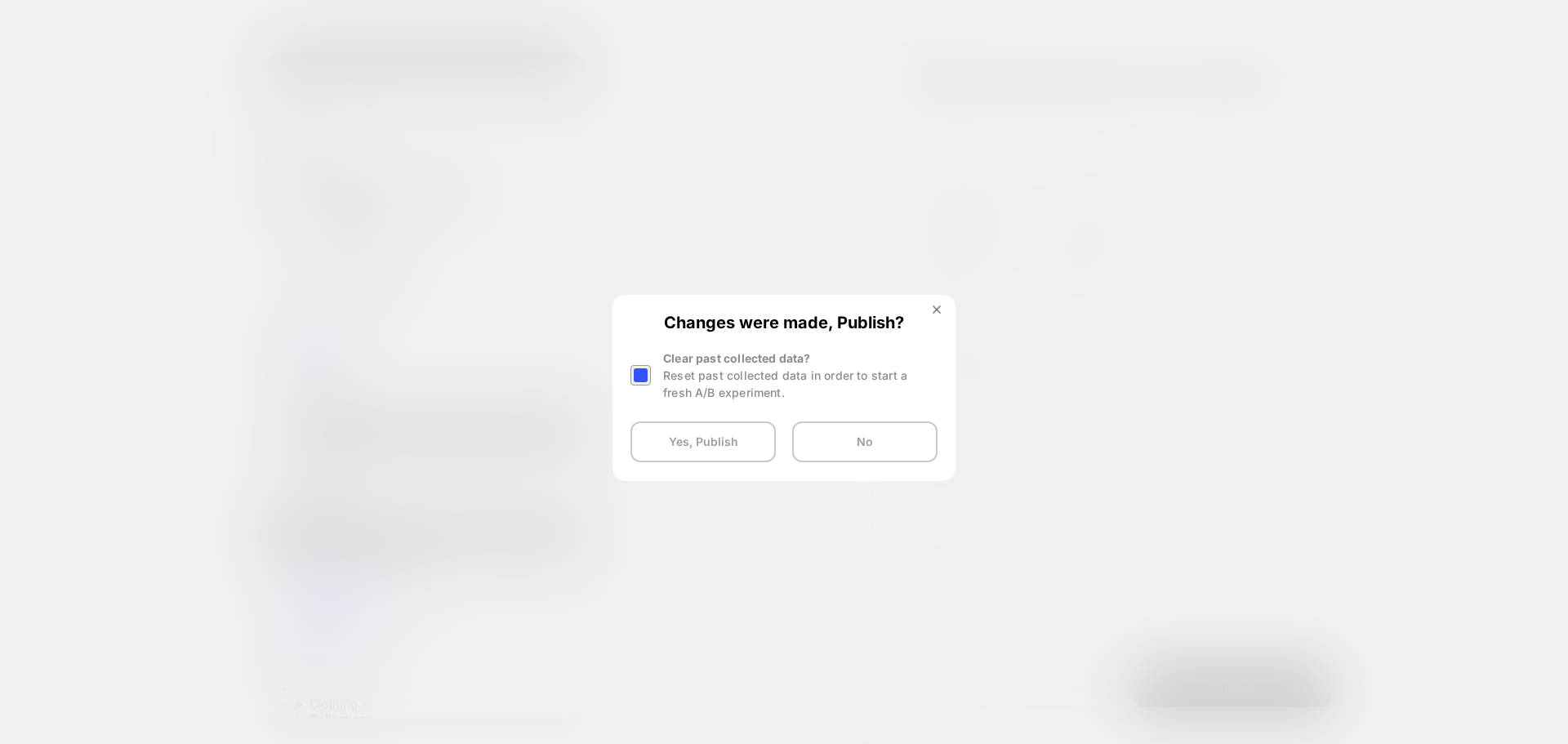 click at bounding box center (640, 375) 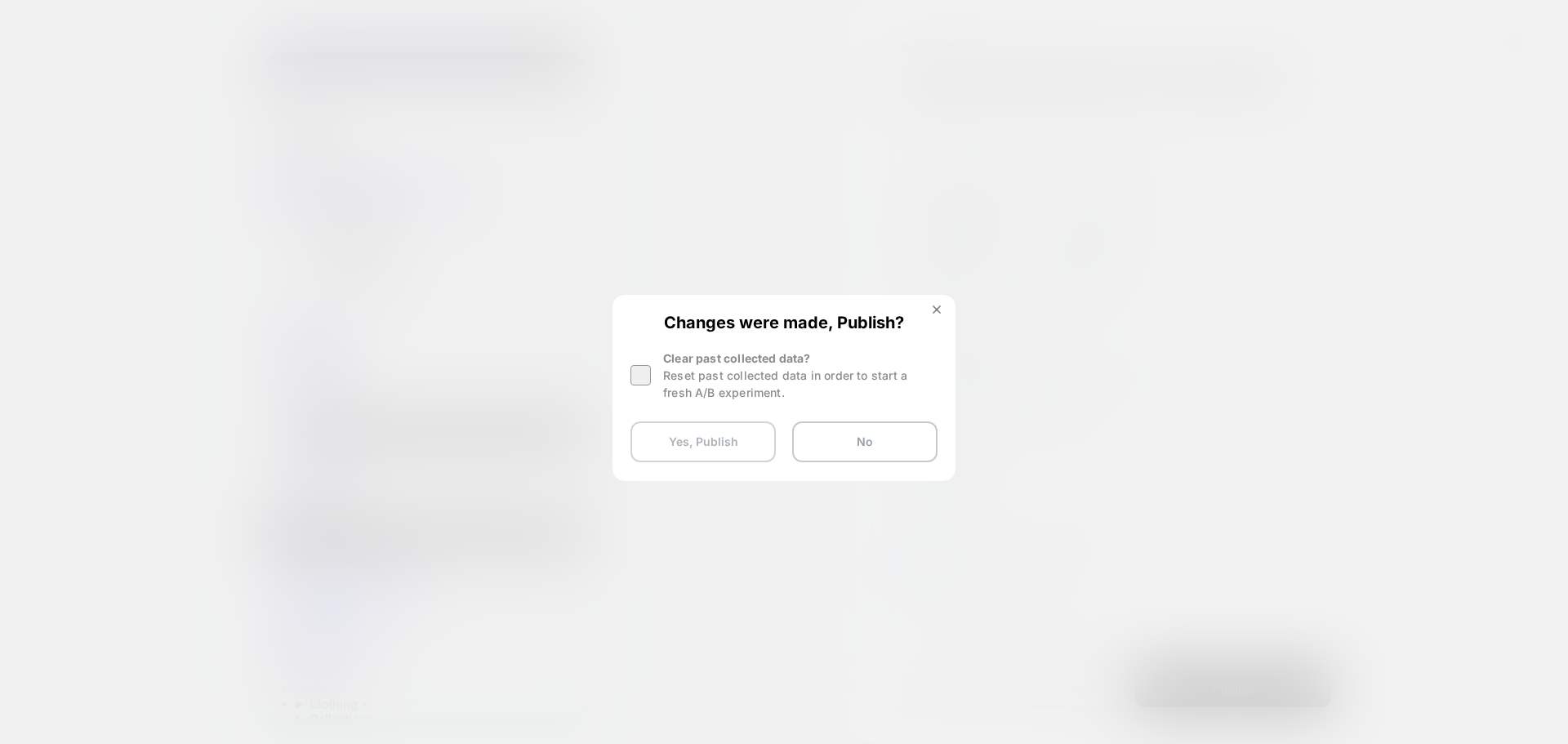 click on "Yes, Publish" at bounding box center [703, 442] 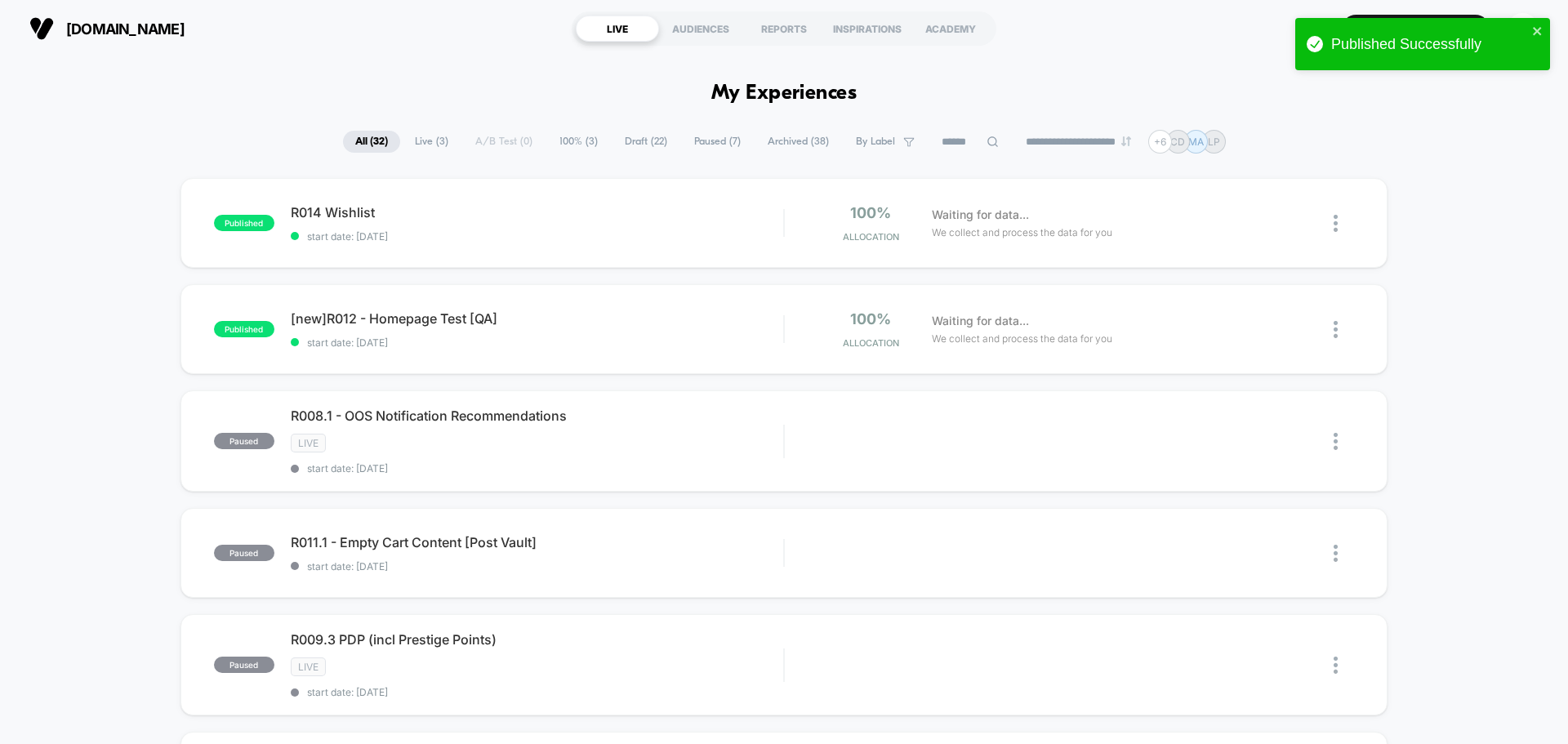 click on "published R014 Wishlist start date: [DATE] 100% Allocation Waiting for data... We collect and process the data for you published [new]R012 - Homepage Test [QA] start date: [DATE] 100% Allocation Waiting for data... We collect and process the data for you paused R008.1 - OOS Notification Recommendations LIVE start date: [DATE] Edit Duplicate Preview Start paused R011.1 - Empty Cart Content [Post Vault] start date: [DATE] Edit Duplicate Preview Start paused R009.3 PDP (incl Prestige Points) LIVE start date: [DATE] Edit Duplicate Preview Start paused R009.2 PDP - Sale Period - Vault Prestige LIVE start date: [DATE] Edit Duplicate Preview Start paused R013 - Vault Quick Filters Moved to 100% on:   [DATE] . Uplift: 0.26% in CR Edit Duplicate Preview Start paused R009.1 PDP - Sale Period LIVE start date: [DATE] Edit Duplicate Preview Start published PDP - M - Similar Styles PDP IN QA start date: [DATE] 100% Allocation Waiting for data... We collect and process the data for you paused Edit" at bounding box center (784, 882) 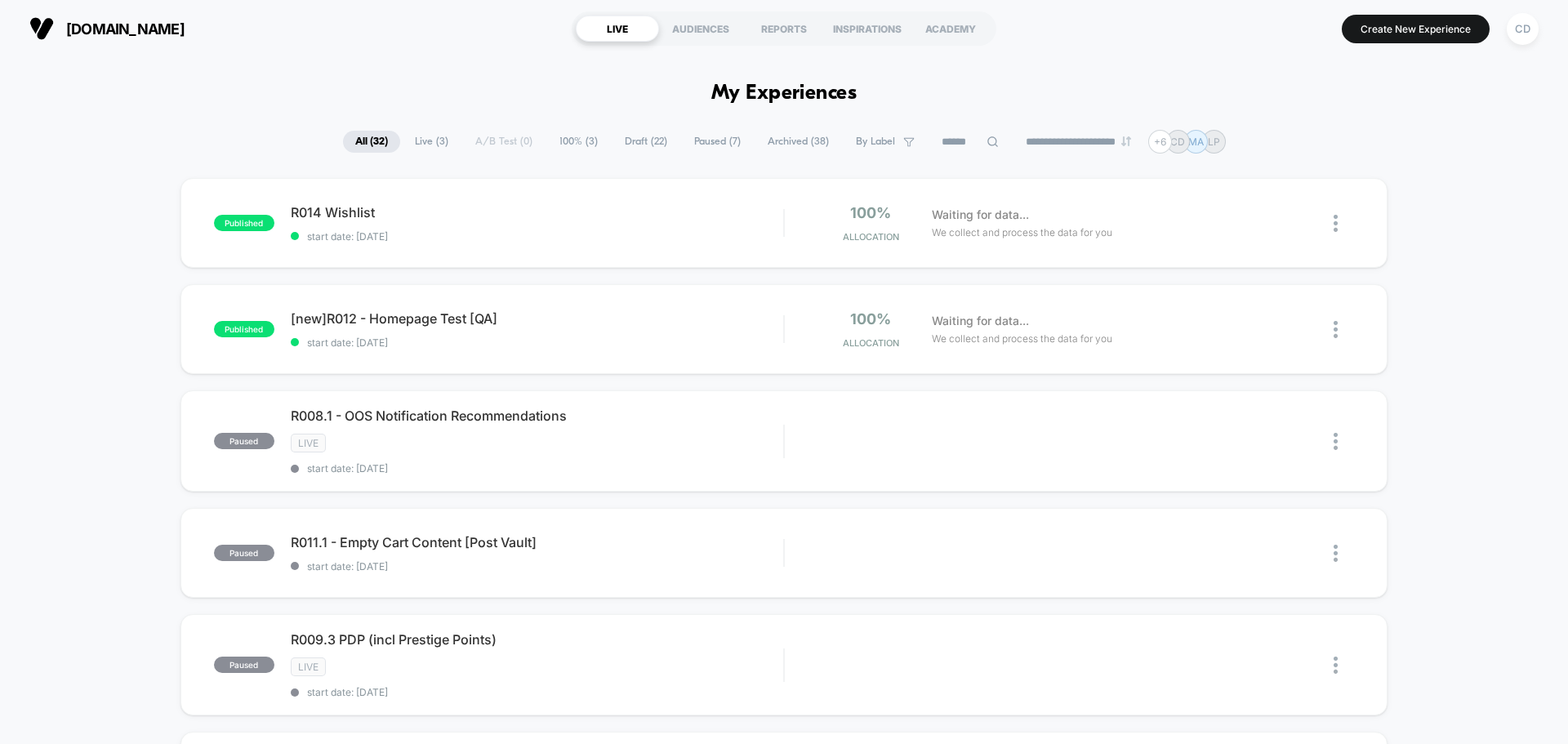 click on "published R014 Wishlist start date: [DATE] 100% Allocation Waiting for data... We collect and process the data for you published [new]R012 - Homepage Test [QA] start date: [DATE] 100% Allocation Waiting for data... We collect and process the data for you paused R008.1 - OOS Notification Recommendations LIVE start date: [DATE] Edit Duplicate Preview Start paused R011.1 - Empty Cart Content [Post Vault] start date: [DATE] Edit Duplicate Preview Start paused R009.3 PDP (incl Prestige Points) LIVE start date: [DATE] Edit Duplicate Preview Start paused R009.2 PDP - Sale Period - Vault Prestige LIVE start date: [DATE] Edit Duplicate Preview Start paused R013 - Vault Quick Filters Moved to 100% on:   [DATE] . Uplift: 0.26% in CR Edit Duplicate Preview Start paused R009.1 PDP - Sale Period LIVE start date: [DATE] Edit Duplicate Preview Start published PDP - M - Similar Styles PDP IN QA start date: [DATE] 100% Allocation Waiting for data... We collect and process the data for you paused Edit" at bounding box center (784, 882) 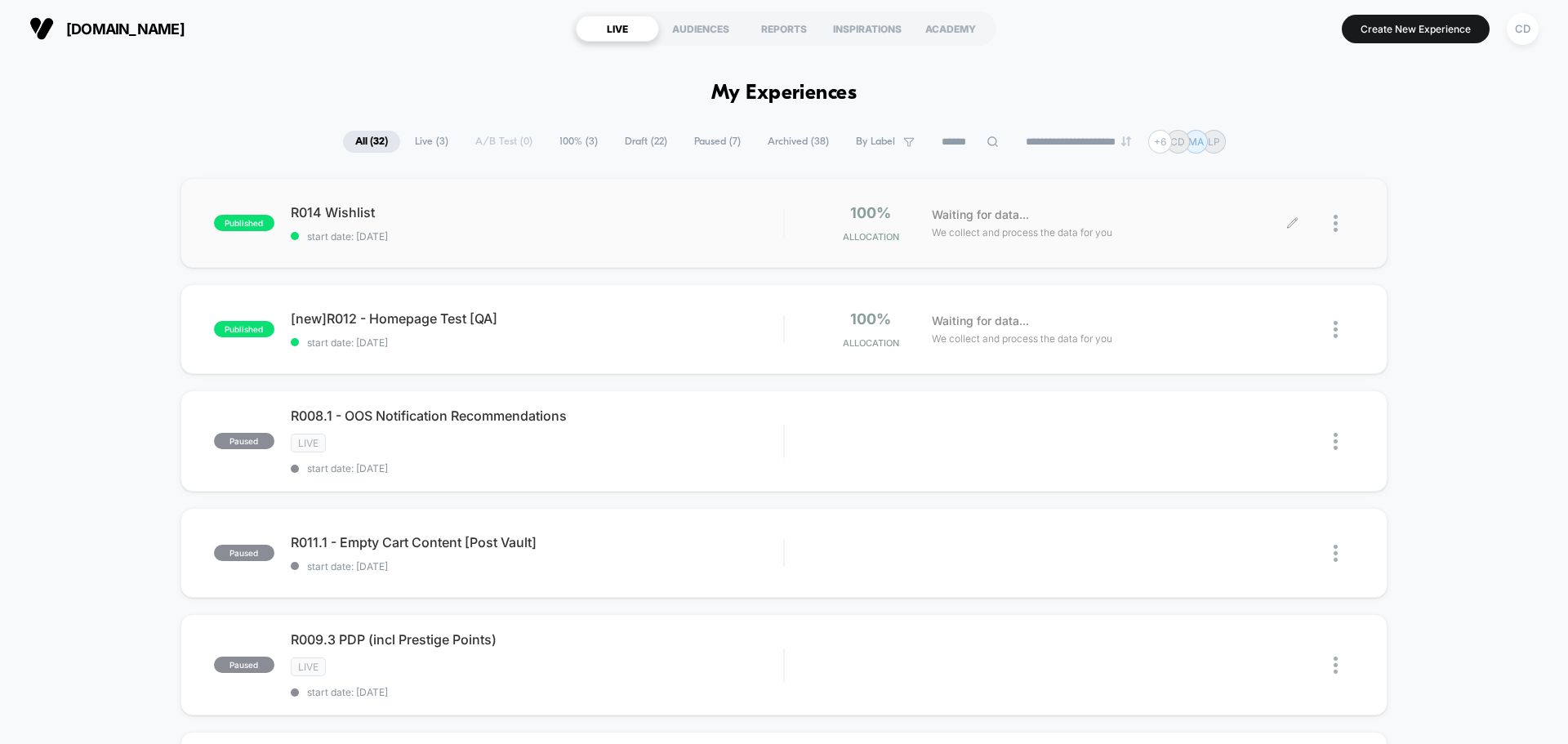 click at bounding box center (1323, 223) 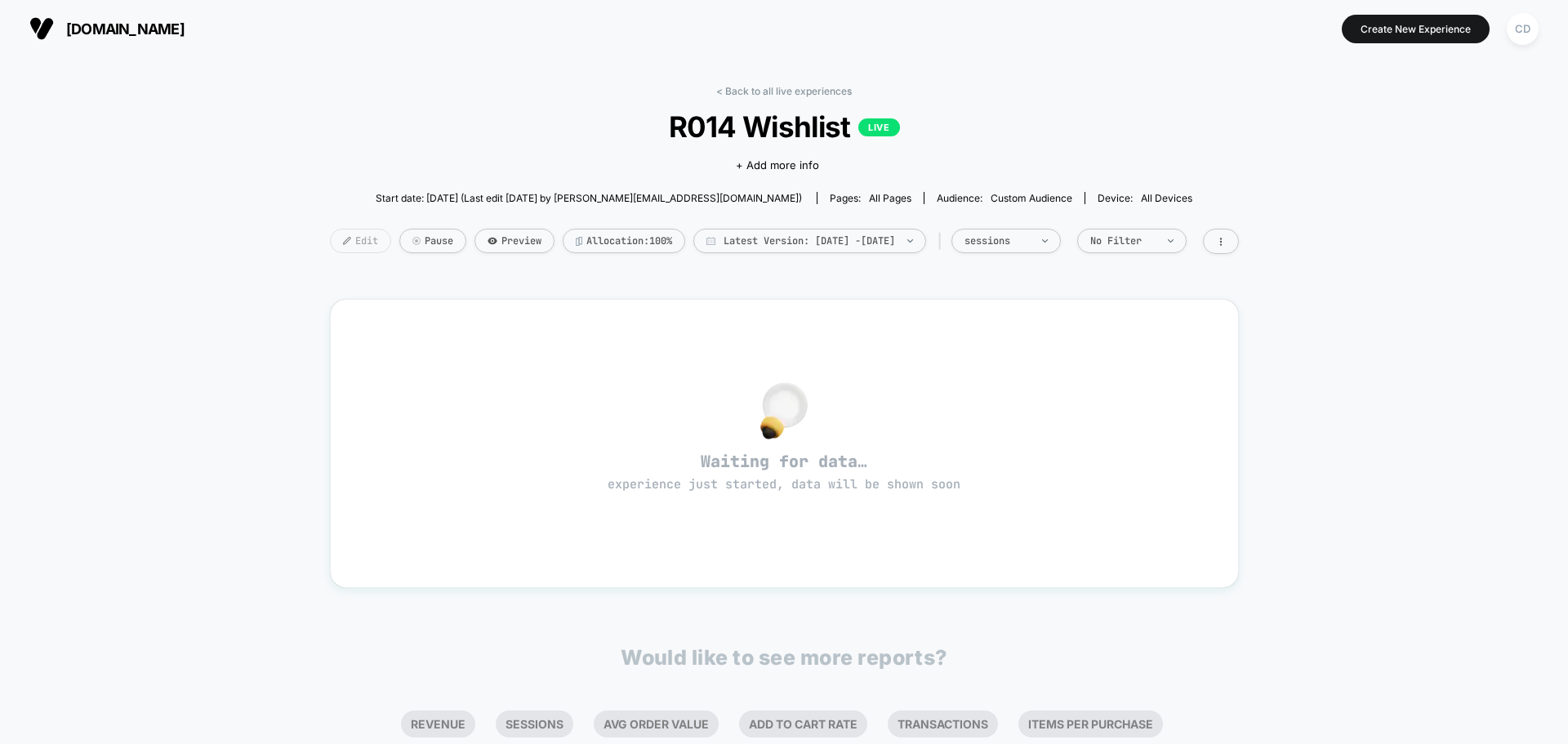 click on "Edit" at bounding box center [360, 241] 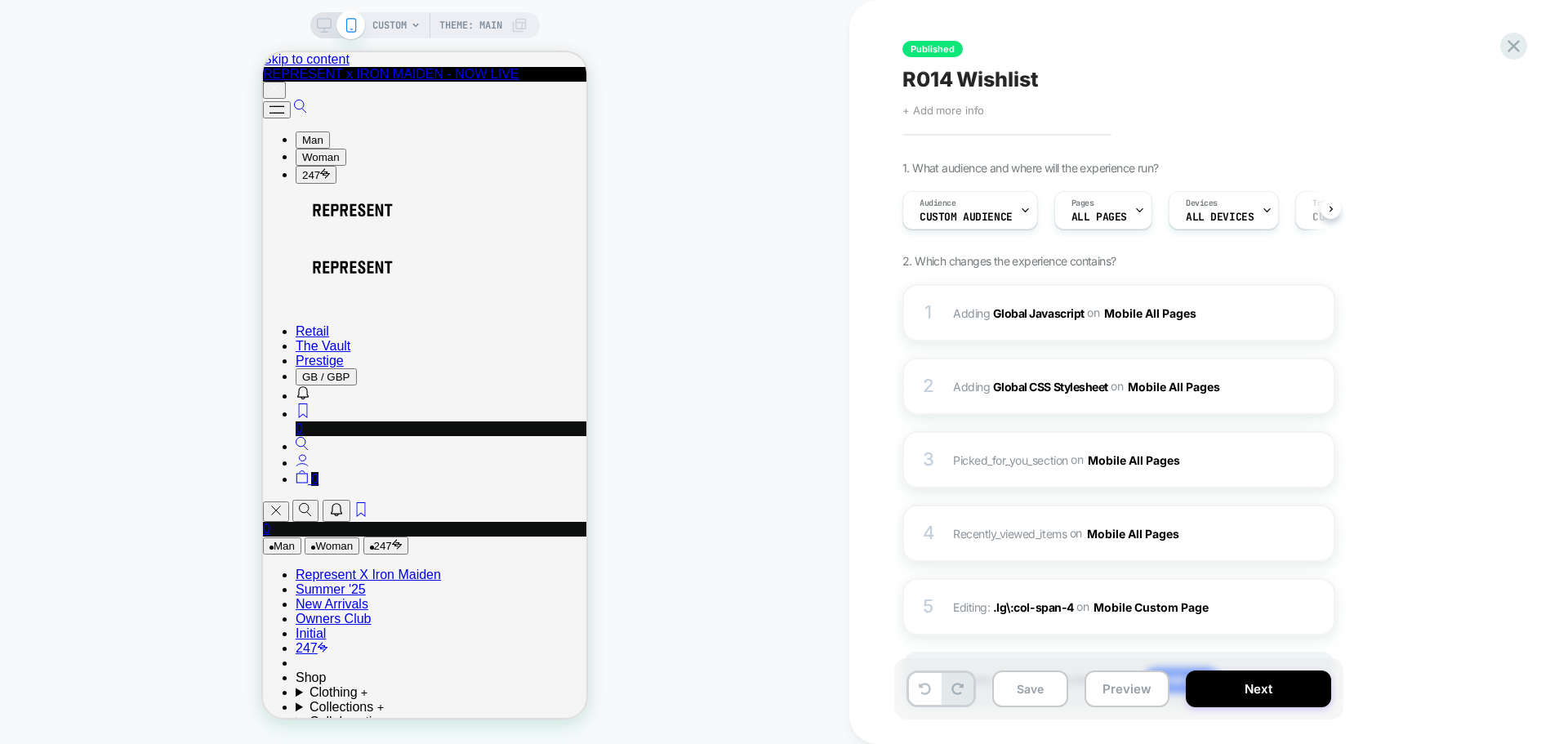 scroll, scrollTop: 0, scrollLeft: 0, axis: both 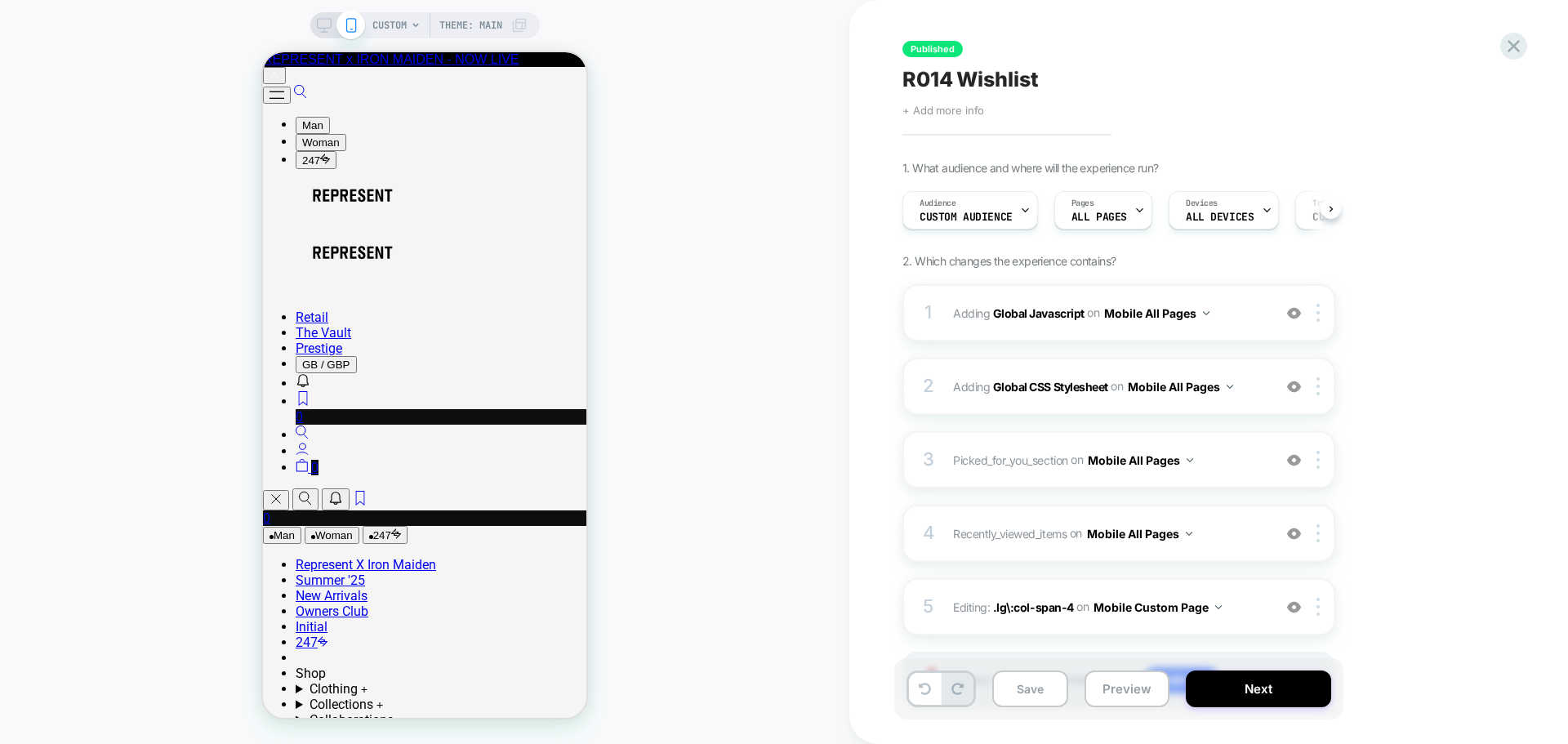 click on "Custom Audience" at bounding box center [966, 217] 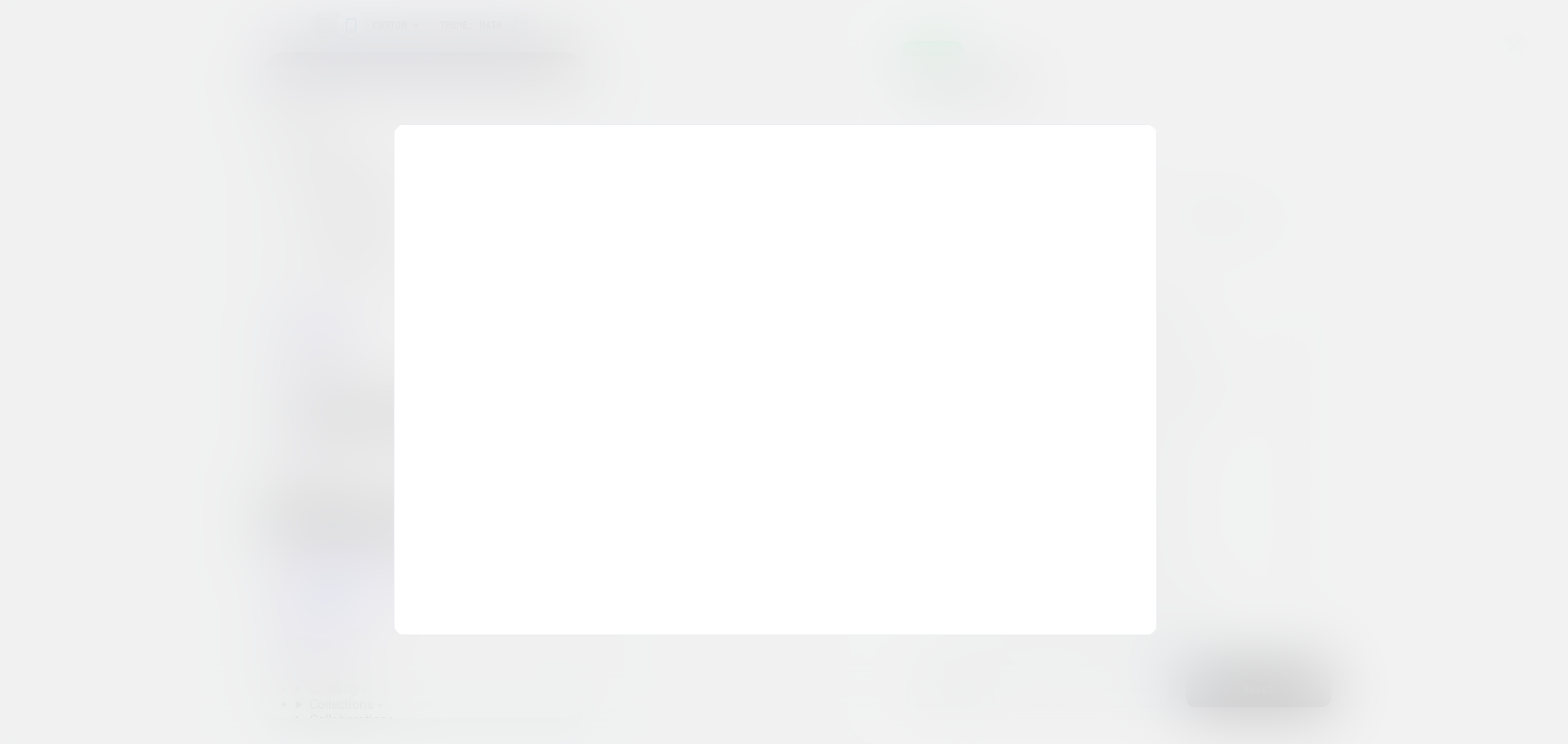 scroll, scrollTop: 0, scrollLeft: 1, axis: horizontal 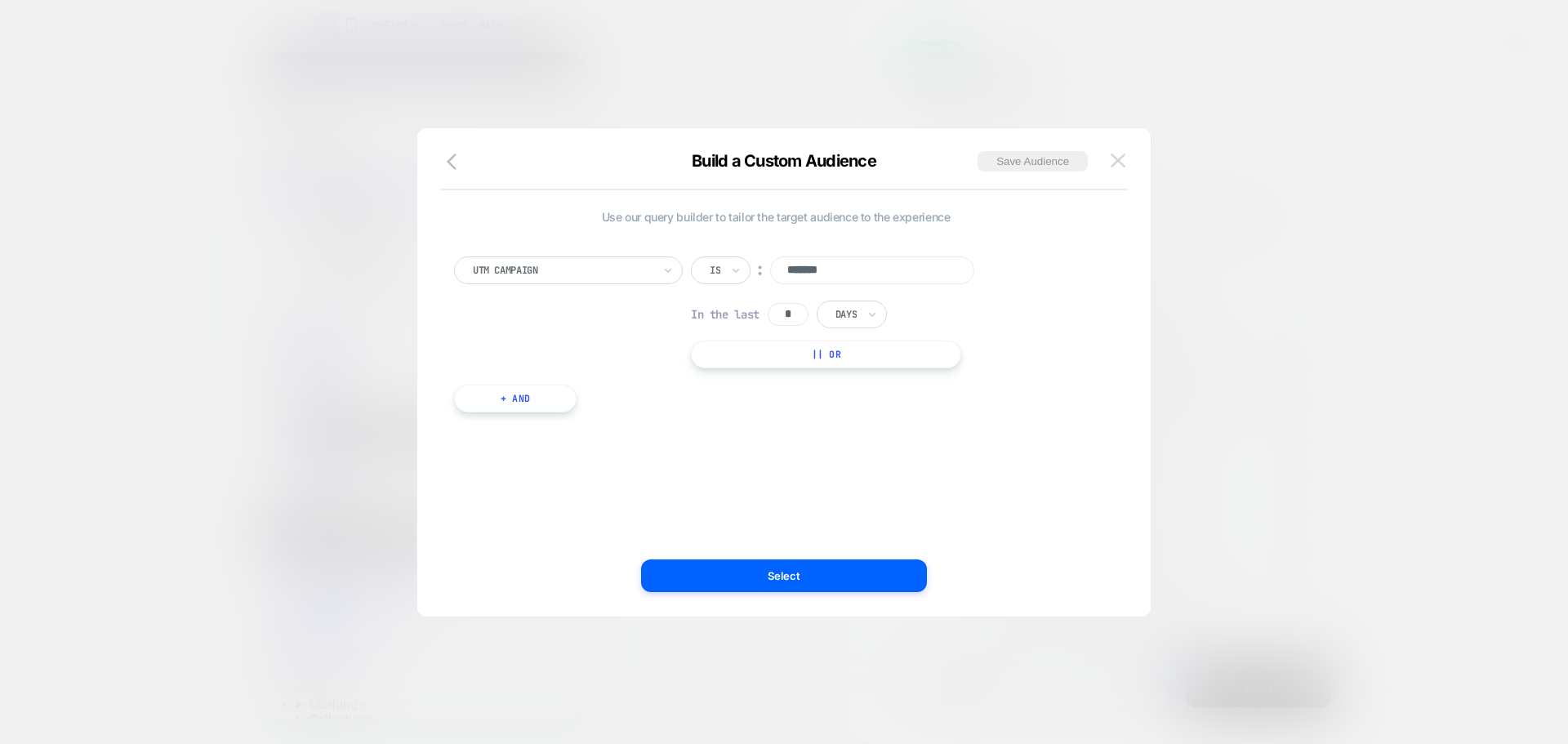 click at bounding box center [1118, 161] 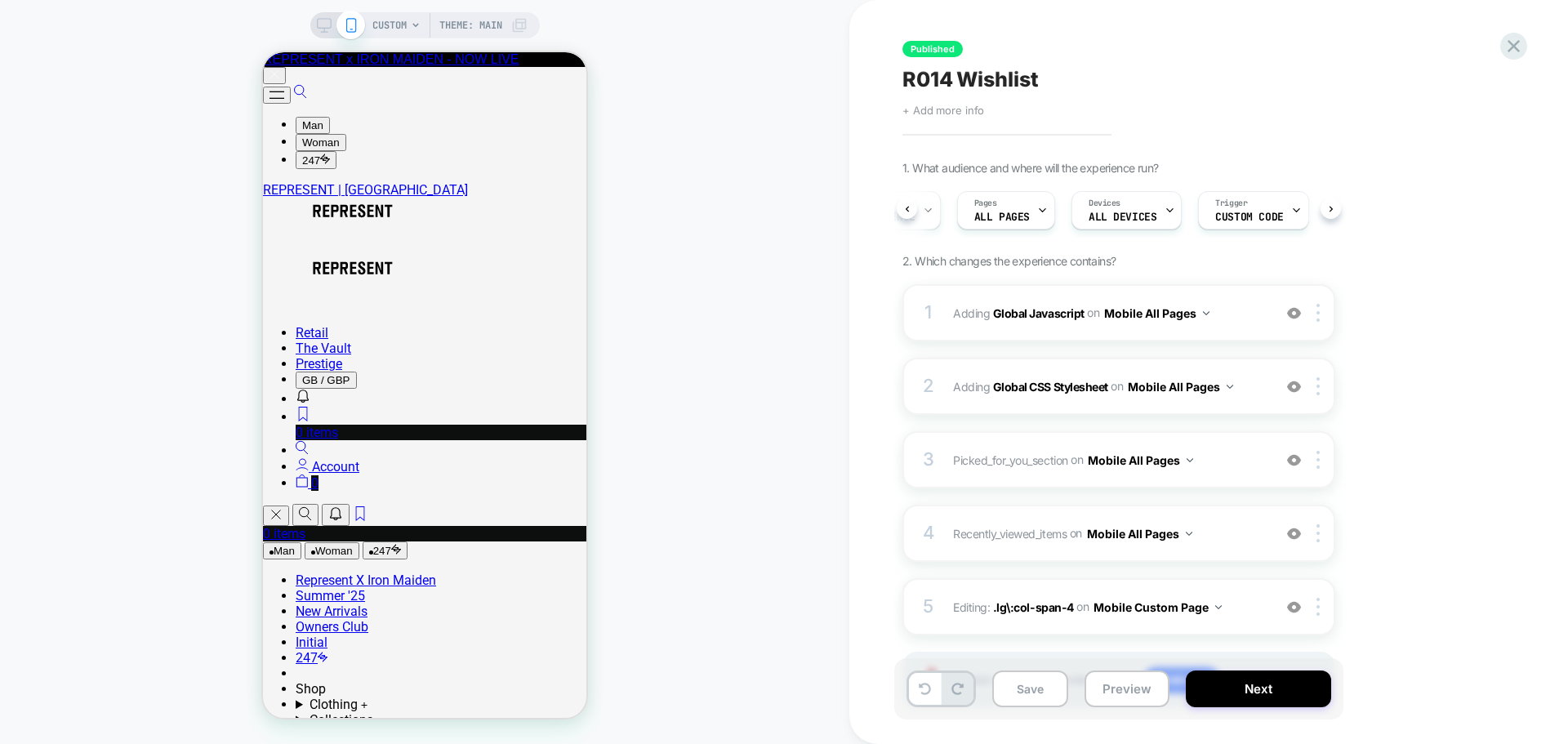 scroll, scrollTop: 0, scrollLeft: 107, axis: horizontal 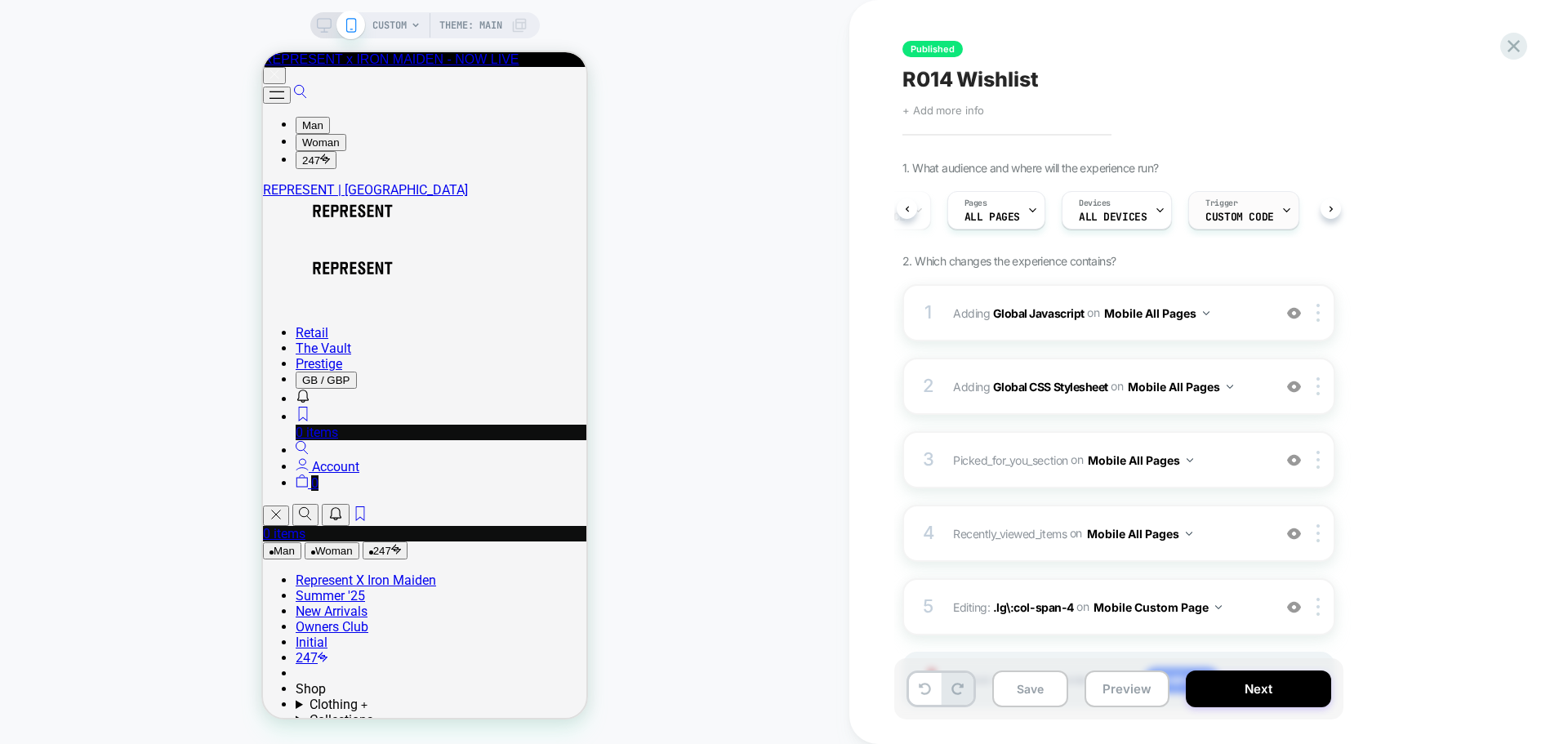 click on "Trigger Custom Code" at bounding box center (1239, 210) 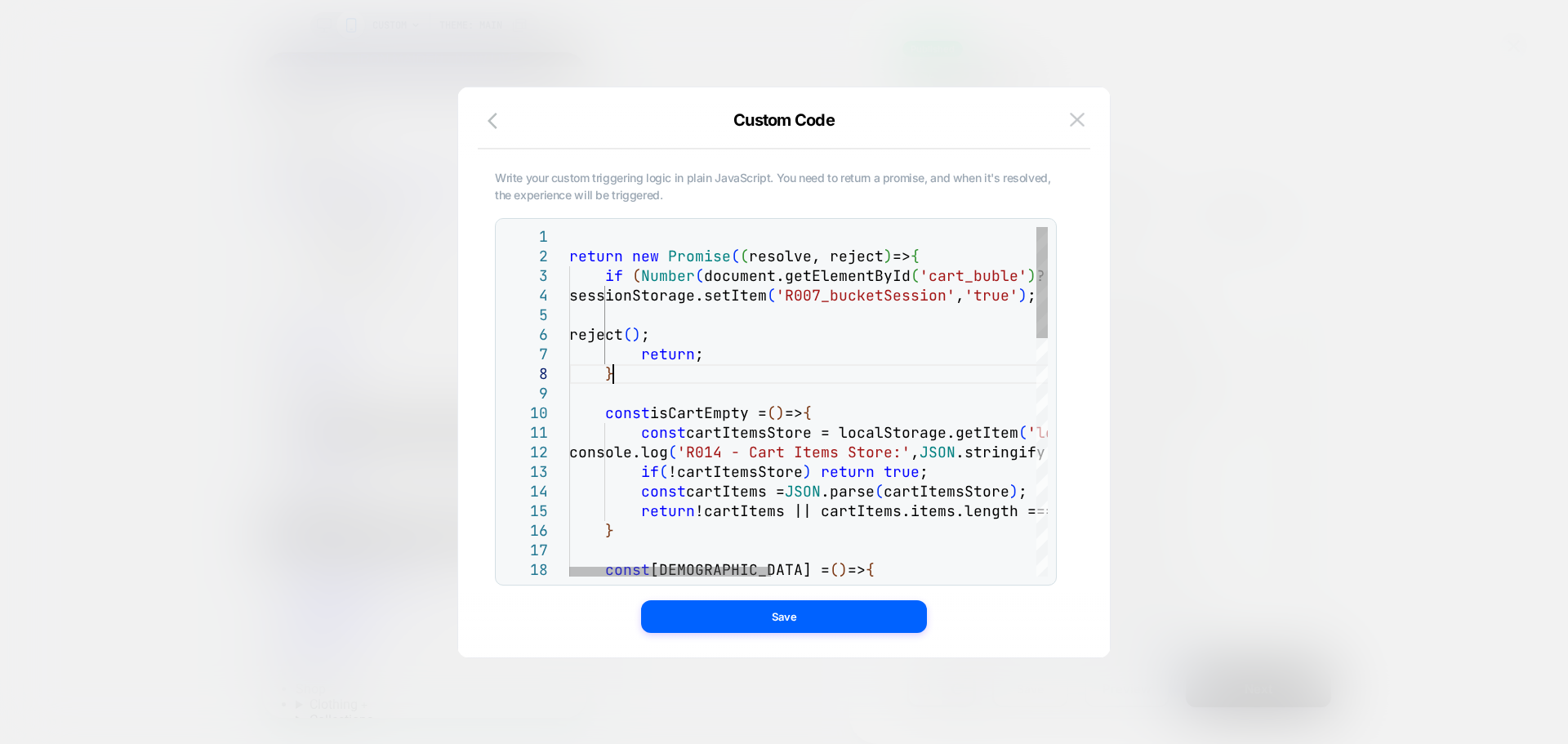 scroll, scrollTop: 0, scrollLeft: 0, axis: both 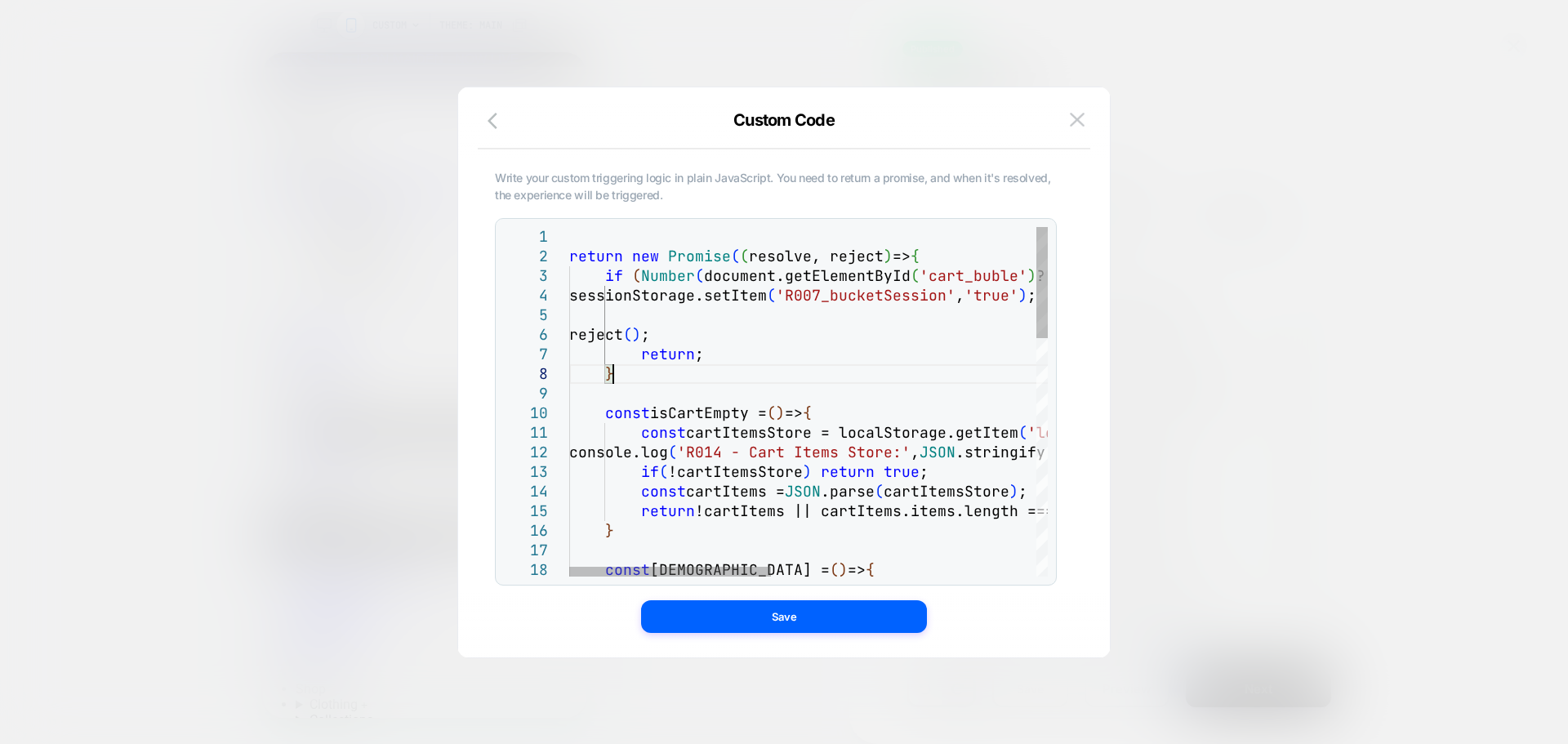 click on "return   new   Promise ( ( resolve, reject )  =>  {      if   ( Number ( document.getElementById ( 'cart_buble' ) ?.innerText )  ==  0  || sessionStorage.getItem ( 'R007_bucketSession' ) )   {         sessionStorage.setItem ( 'R007_bucketSession' ,  'true' ) ;         reject ( ) ;          return ;      }      const  isCartEmpty =  ( )  =>  {          const  cartItemsStore = localStorage.getItem ( 'loomi-cart' ) ;         console.log ( 'R014 - Cart Items Store:' ,  JSON .stringify ( cartItemsStore ) ) ;          if ( !cartItemsStore )   return   true ;          const  cartItems =  JSON .parse ( cartItemsStore ) ;          return  !cartItems || cartItems.items.length ===  0 ;      }      const  isWishlistEmpty =  ( )  =>  {" at bounding box center (1121, 774) 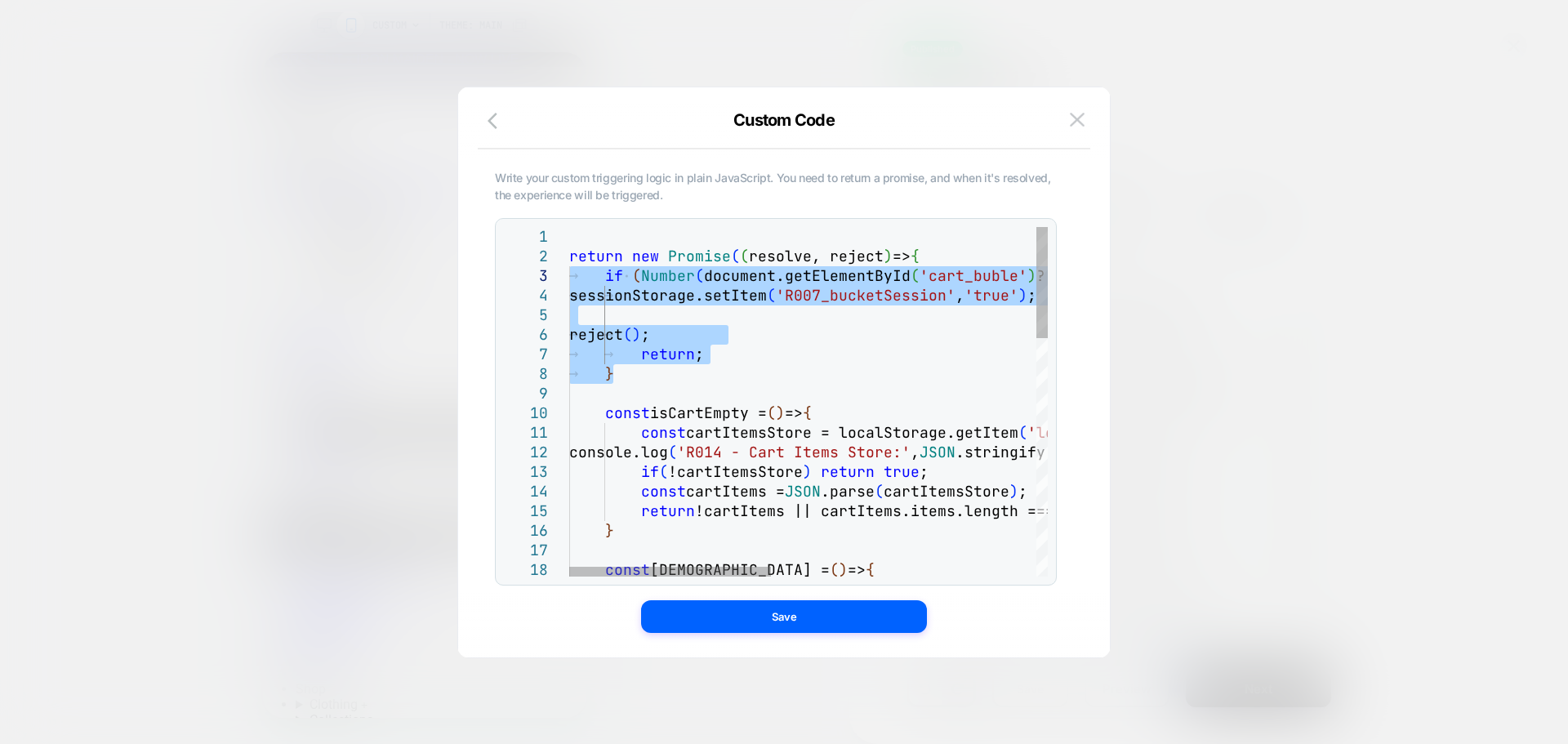 drag, startPoint x: 693, startPoint y: 376, endPoint x: 510, endPoint y: 274, distance: 209.50656 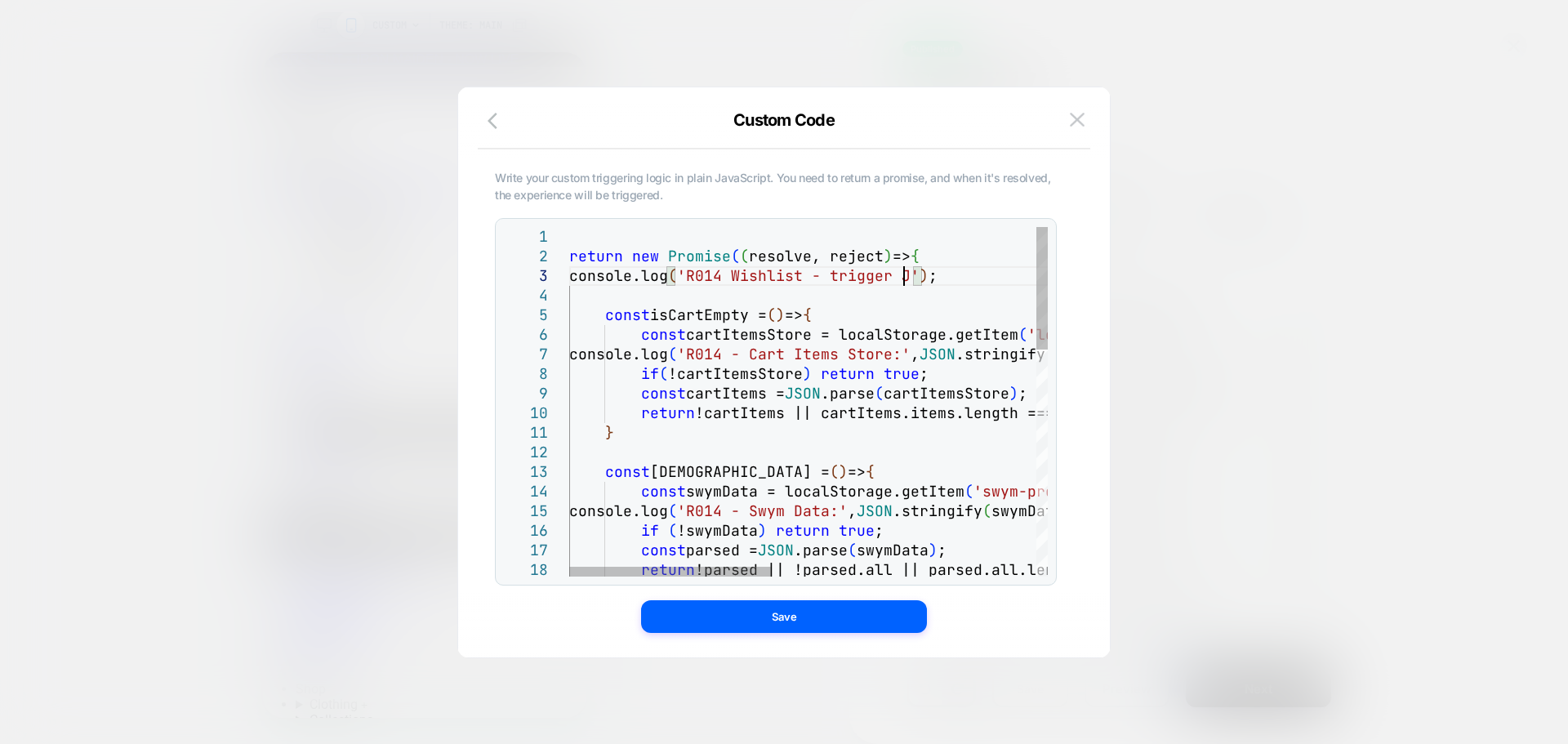 scroll, scrollTop: 39, scrollLeft: 344, axis: both 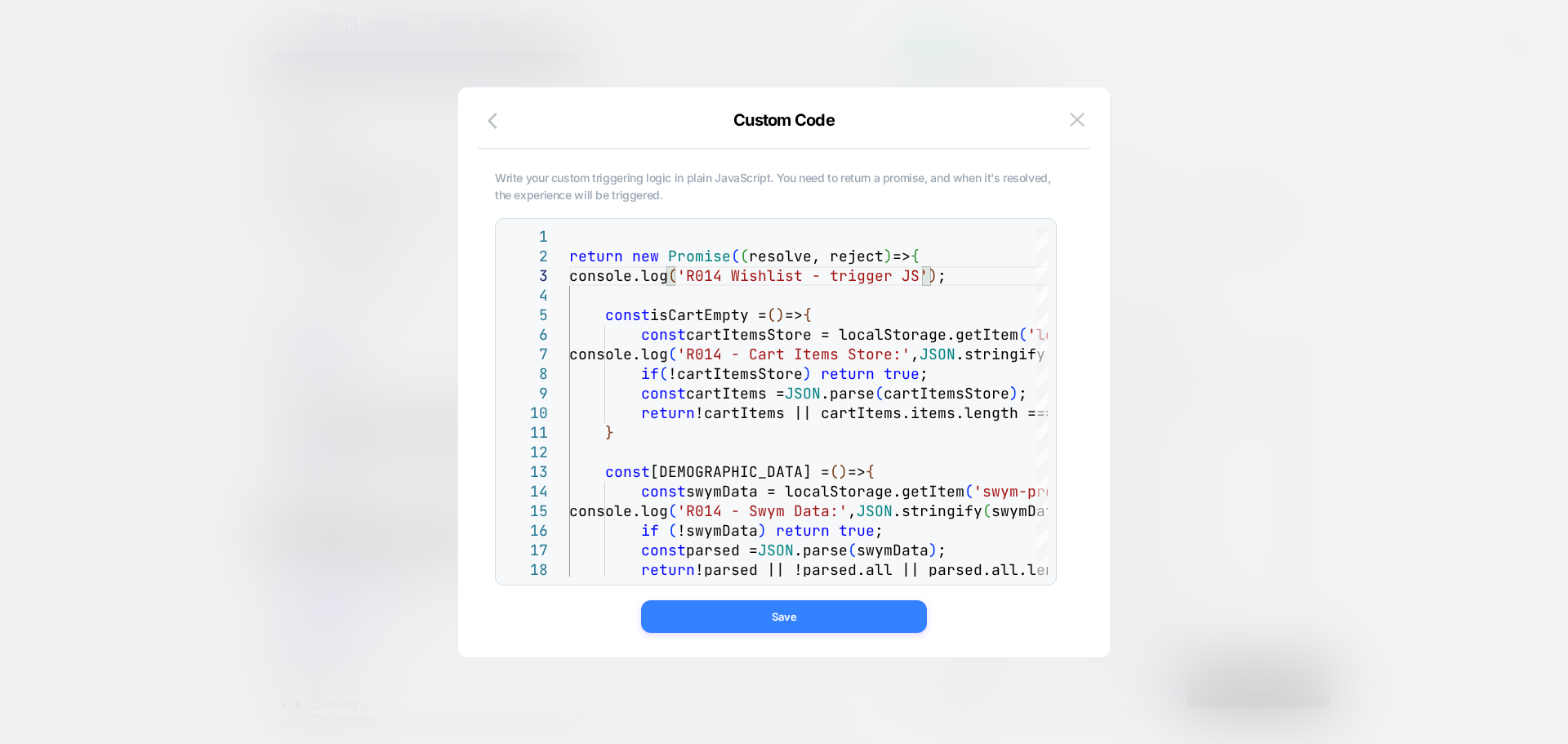 type on "**********" 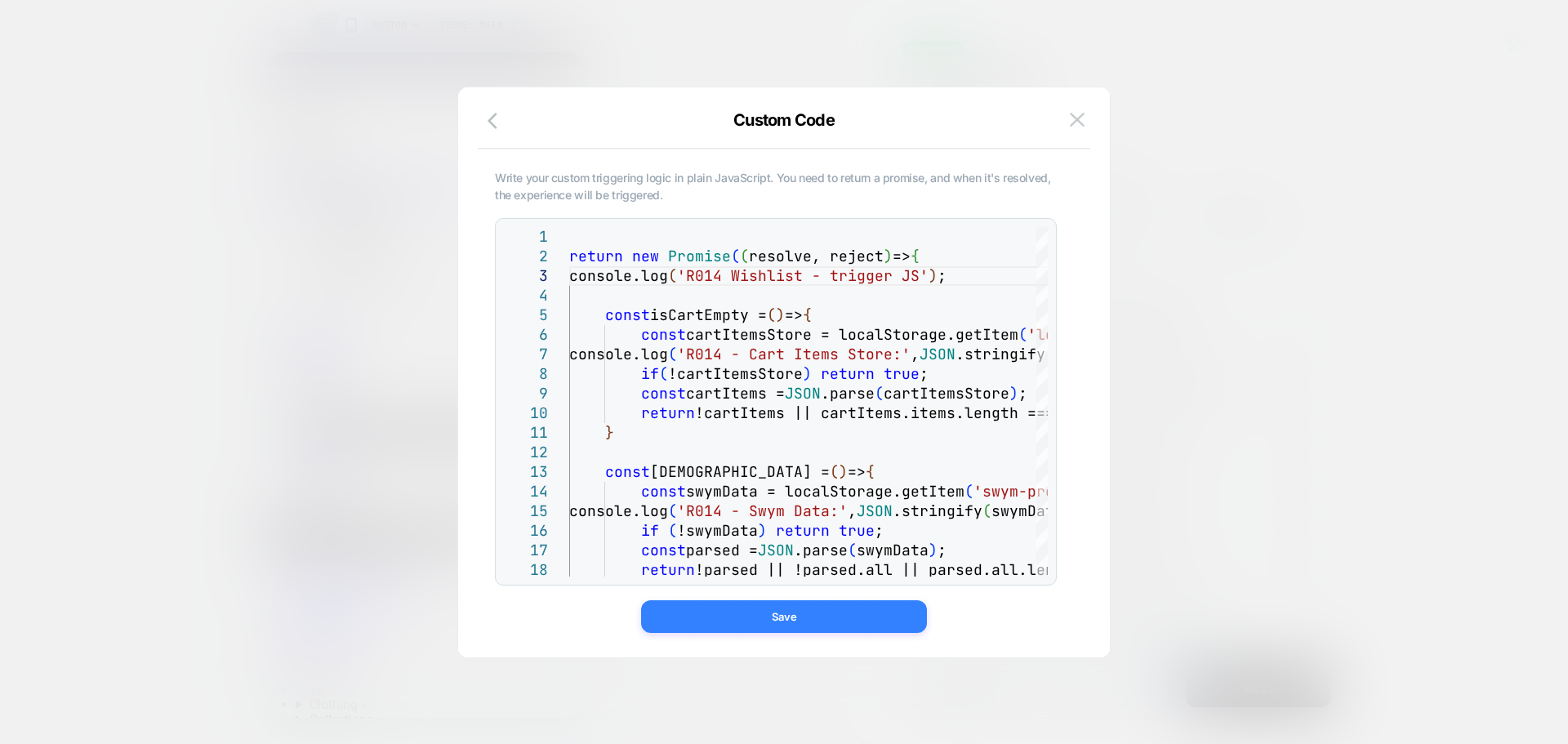 click on "Save" at bounding box center [784, 617] 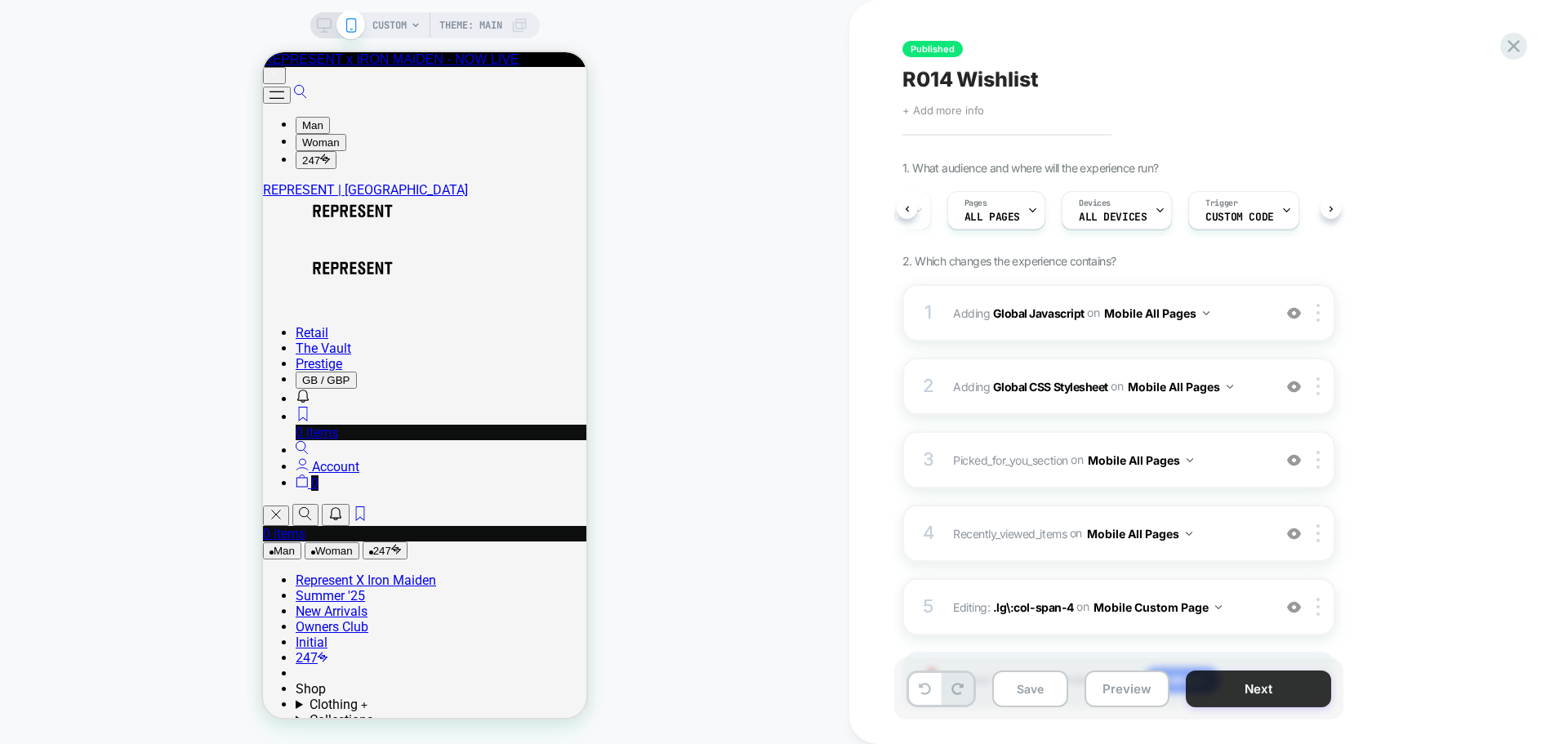 click on "Next" at bounding box center (1258, 688) 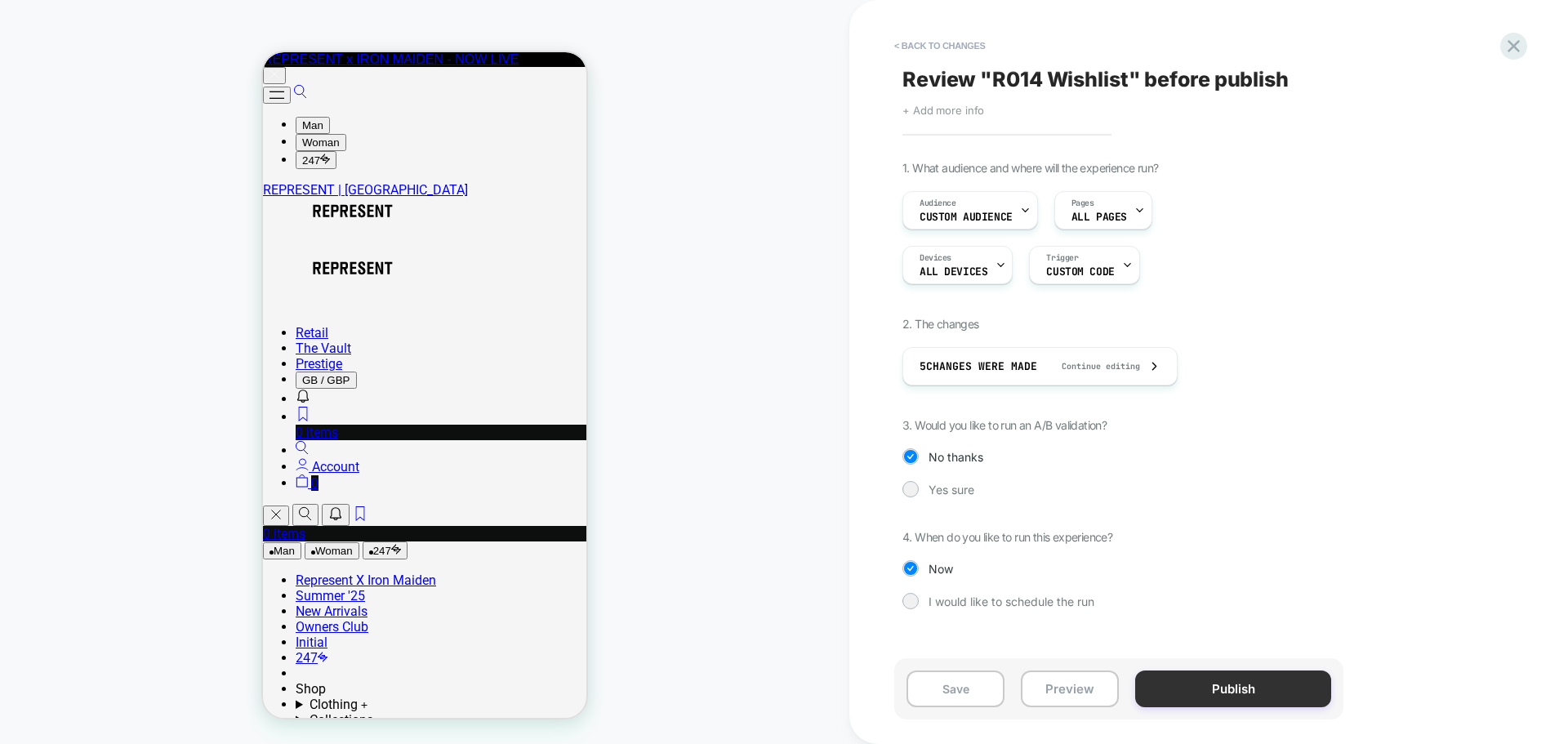 click on "Publish" at bounding box center [1233, 688] 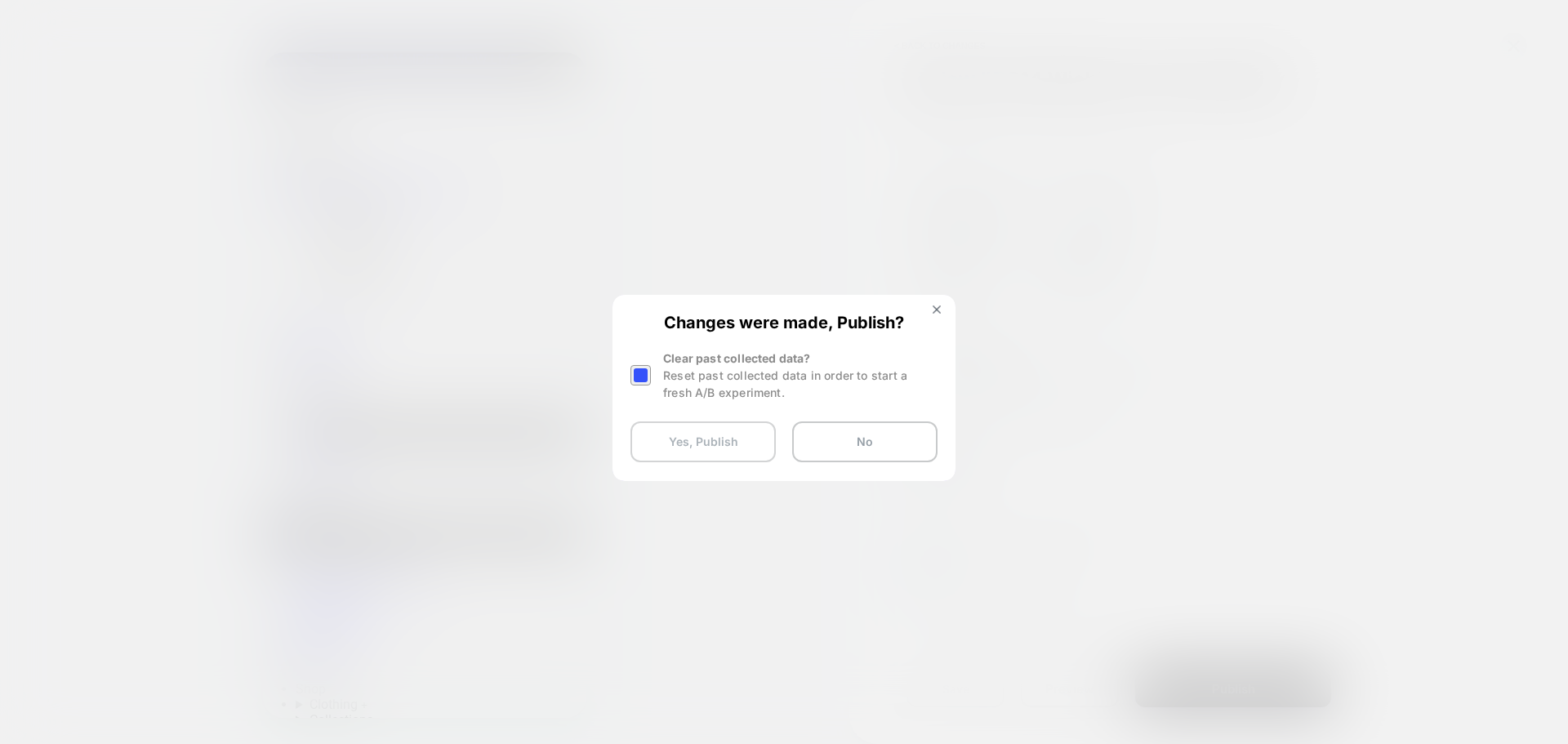 click on "Yes, Publish" at bounding box center (703, 442) 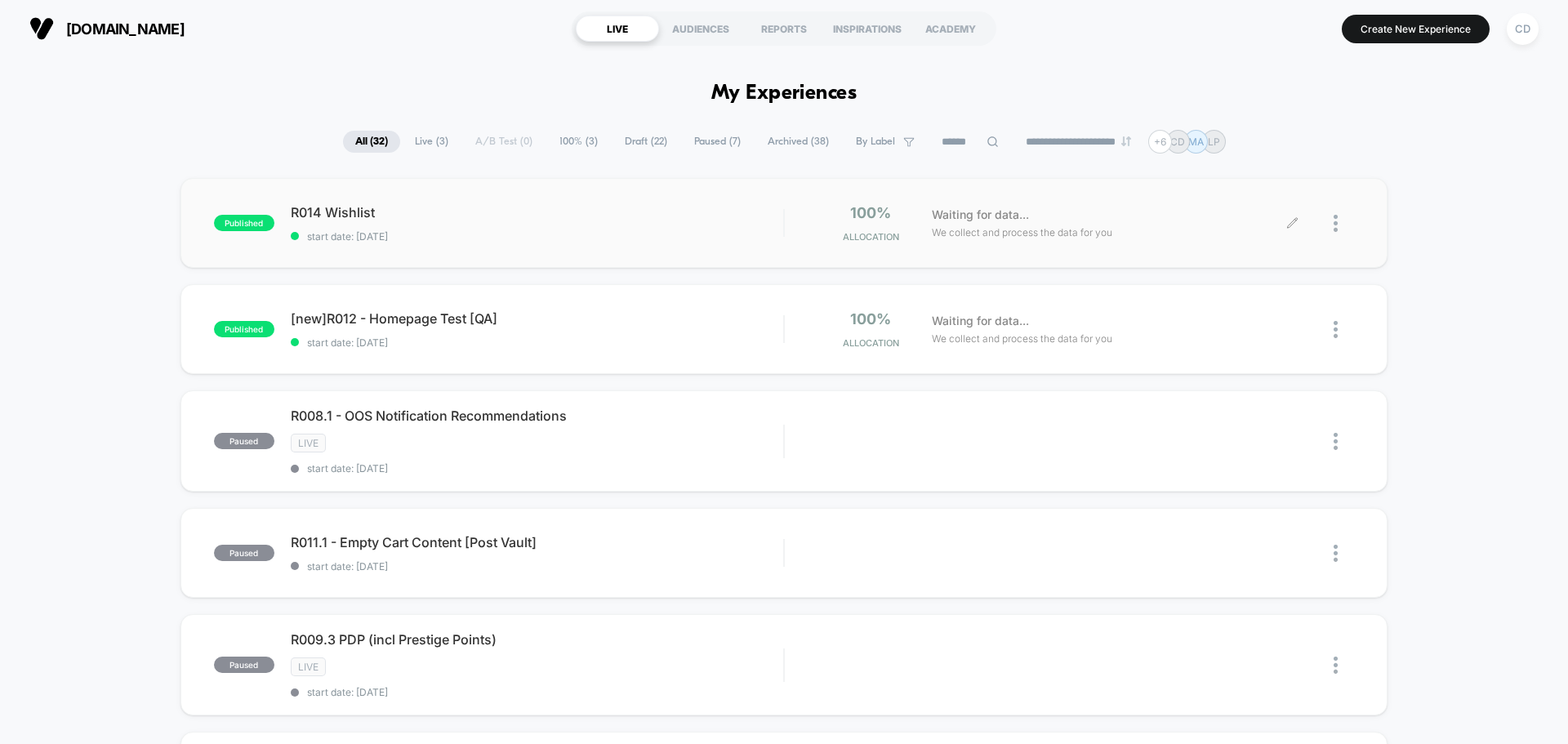 click 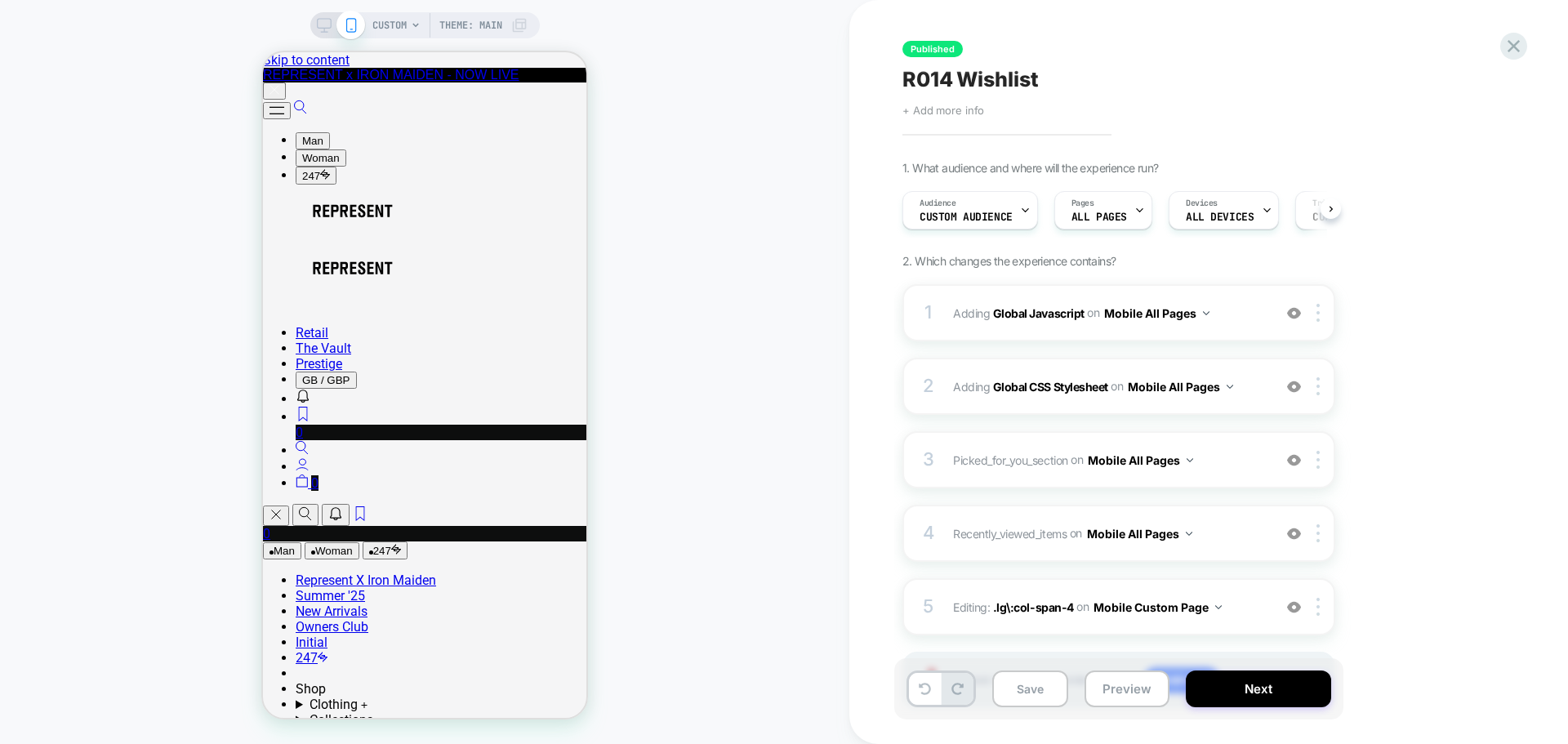 scroll, scrollTop: 0, scrollLeft: 0, axis: both 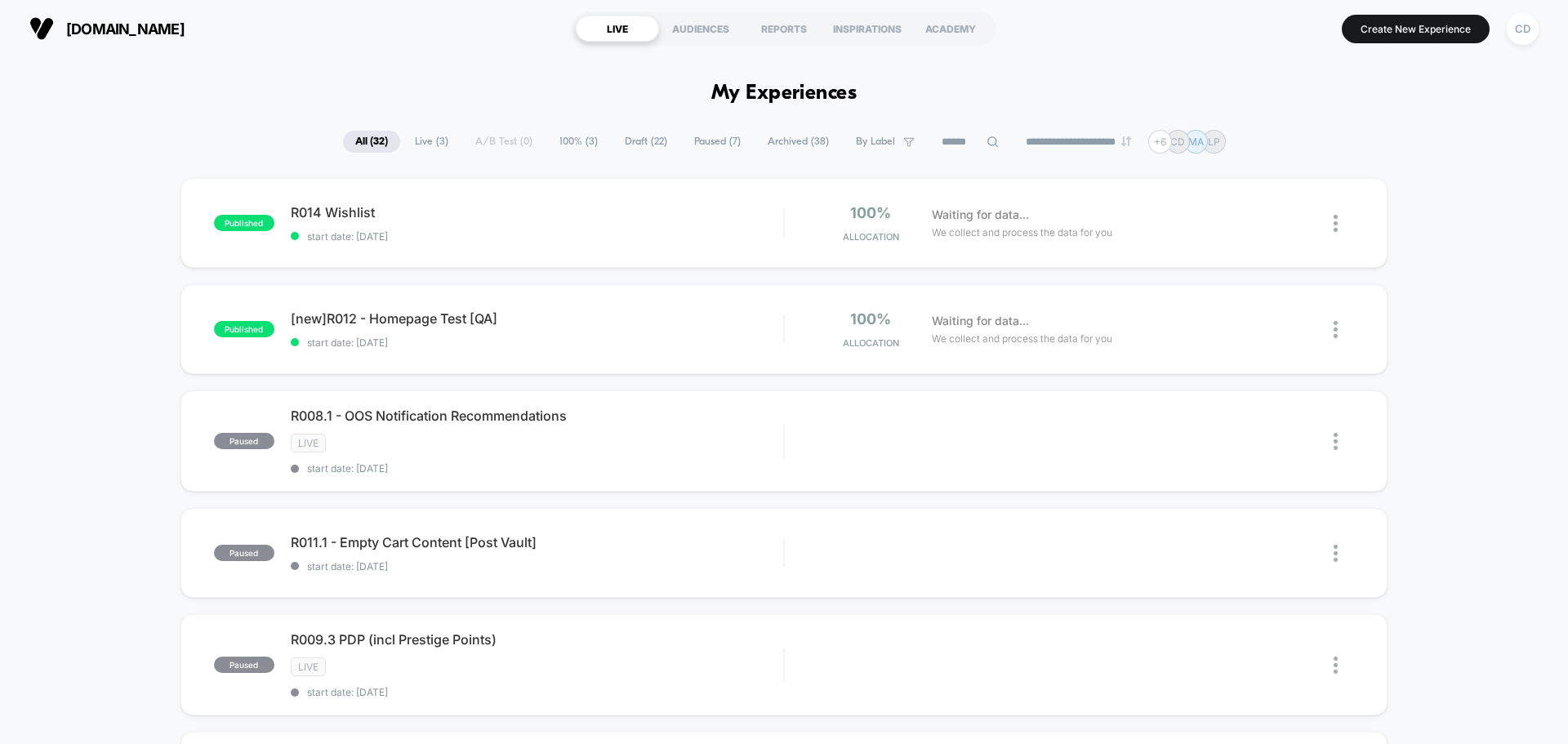click on "Draft ( 22 )" at bounding box center (646, 141) 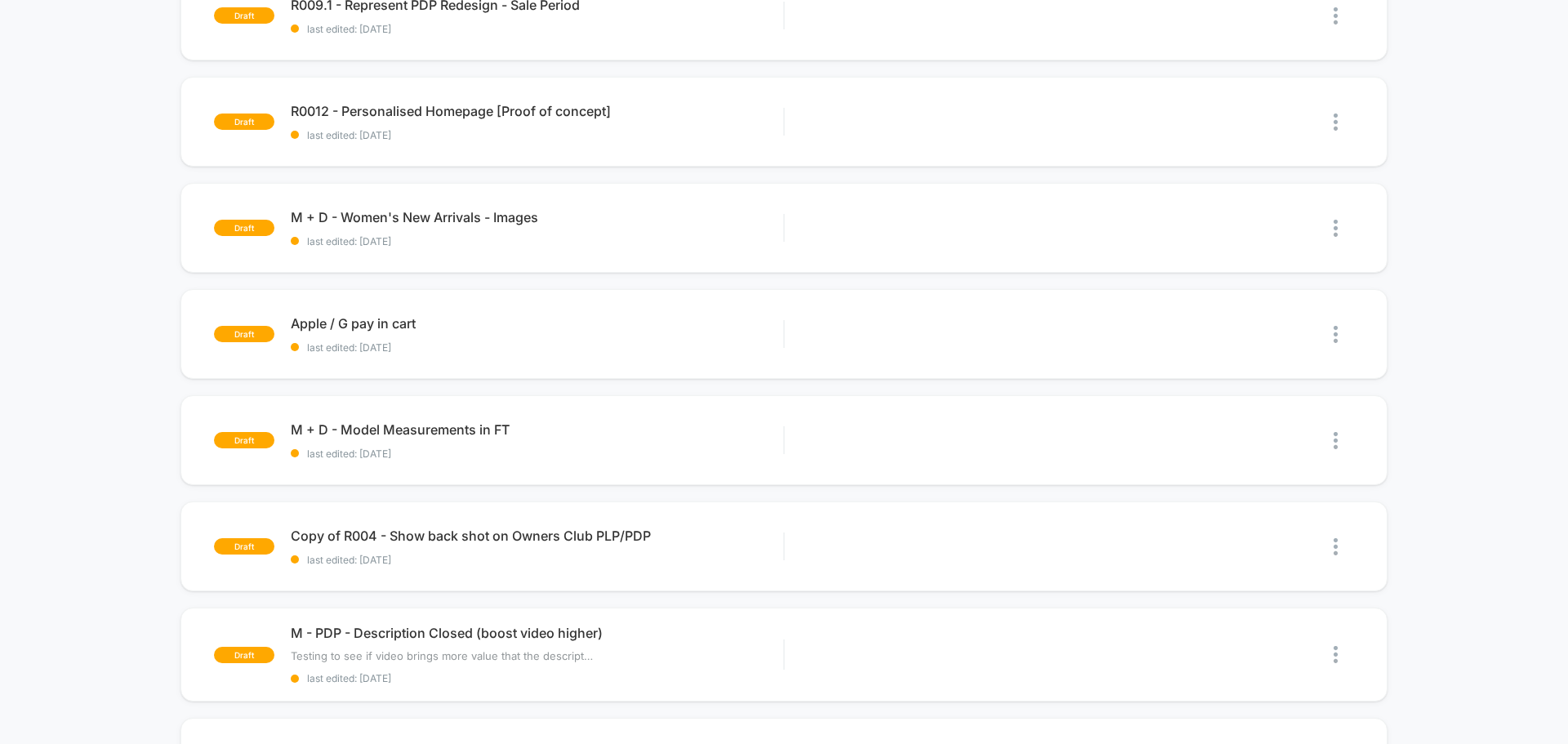 scroll, scrollTop: 0, scrollLeft: 0, axis: both 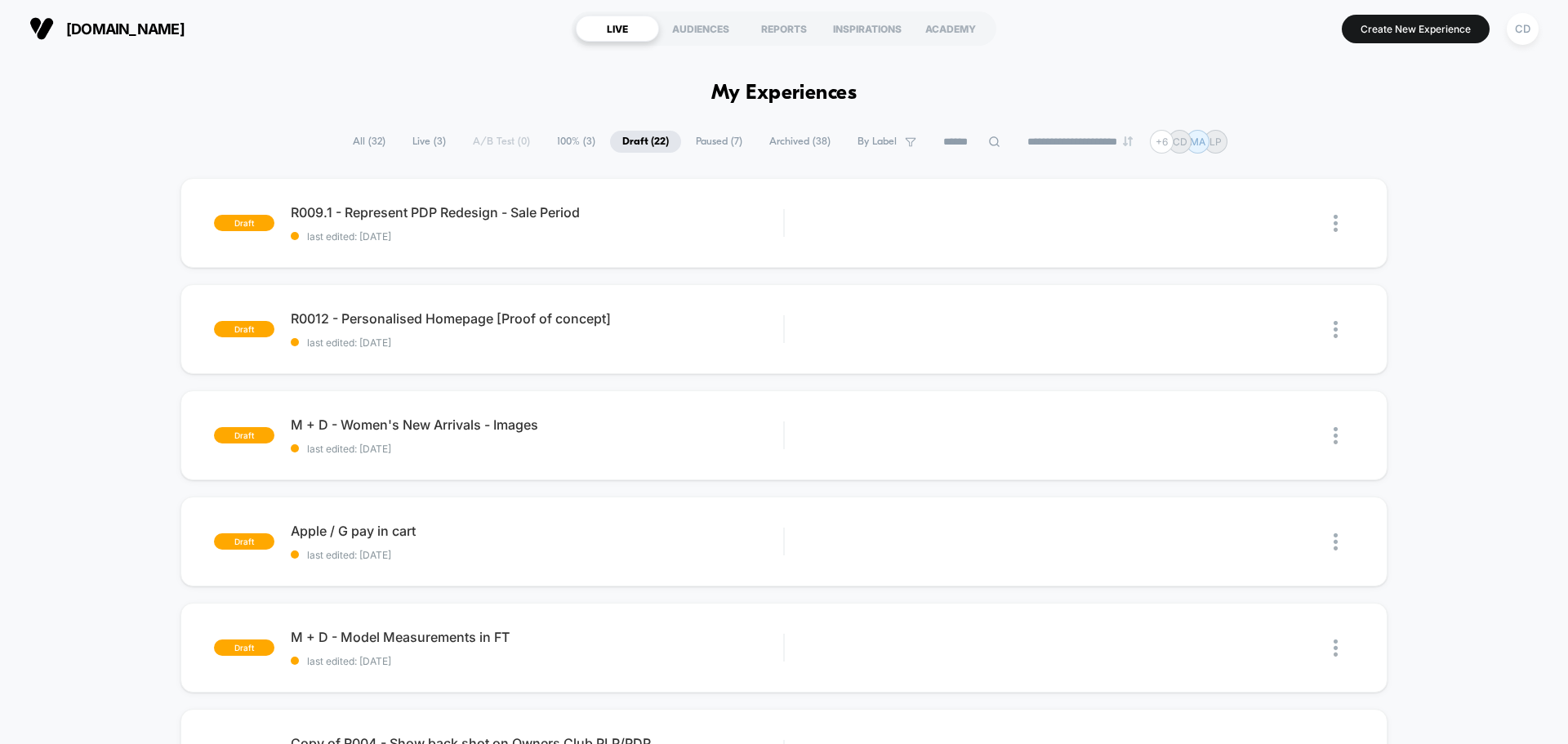 click on "Paused ( 7 )" at bounding box center (719, 141) 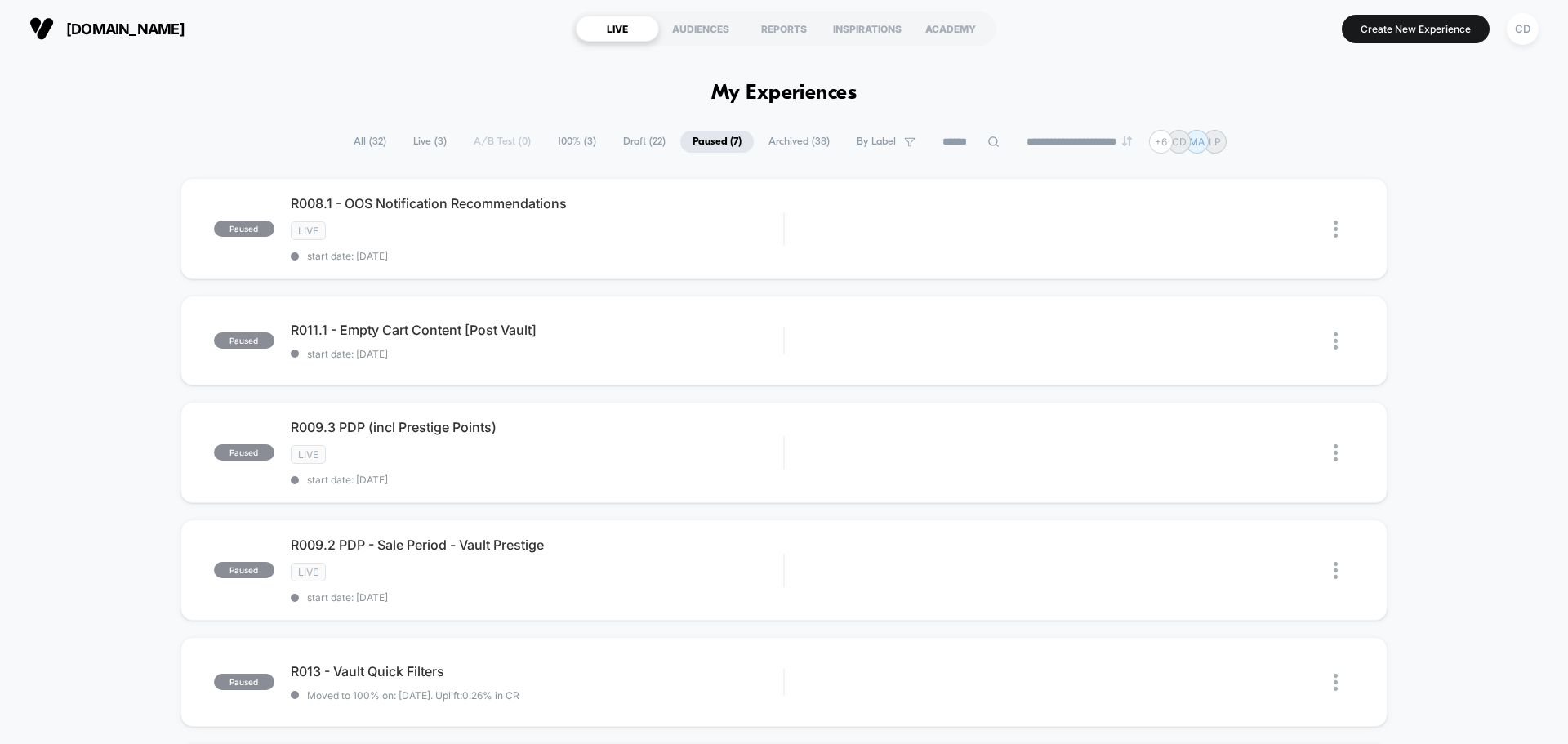 click on "Archived ( 38 )" at bounding box center [799, 141] 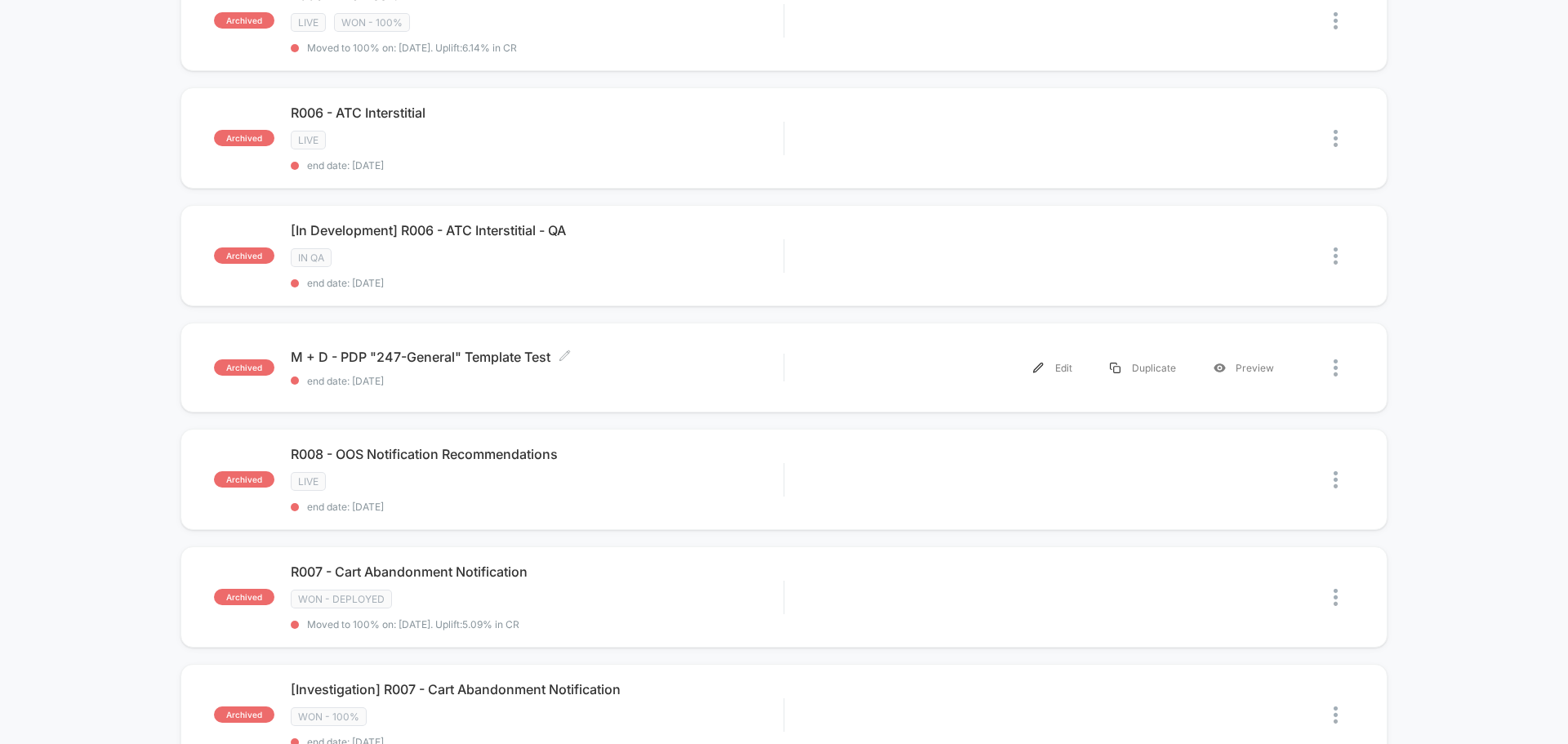 scroll, scrollTop: 953, scrollLeft: 0, axis: vertical 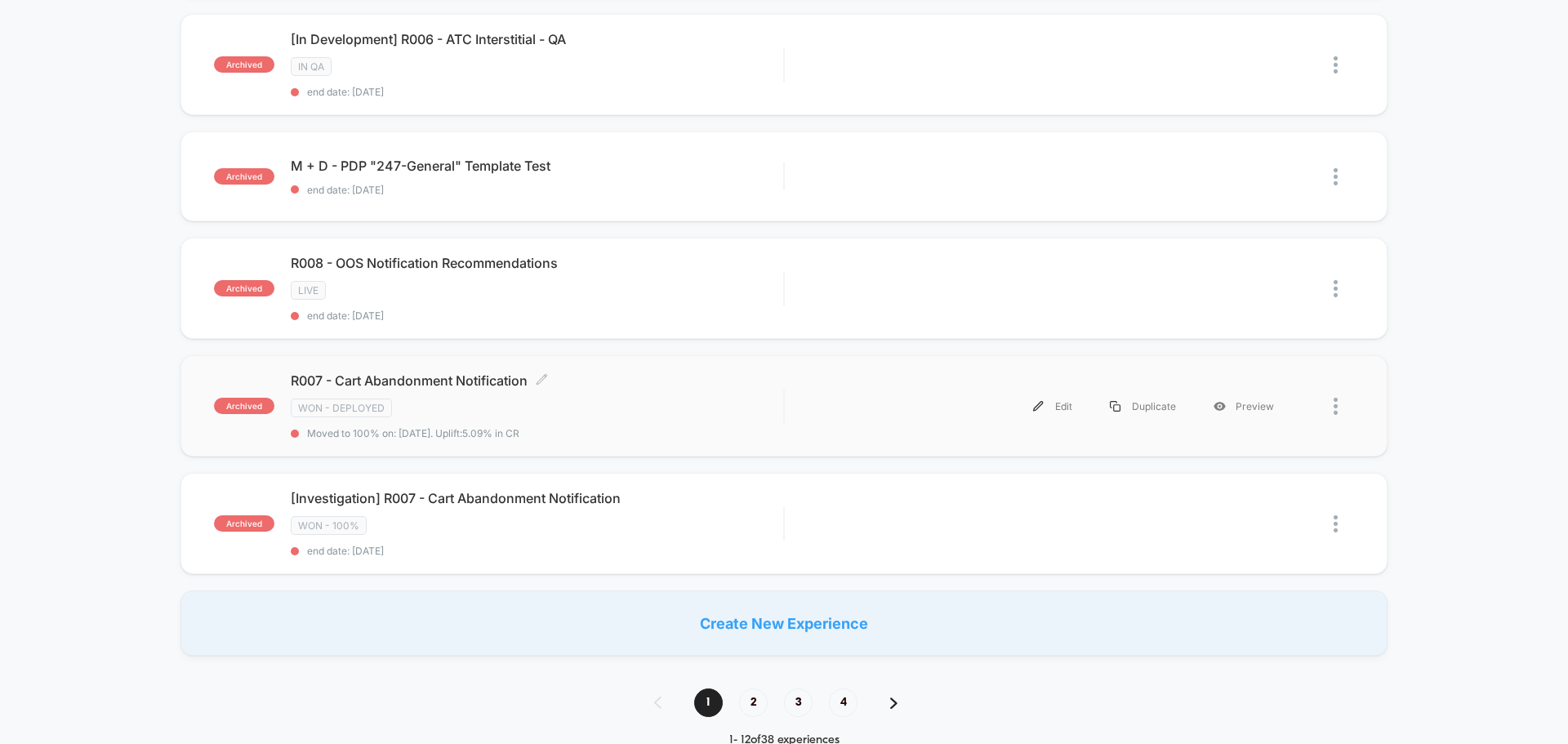 click on "Won - Deployed" at bounding box center (537, 408) 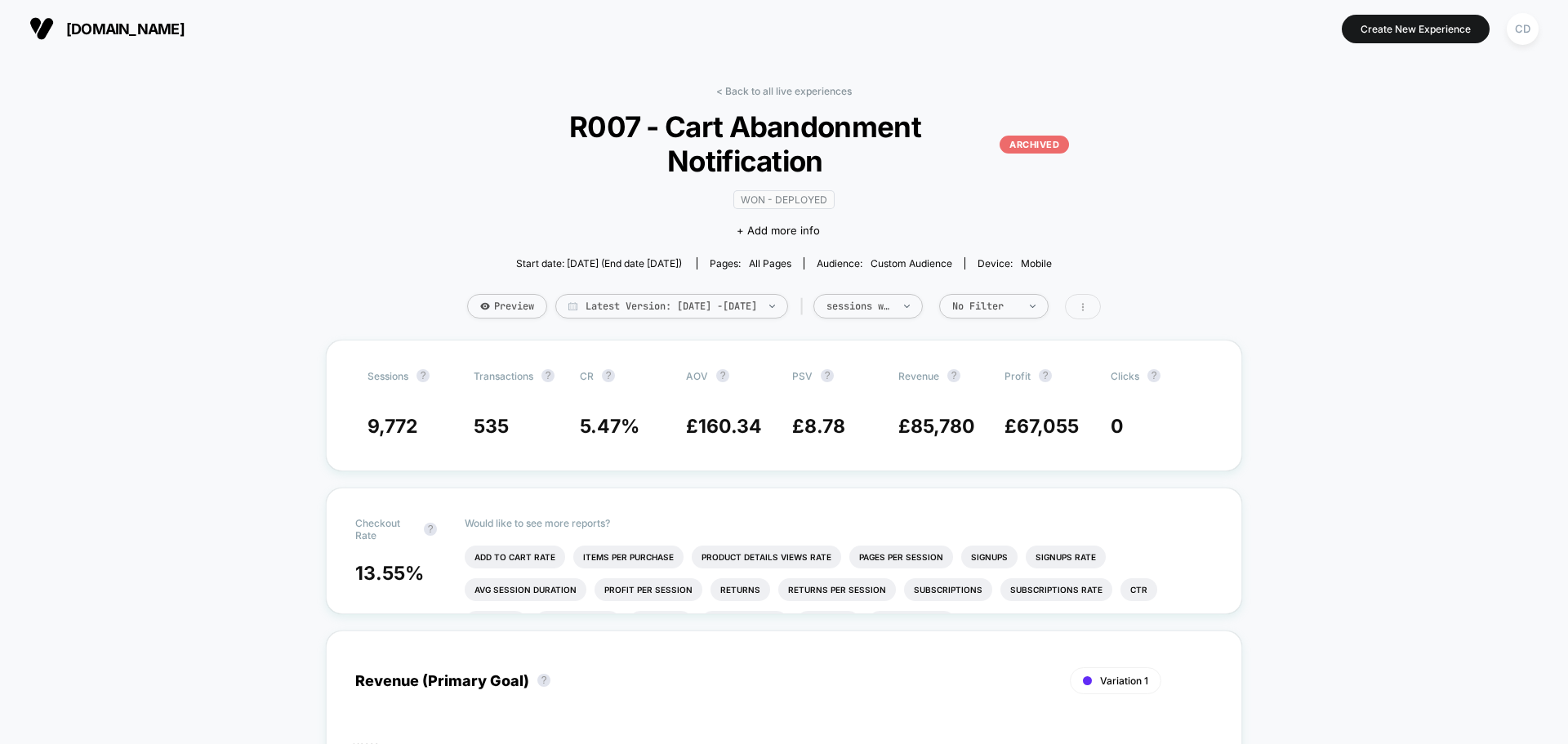 click 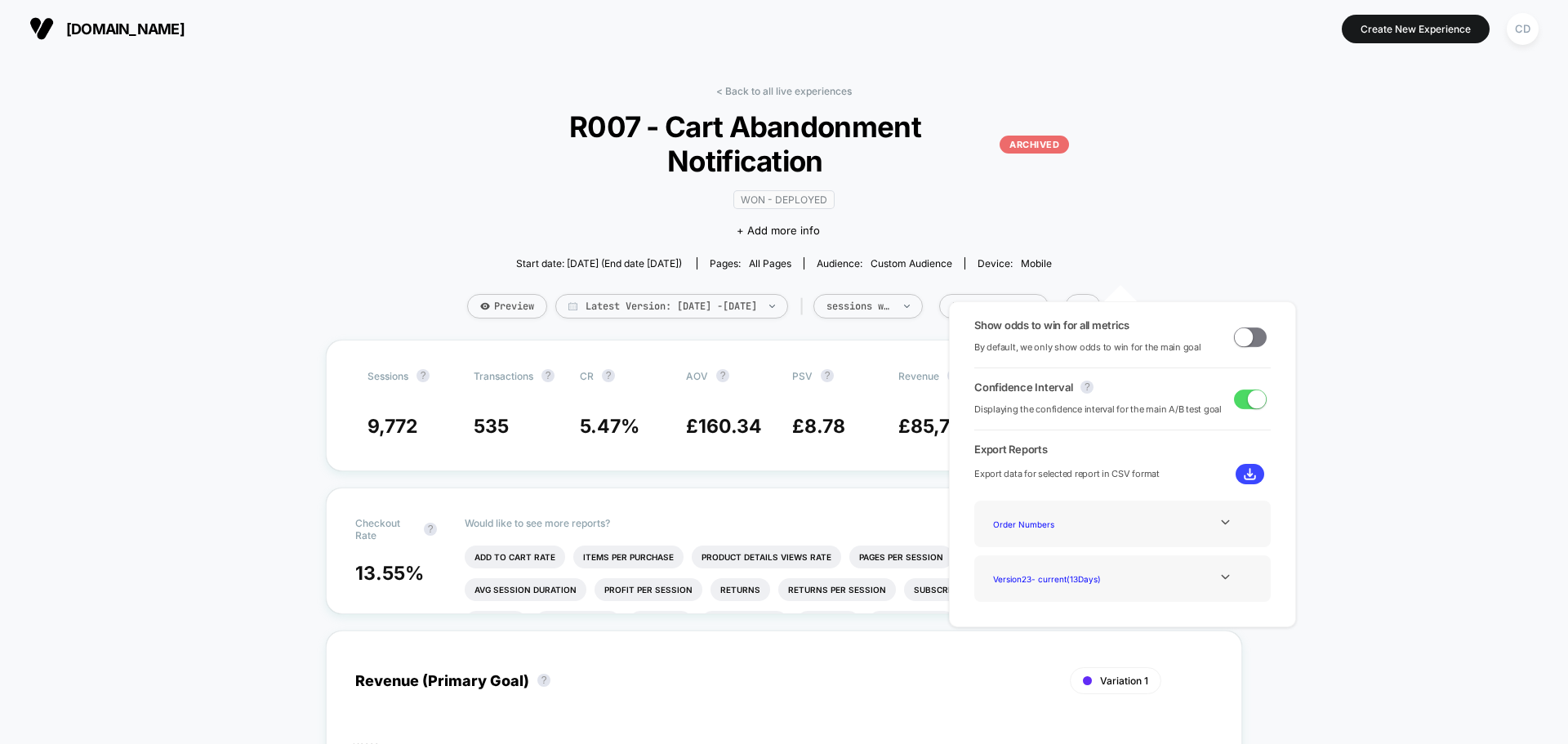 click on "< Back to all live experiences  R007 - Cart Abandonment Notification ARCHIVED Won - Deployed Click to edit experience details + Add more info Start date: 2/27/2025 (End date 3/11/2025) Pages: all pages Audience: Custom Audience Device: mobile  Preview Latest Version:     Feb 27, 2025    -    Mar 11, 2025 |   sessions with impression   No Filter Sessions ? Transactions ? CR ? AOV ? PSV ? Revenue ? Profit ? Clicks ? 9,772 535 5.47 % £ 160.34 £ 8.78 £ 85,780 £ 67,055 0 Checkout Rate ? 13.55 % Would like to see more reports? Add To Cart Rate Items Per Purchase Product Details Views Rate Pages Per Session Signups Signups Rate Avg Session Duration Profit Per Session Returns Returns Per Session Subscriptions Subscriptions Rate Ctr Custom 1 Custom 1 Rate Custom 2 Custom 2 Rate Custom 3 Custom 3 Rate Revenue (Primary Goal) ? Variation 1 Hide 2025-02-27 2025-02-28 2025-03-01 2025-03-02 2025-03-03 2025-03-04 2025-03-05 2025-03-06 2025-03-07 2025-03-08 2025-03-09 2025-03-10 2025-03-11 £0  £2500  £5000  £7500  ?" at bounding box center [784, 2436] 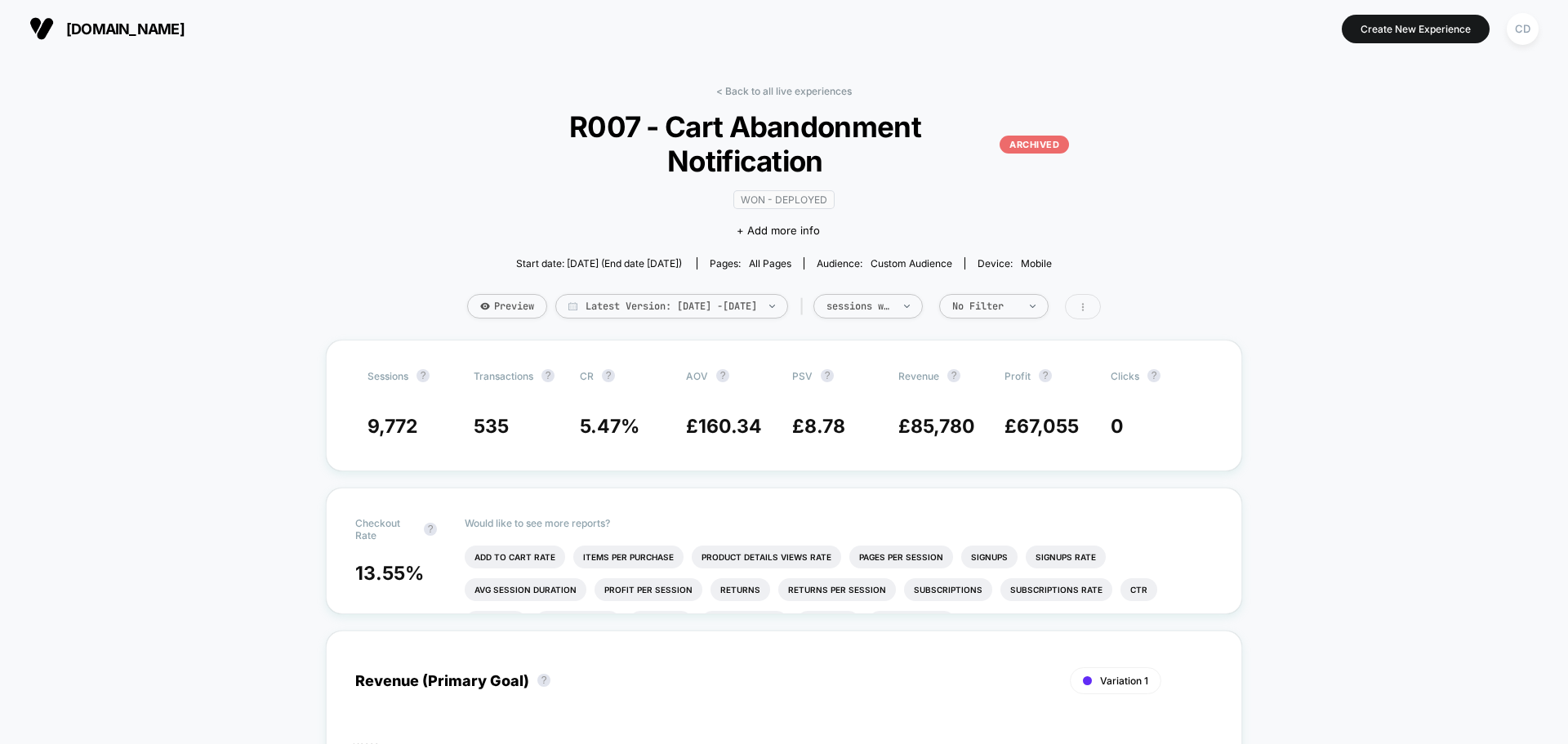 click at bounding box center [1083, 306] 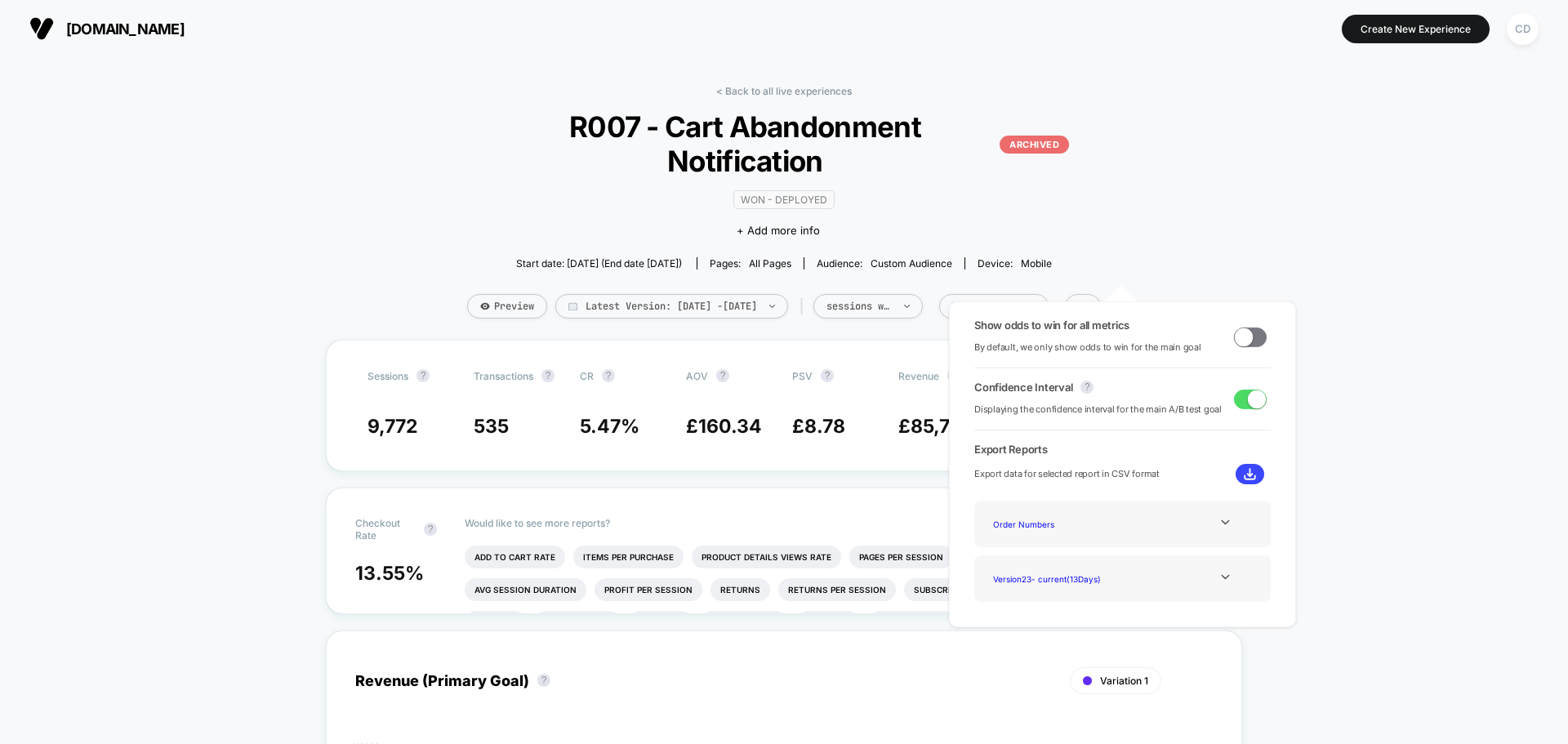 click on "< Back to all live experiences  R007 - Cart Abandonment Notification ARCHIVED Won - Deployed Click to edit experience details + Add more info Start date: 2/27/2025 (End date 3/11/2025) Pages: all pages Audience: Custom Audience Device: mobile  Preview Latest Version:     Feb 27, 2025    -    Mar 11, 2025 |   sessions with impression   No Filter Sessions ? Transactions ? CR ? AOV ? PSV ? Revenue ? Profit ? Clicks ? 9,772 535 5.47 % £ 160.34 £ 8.78 £ 85,780 £ 67,055 0 Checkout Rate ? 13.55 % Would like to see more reports? Add To Cart Rate Items Per Purchase Product Details Views Rate Pages Per Session Signups Signups Rate Avg Session Duration Profit Per Session Returns Returns Per Session Subscriptions Subscriptions Rate Ctr Custom 1 Custom 1 Rate Custom 2 Custom 2 Rate Custom 3 Custom 3 Rate Revenue (Primary Goal) ? Variation 1 Hide 2025-02-27 2025-02-28 2025-03-01 2025-03-02 2025-03-03 2025-03-04 2025-03-05 2025-03-06 2025-03-07 2025-03-08 2025-03-09 2025-03-10 2025-03-11 £0  £2500  £5000  £7500  ?" at bounding box center (784, 2436) 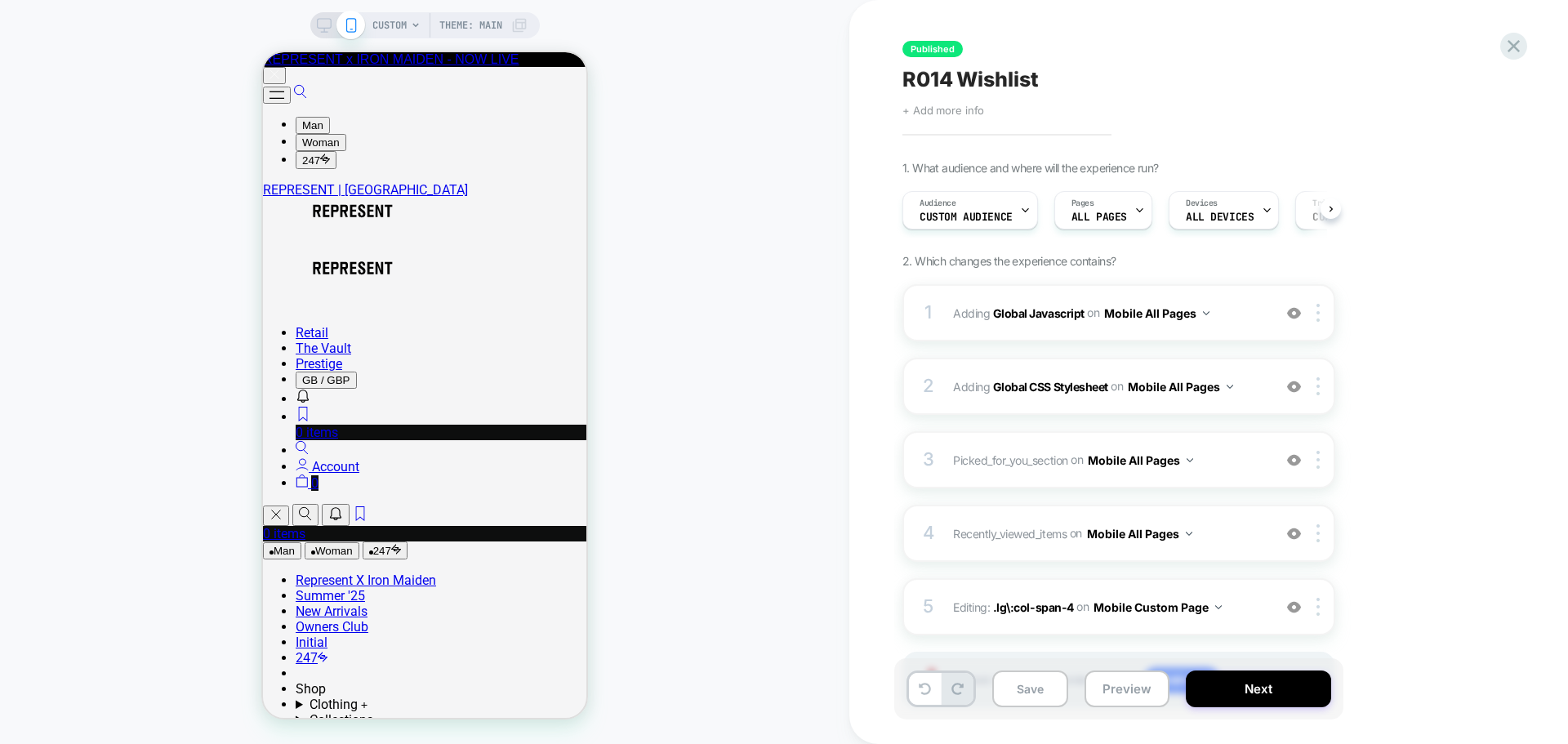 scroll, scrollTop: 0, scrollLeft: 0, axis: both 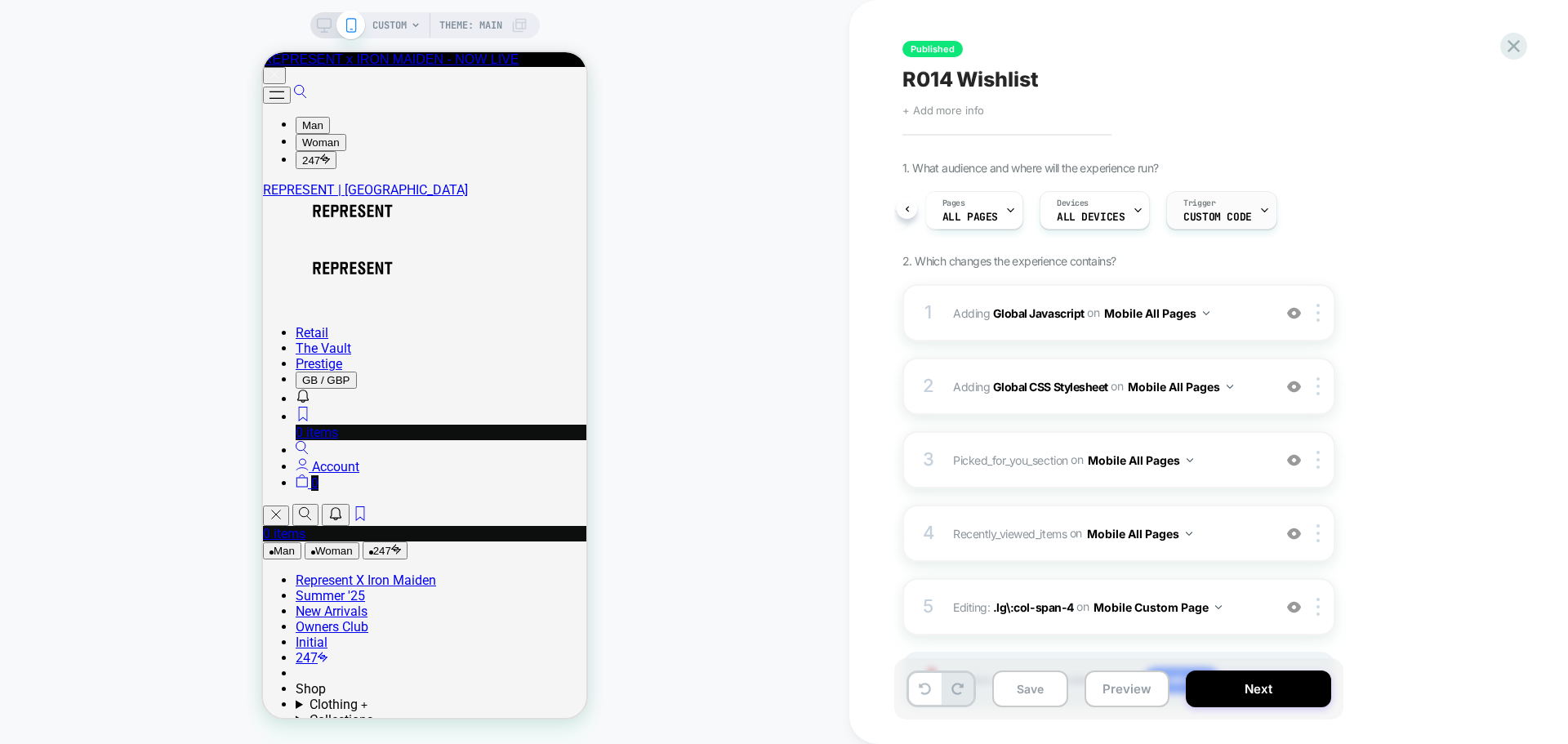 click on "Custom Code" at bounding box center [1217, 217] 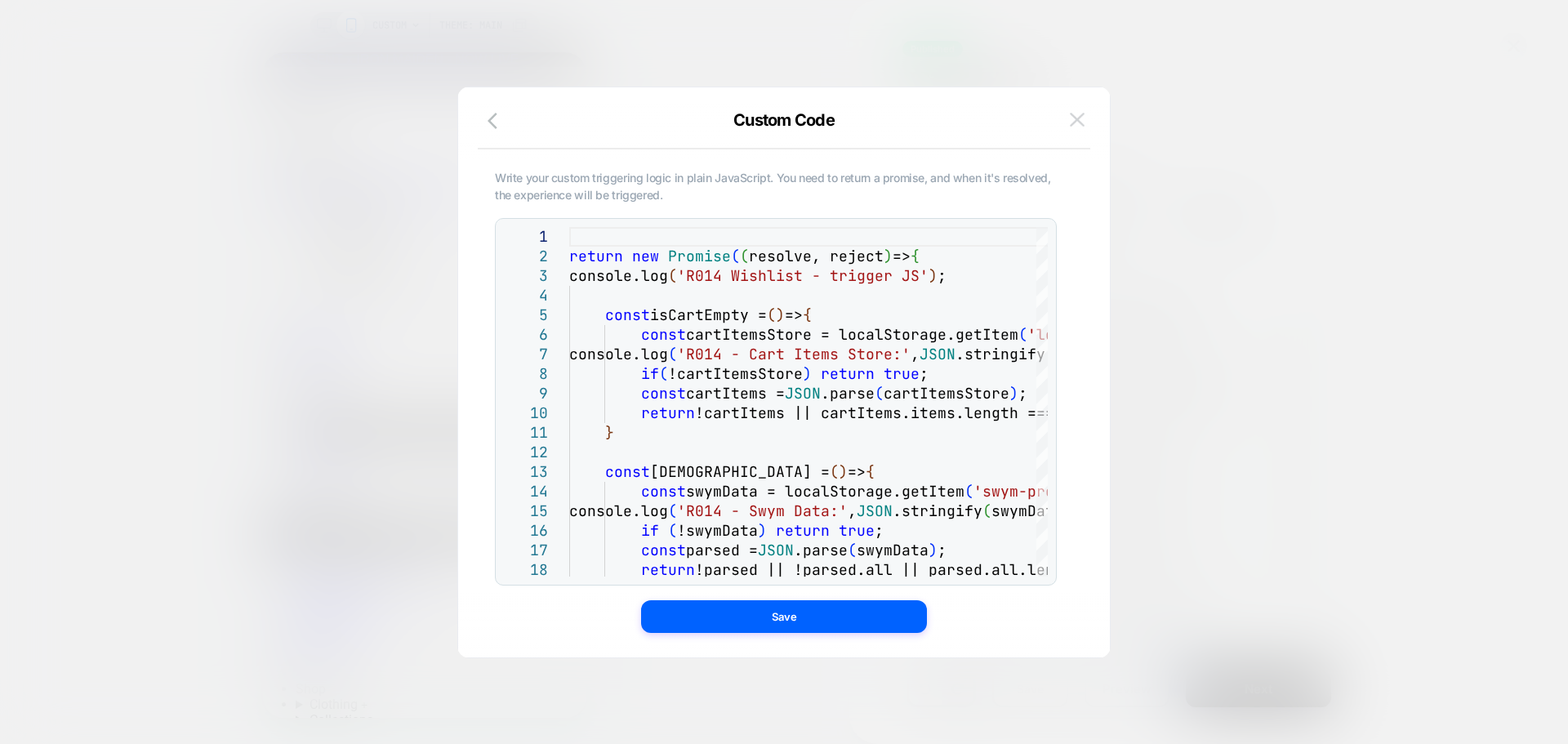 click at bounding box center (1077, 119) 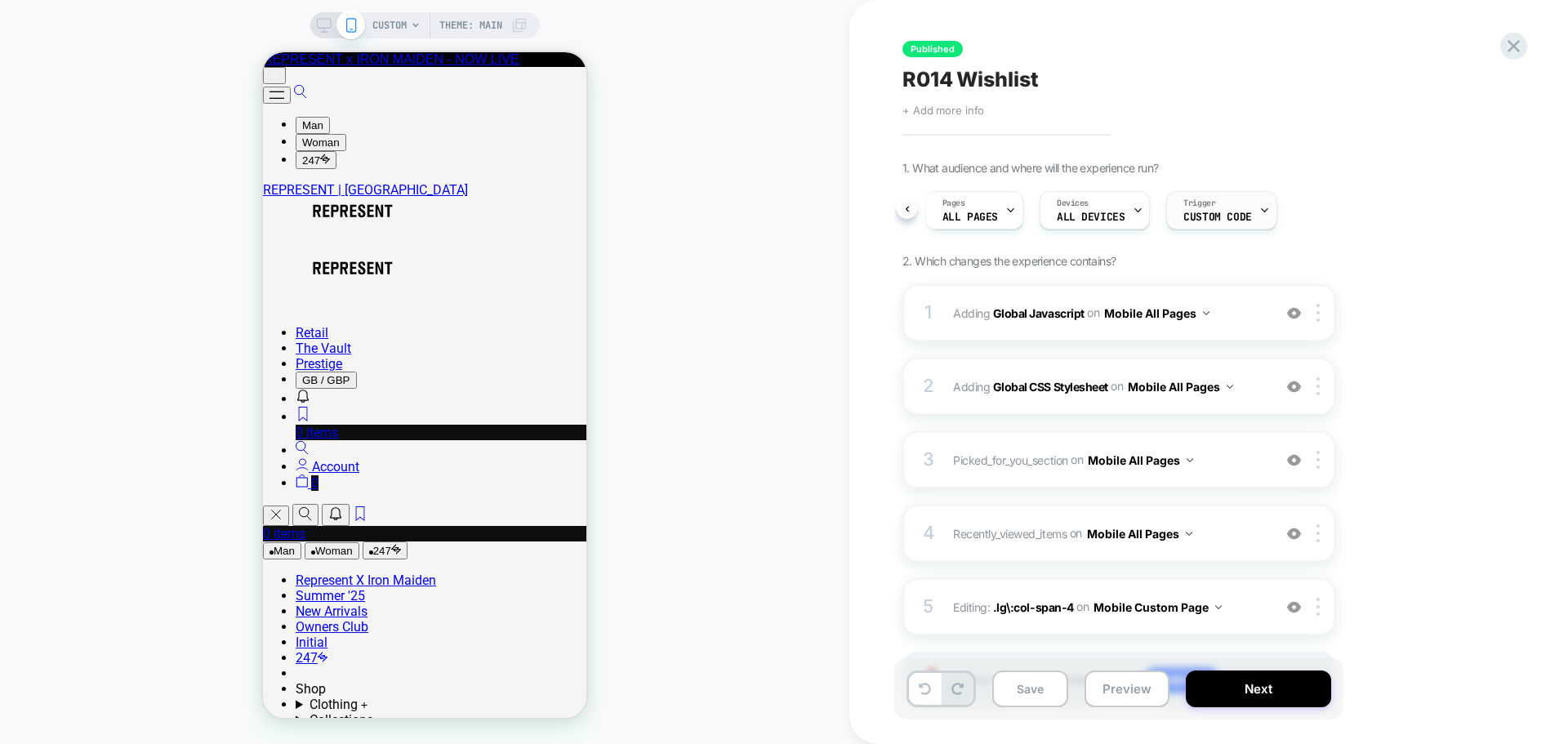 click on "Custom Code" at bounding box center (1217, 217) 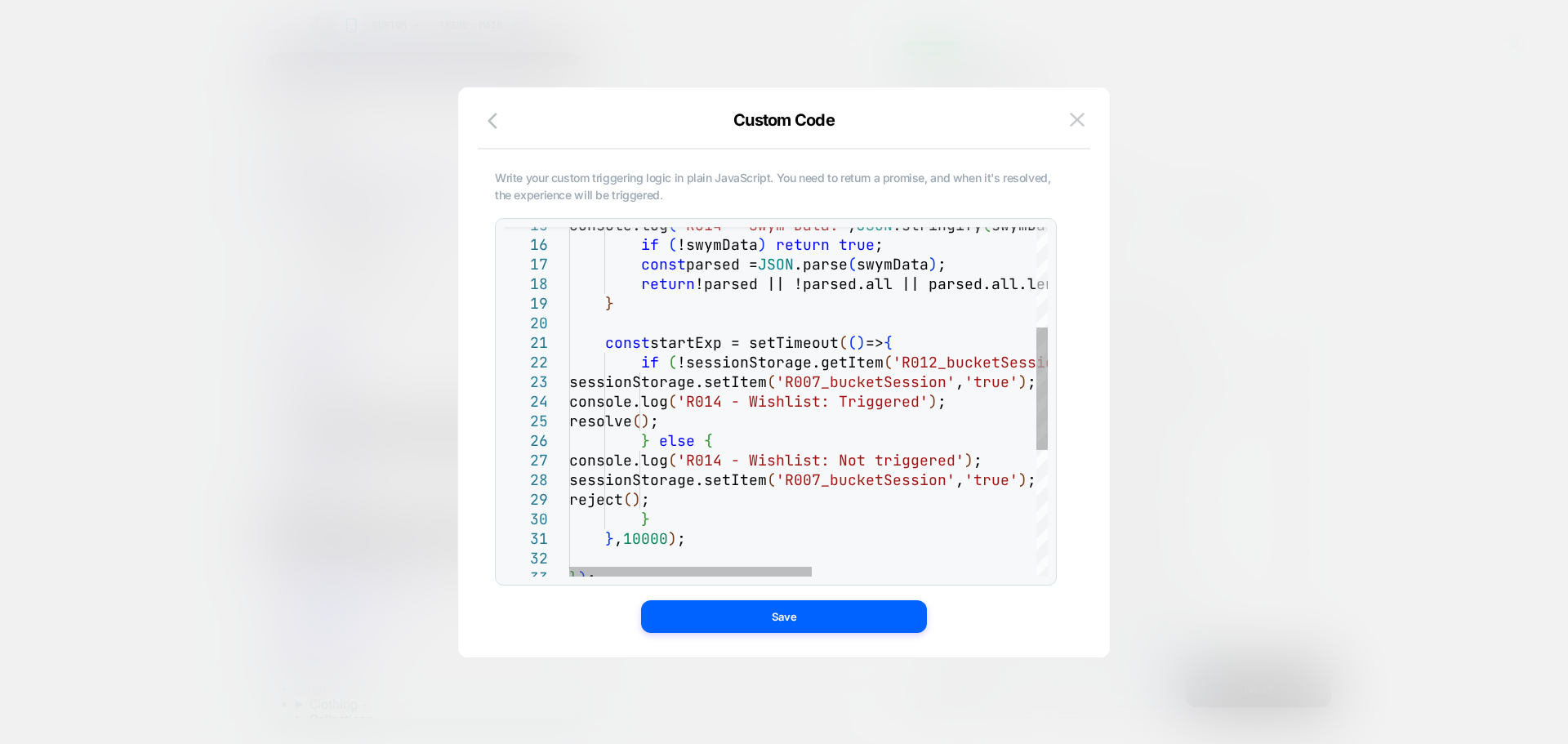 scroll, scrollTop: 0, scrollLeft: 0, axis: both 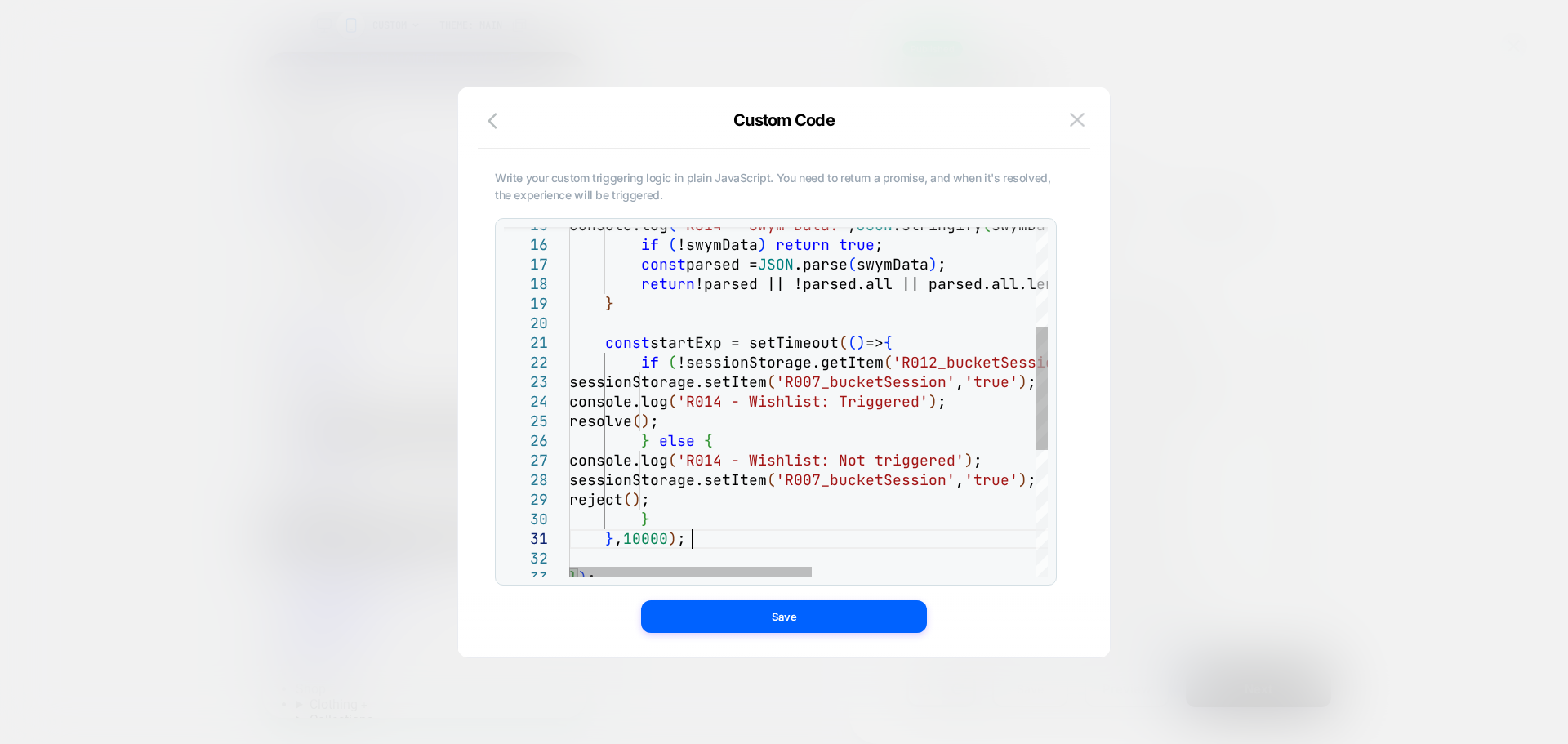 click on "console.log ( 'R014 - Swym Data:' ,  JSON .stringify ( swymData ) ) ;          if   ( !swymData )   return   true ;          const  parsed =  JSON .parse ( swymData ) ;          return  !parsed || !parsed.all || parsed.all.length ===  0 ;      }      const  startExp = setTimeout ( ( )  =>  {          if   ( !sessionStorage.getItem ( 'R012_bucketSession' )  && isCartEmpty ( )  && !isWishlistEmpty ( ) )   {             sessionStorage.setItem ( 'R007_bucketSession' ,  'true' ) ;             console.log ( 'R014 - Wishlist: Triggered' ) ;             resolve ( ) ;          }   else   {             console.log ( 'R014 - Wishlist: Not triggered' ) ;             sessionStorage.setItem ( 'R007_bucketSession' ,  'true' ) ;             reject ( ) ;          }      } ,  10000 ) ; } ) ;" at bounding box center [1029, 439] 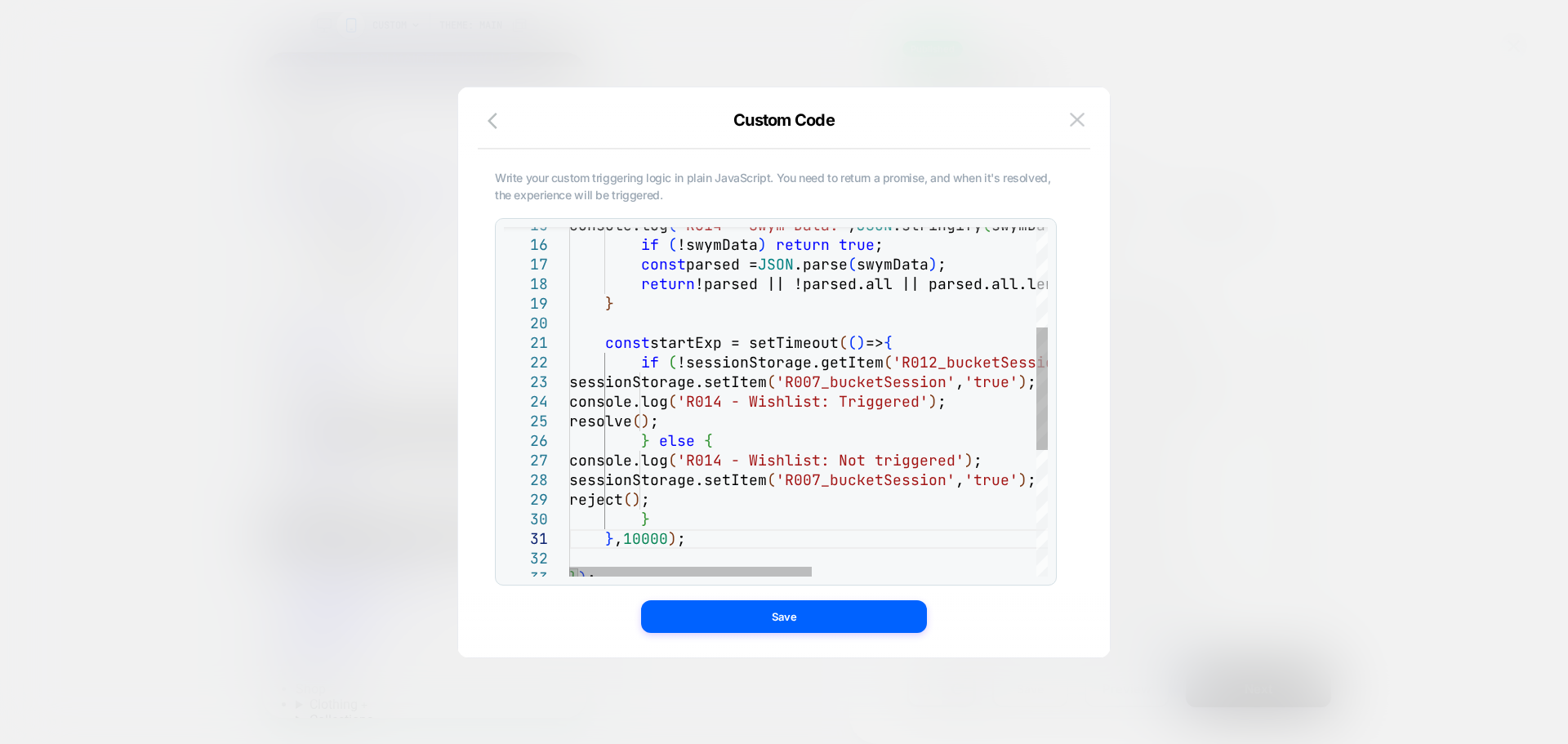 type on "**********" 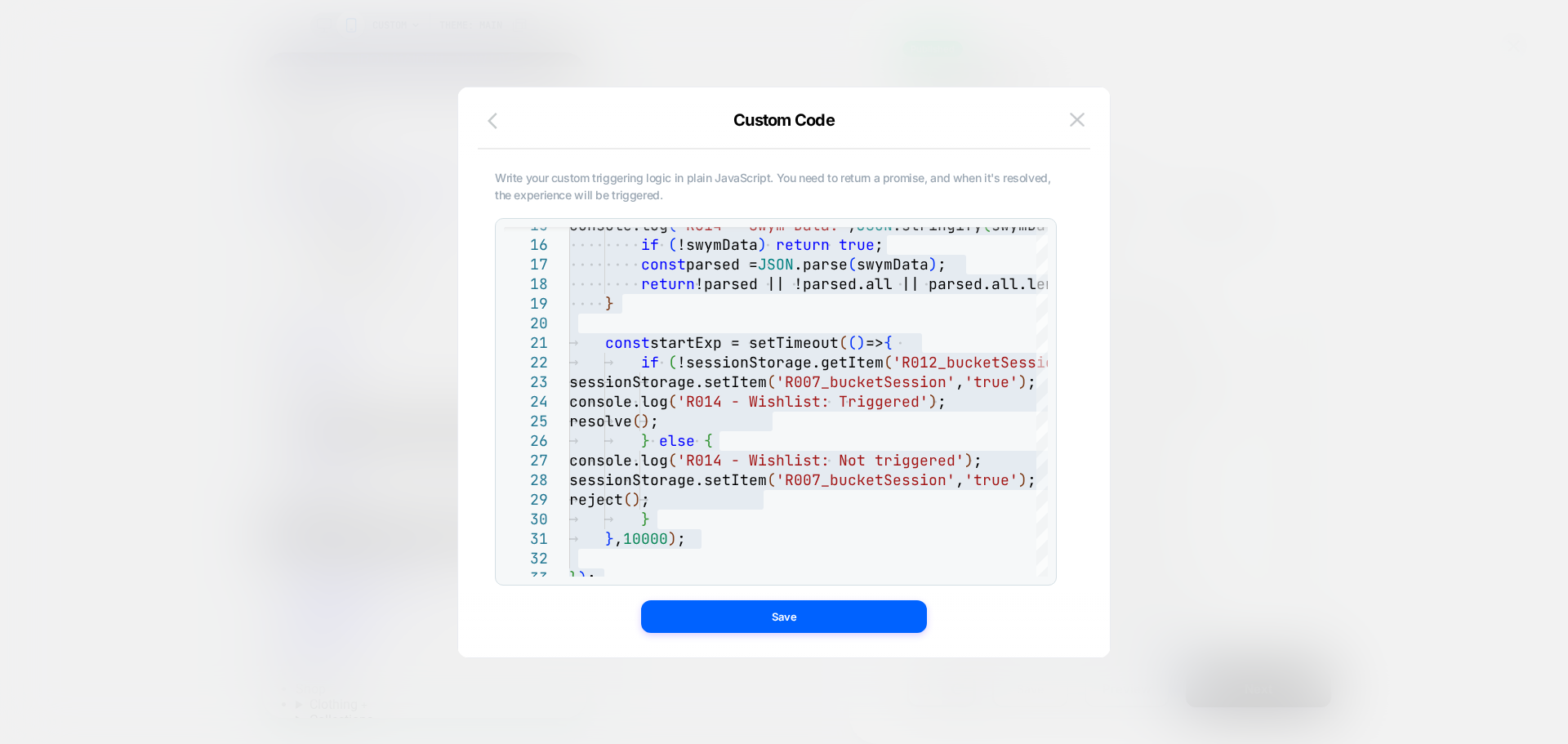 click 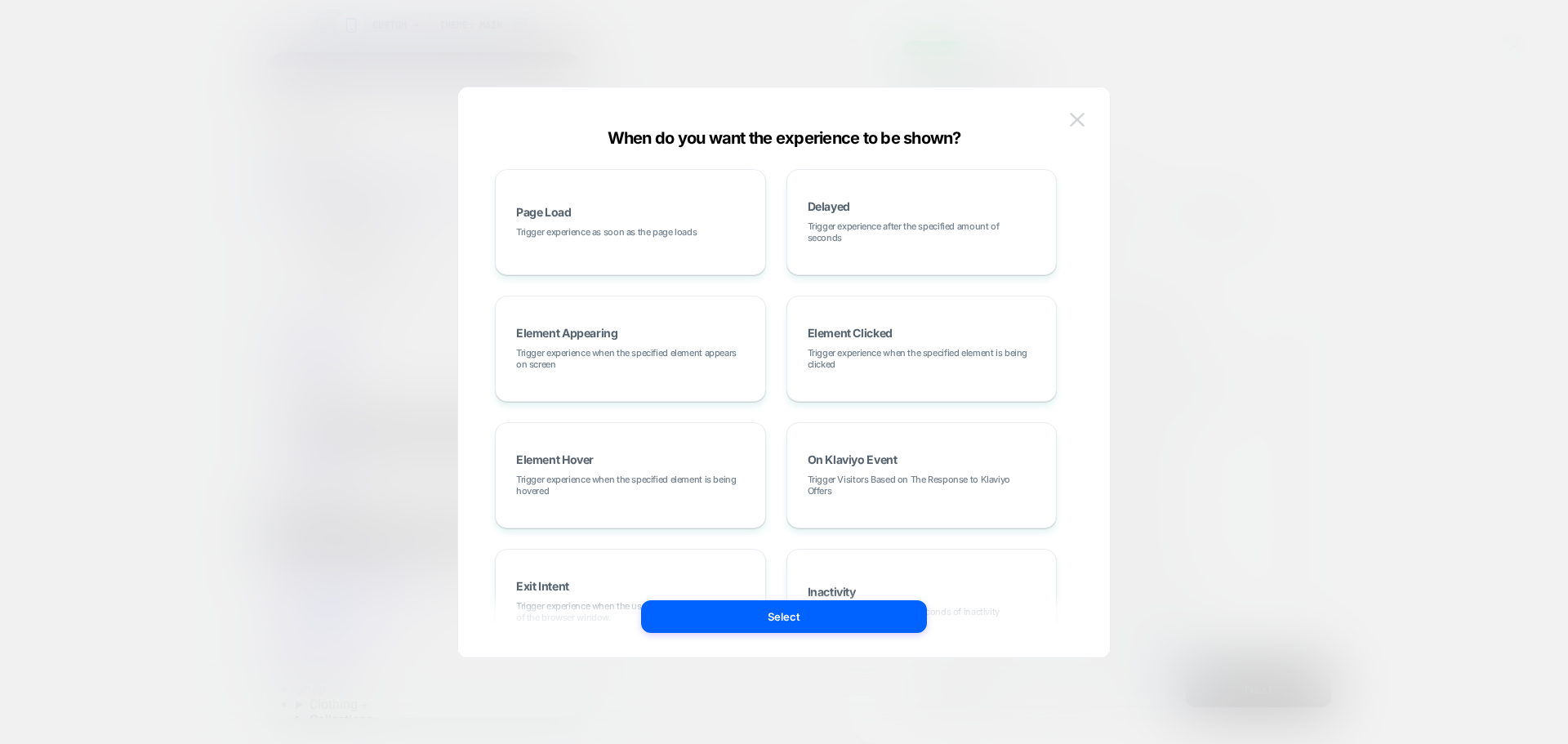 click at bounding box center [1077, 119] 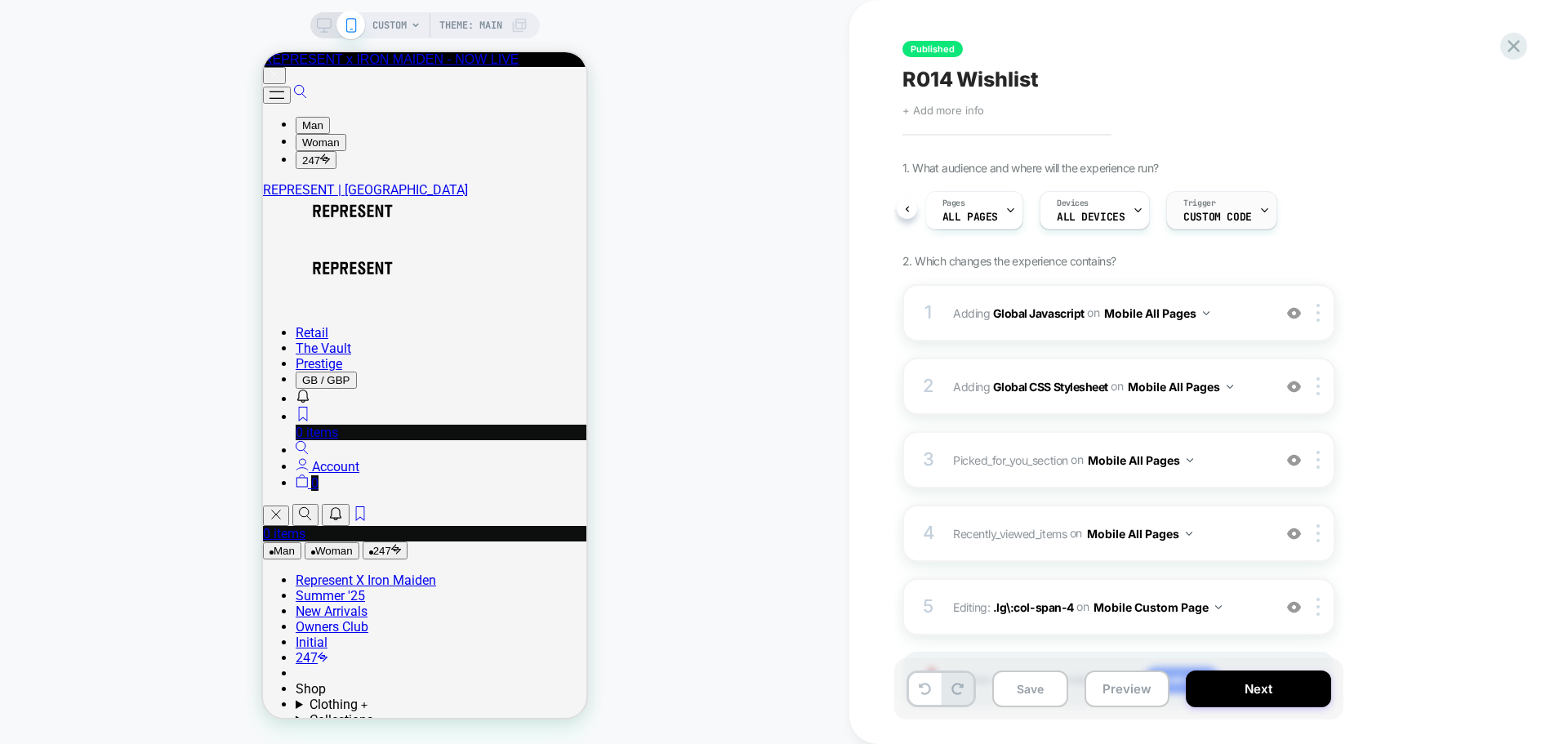 click on "Custom Code" at bounding box center [1217, 217] 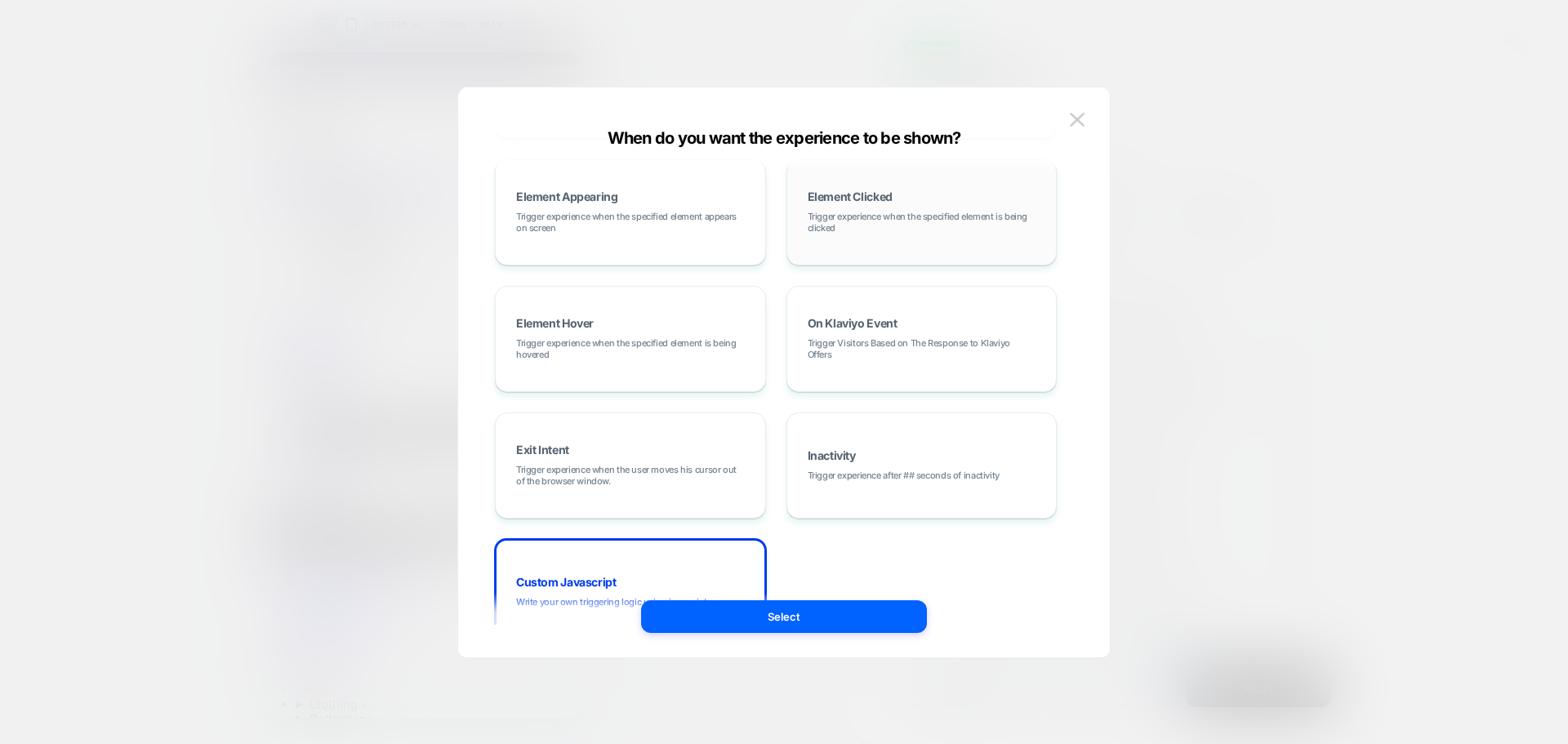 scroll, scrollTop: 206, scrollLeft: 0, axis: vertical 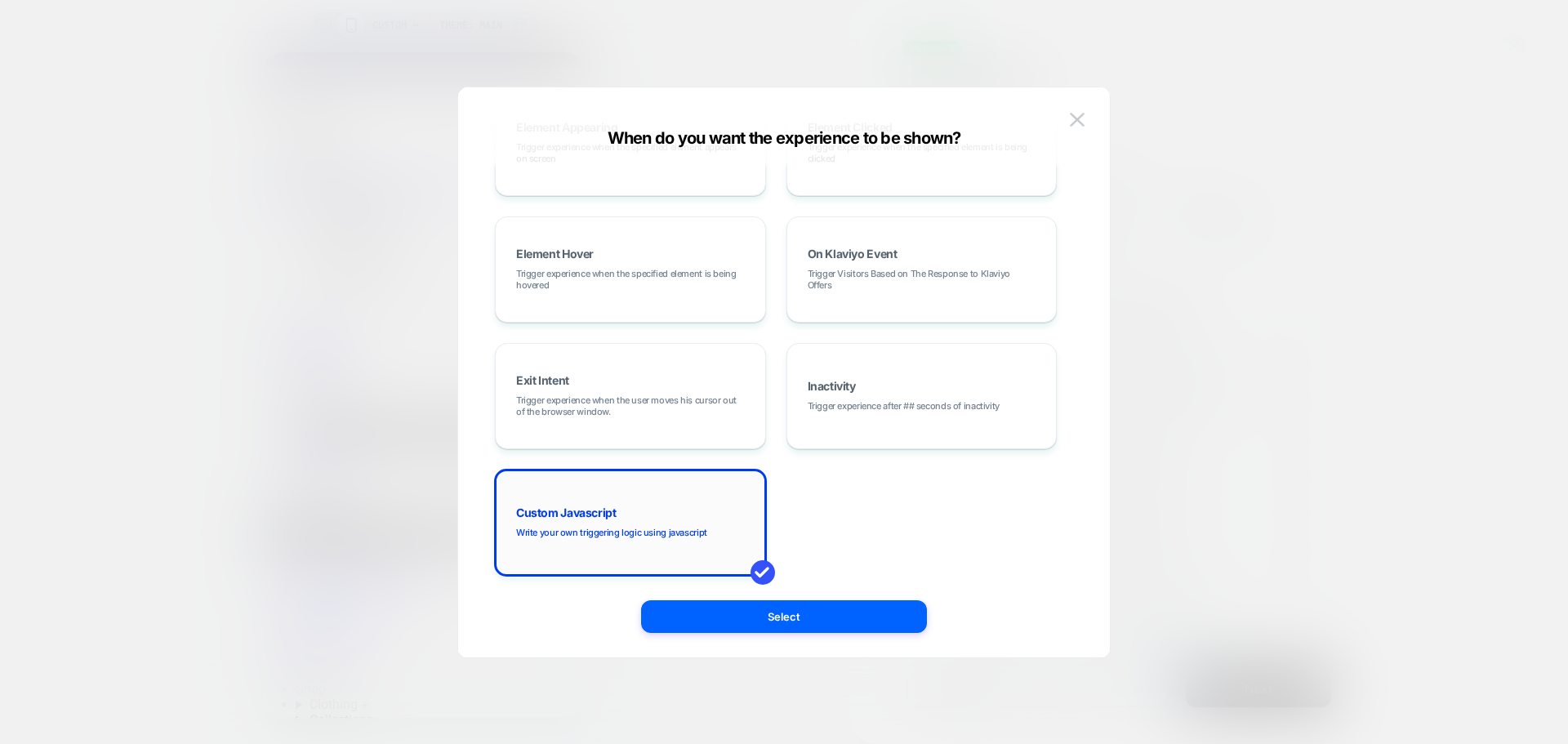 click on "Custom Javascript Write your own triggering logic using javascript" at bounding box center [630, 523] 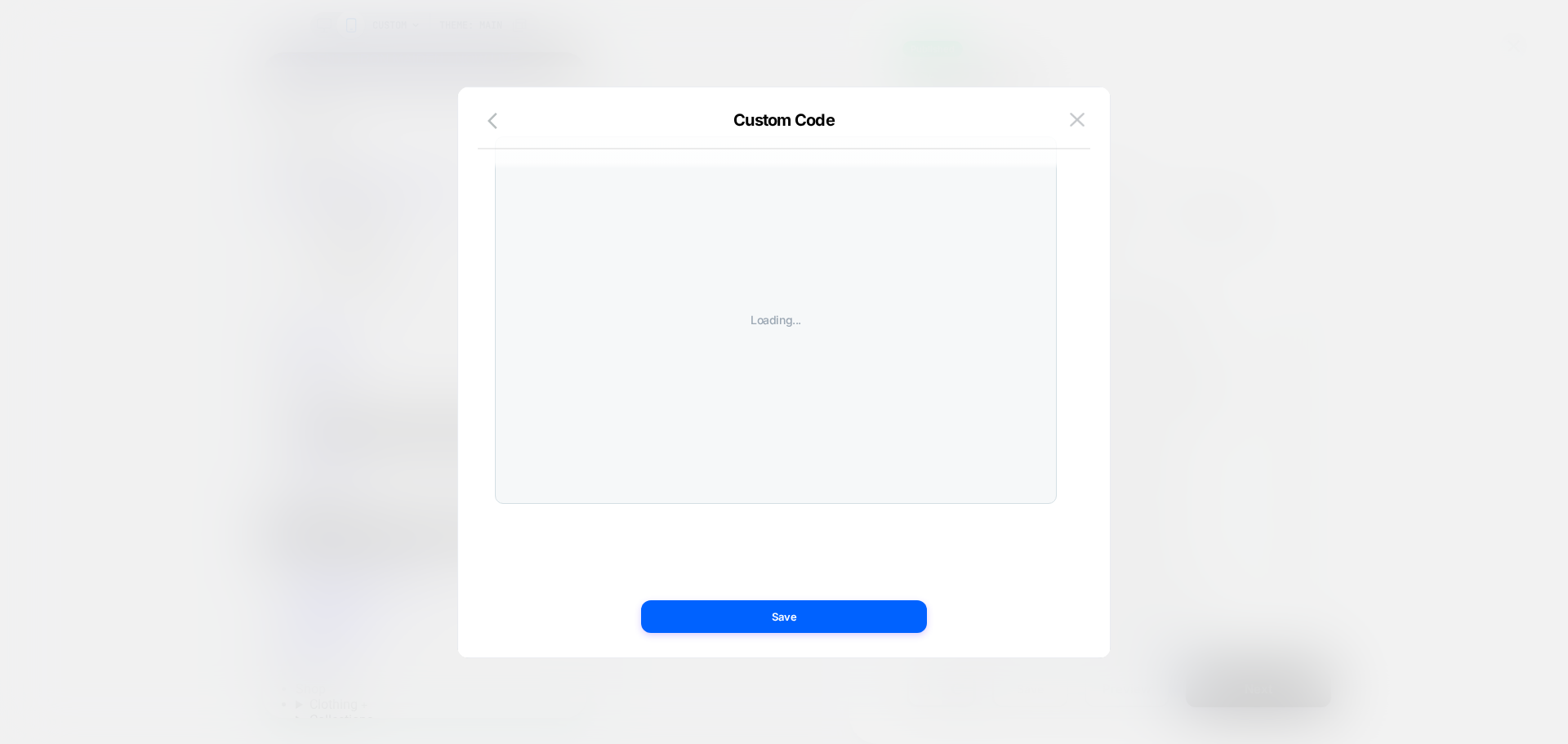 scroll, scrollTop: 0, scrollLeft: 0, axis: both 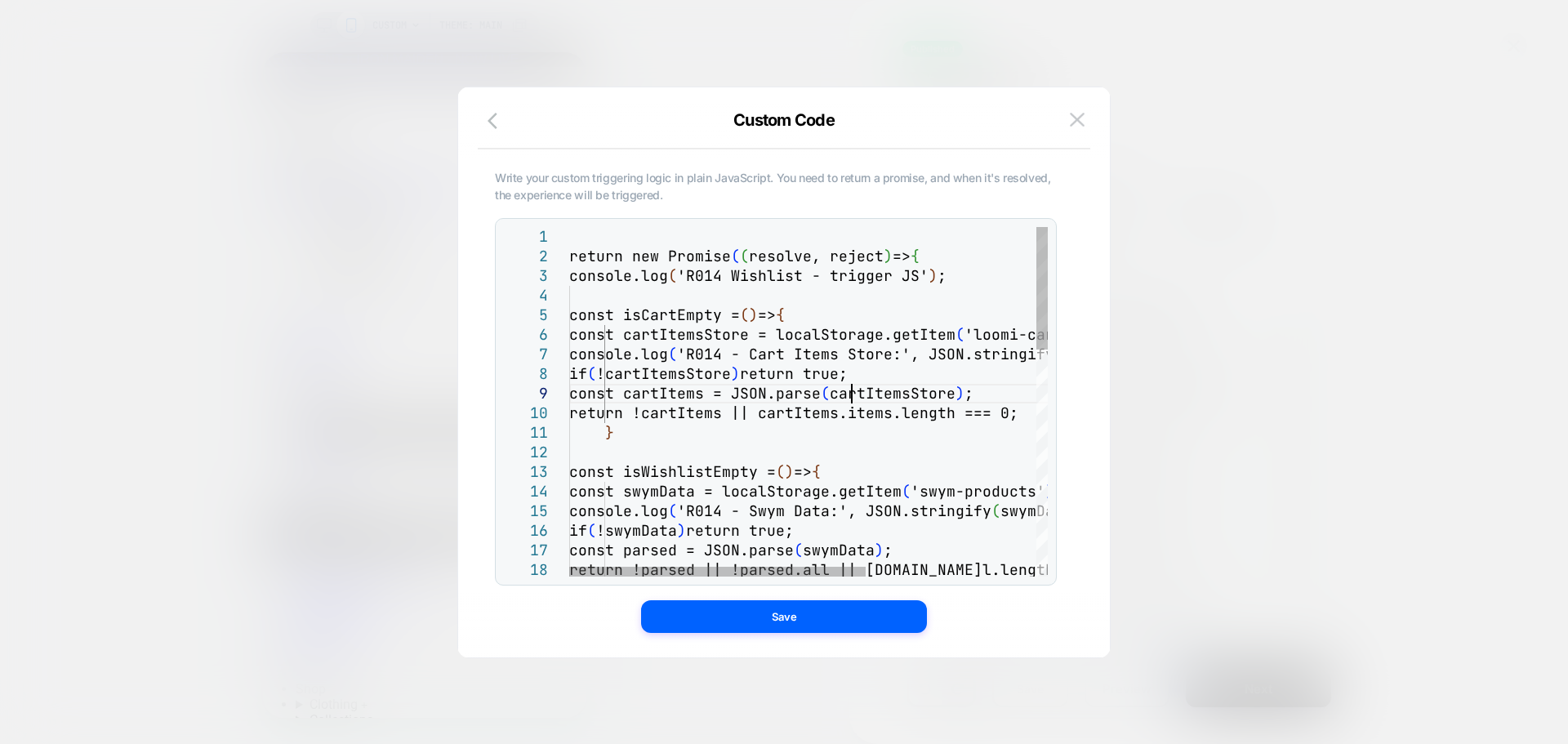 click on "return new Promise ( ( resolve, reject )  =>  { console.log ( 'R014 Wishlist - trigger JS' ) ;     const isCartEmpty =  ( )  =>  {         const cartItemsStore = localStorage.getIte m ( 'loomi-cart' ) ;         console.log ( 'R014 - Cart Items Store:', JSON.stringify ( cartItemsStore ) ) ;         if ( !cartItemsStore )  return true;         const cartItems = JSON.parse ( cartItemsStore ) ;         return !cartItems || cartItems.items.lengt h === 0;      }     const isWishlistEmpty =  ( )  =>  {         const swymData = localStorage.getItem ( 'swym-products' ) ;         console.log ( 'R014 - Swym Data:', JSON.stringify ( swymData ) ) ;         if  ( !swymData )  return true;         const parsed = JSON.parse ( swymData ) ;         return !parsed || !parsed.all || parsed.al l.length === 0;" at bounding box center (945, 725) 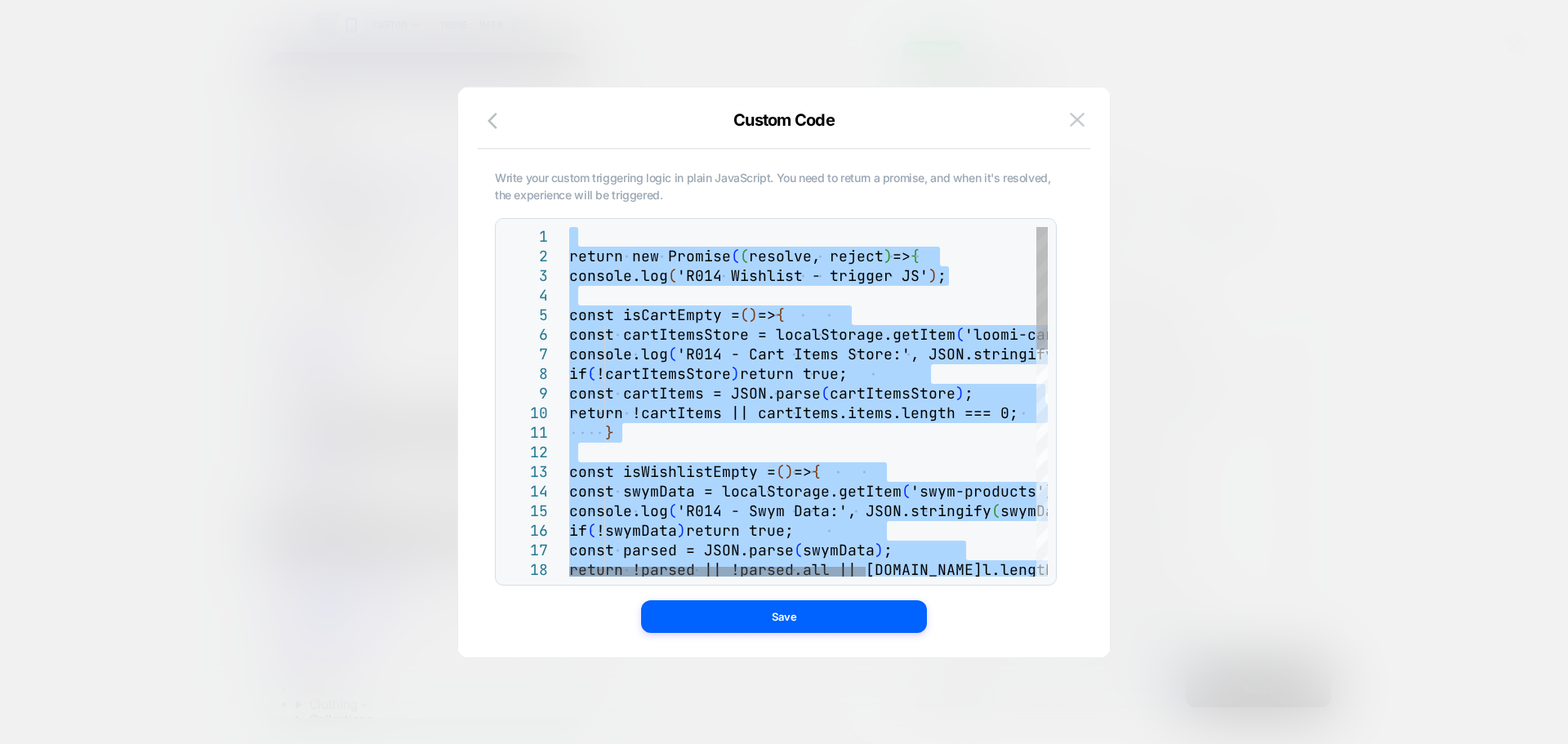 type on "**********" 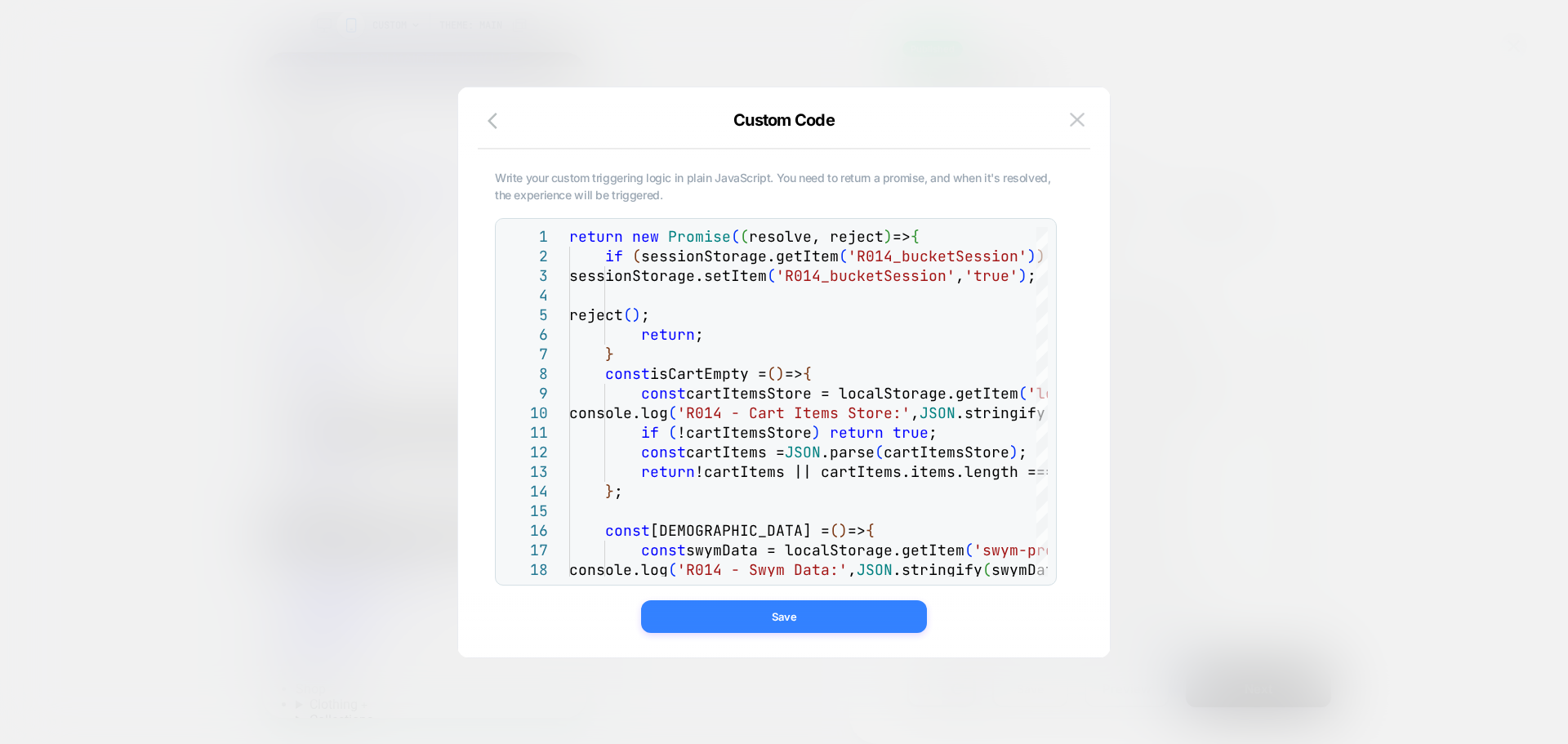 click on "Save" at bounding box center [784, 617] 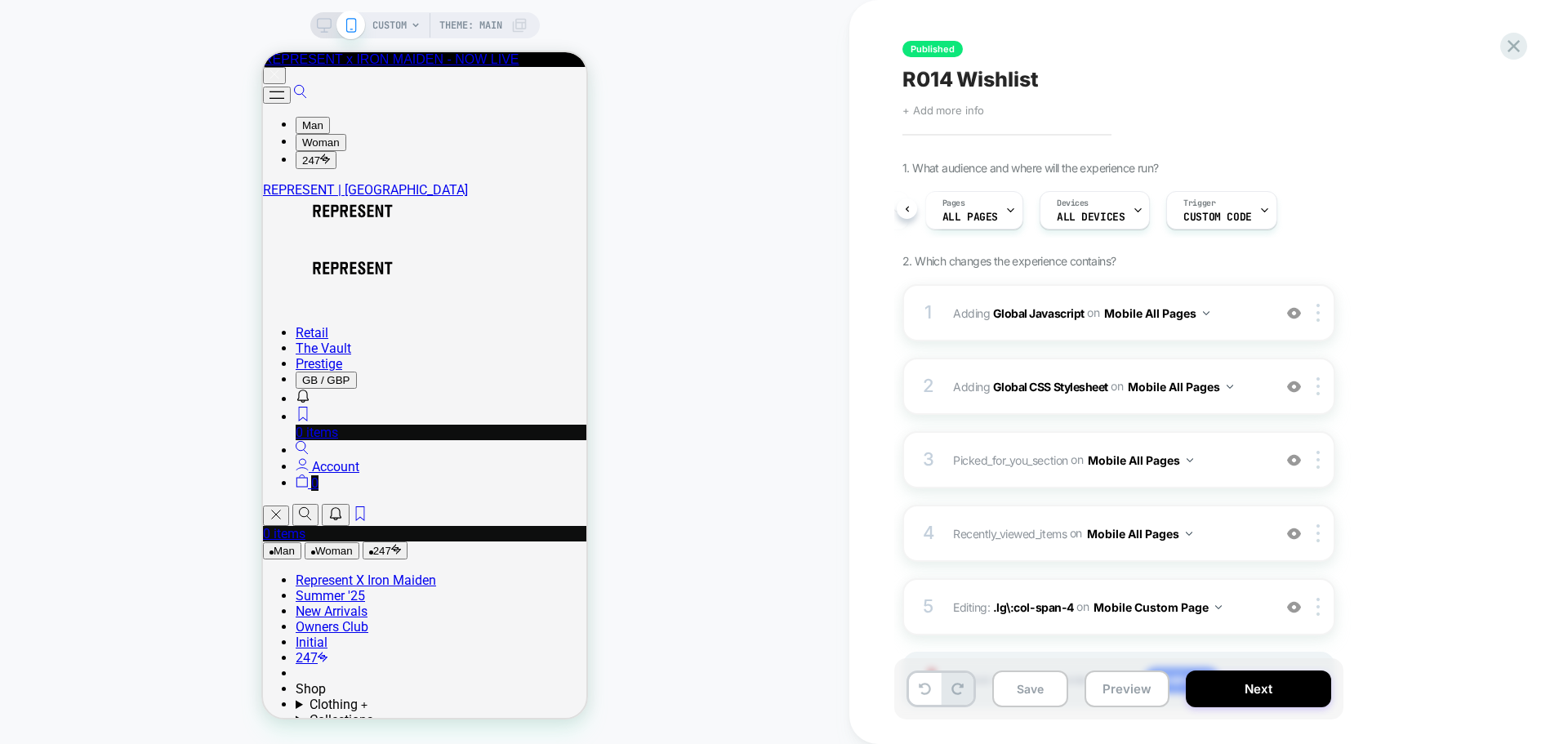 scroll, scrollTop: 87, scrollLeft: 0, axis: vertical 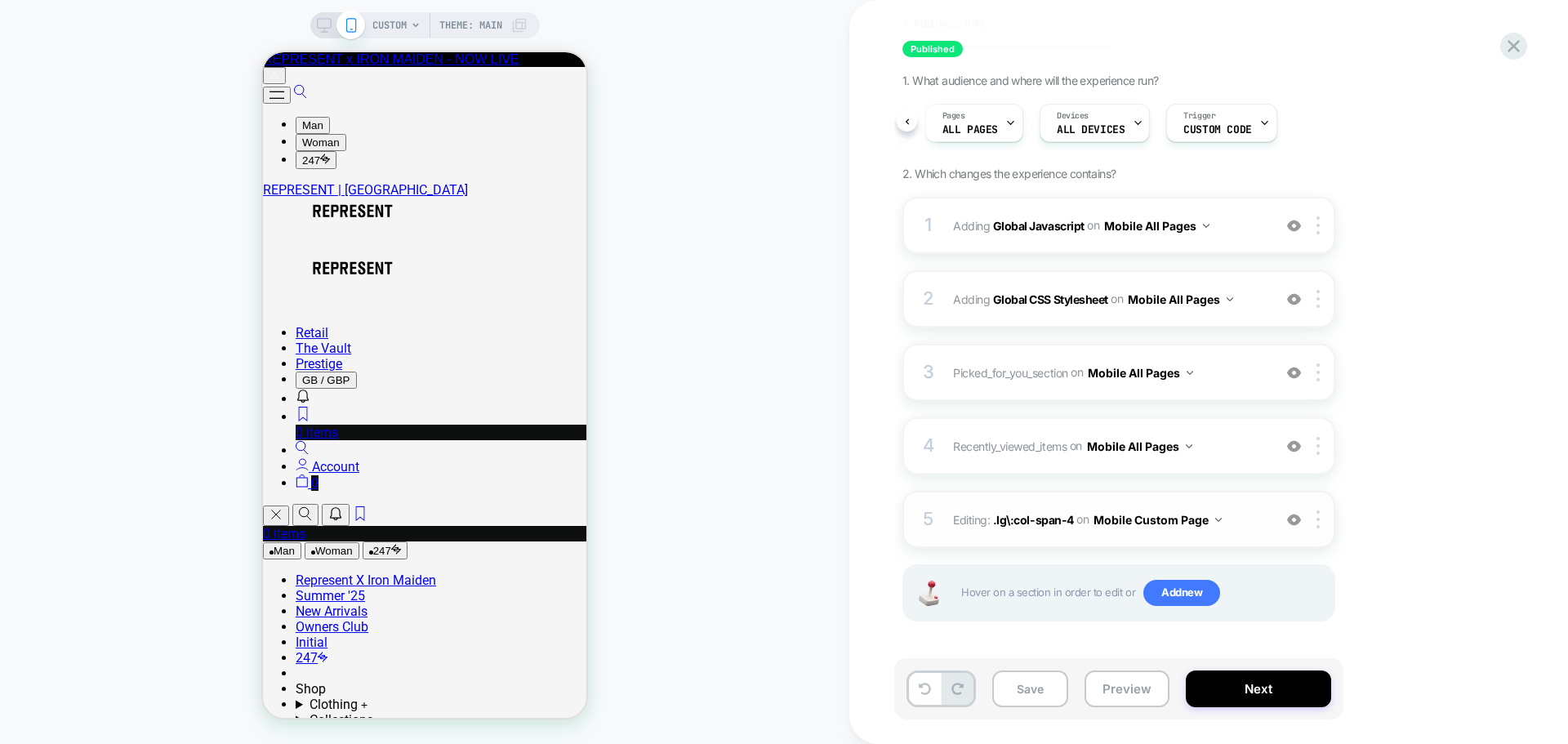 click on "Mobile Custom Page" at bounding box center [1157, 519] 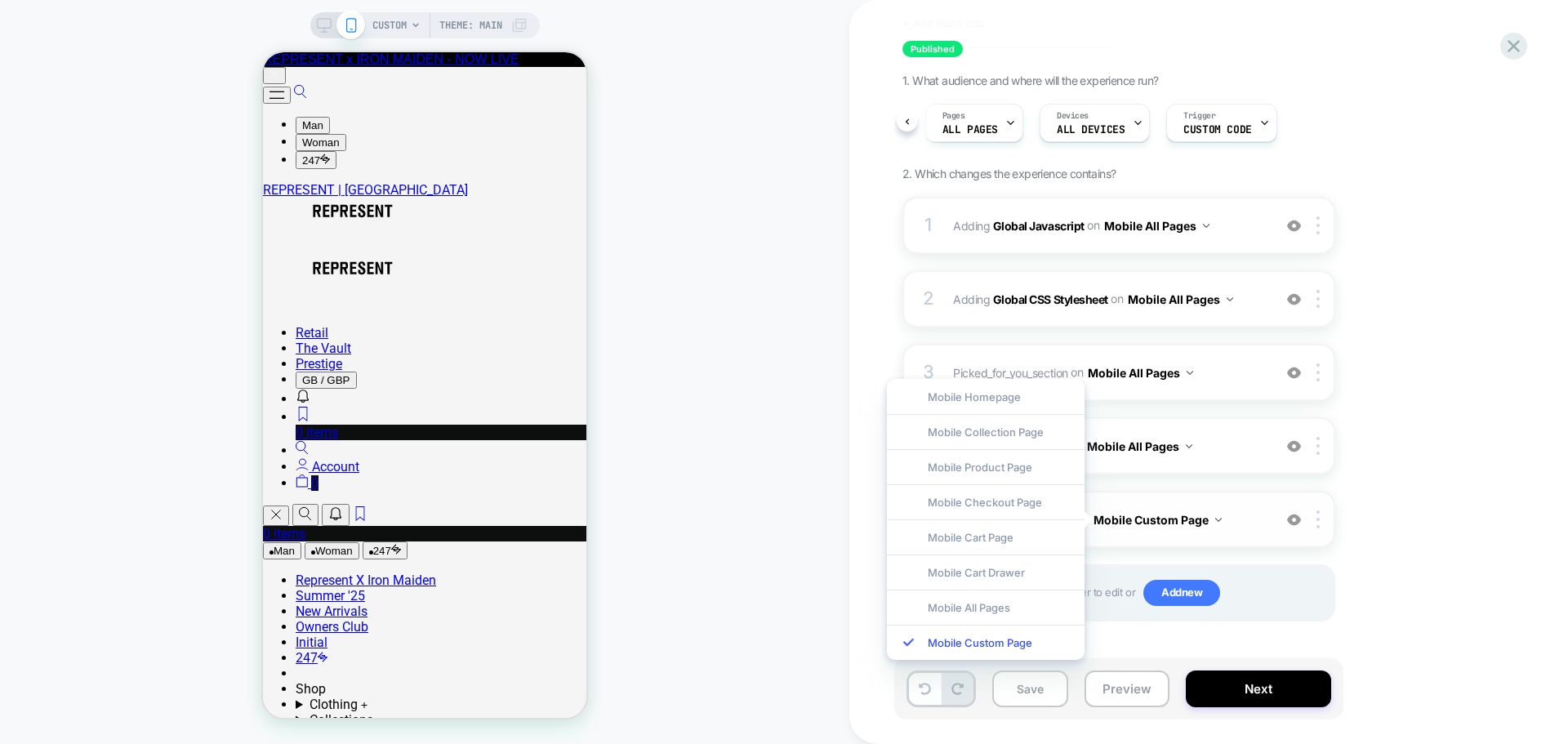 click on "Editing :   .lg\:col-span-4 .lg\:col-span-4   on Mobile Custom Page" at bounding box center [1108, 519] 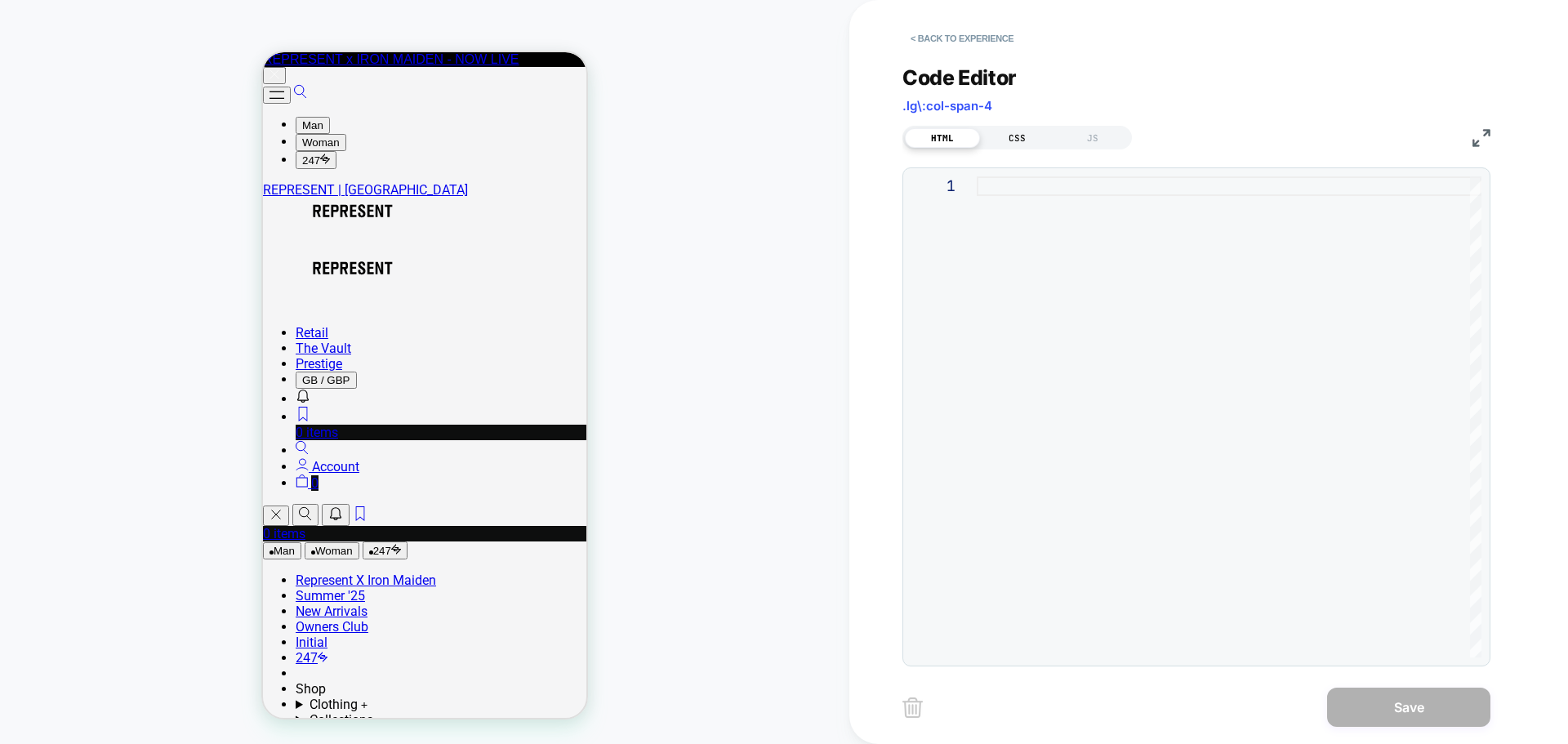 click on "CSS" at bounding box center [1018, 138] 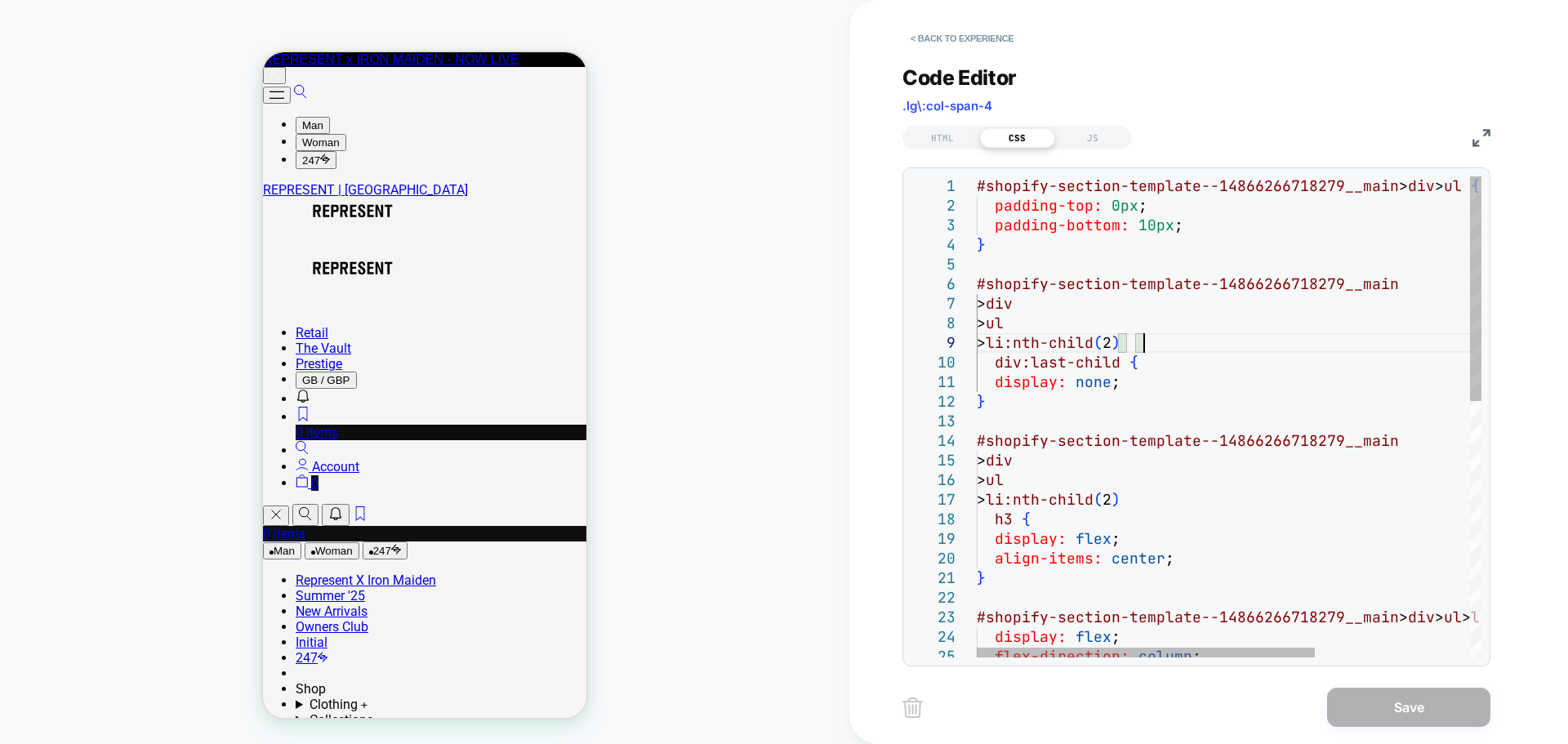 click on "#shopify-section-template--14866266718279__main  >  div  >  ul   {    padding-top:   0px ;    padding-bottom:   10px ; } #shopify-section-template--14866266718279__main   >  div   >  ul   >  li:nth-child ( 2 )    div:last-child   {    display:   none ; } #shopify-section-template--14866266718279__main   >  div   >  ul   >  li:nth-child ( 2 )    h3   {    display:   flex ;    align-items:   center ; } #shopify-section-template--14866266718279__main  >  div  >  ul  >  li:nth-child ( 2 )   {    display:   flex ;    flex-direction:   column ;" at bounding box center (1344, 691) 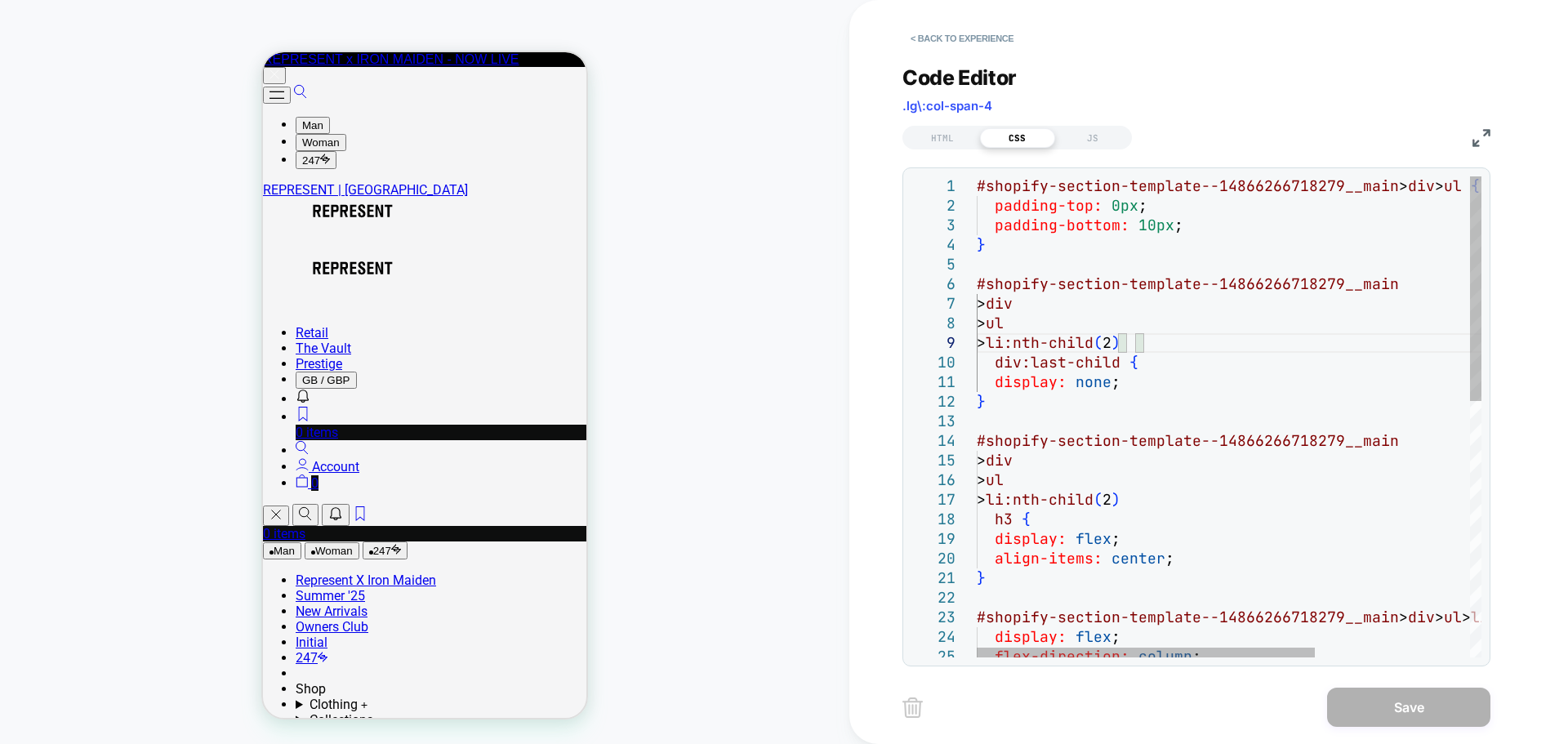 type on "**********" 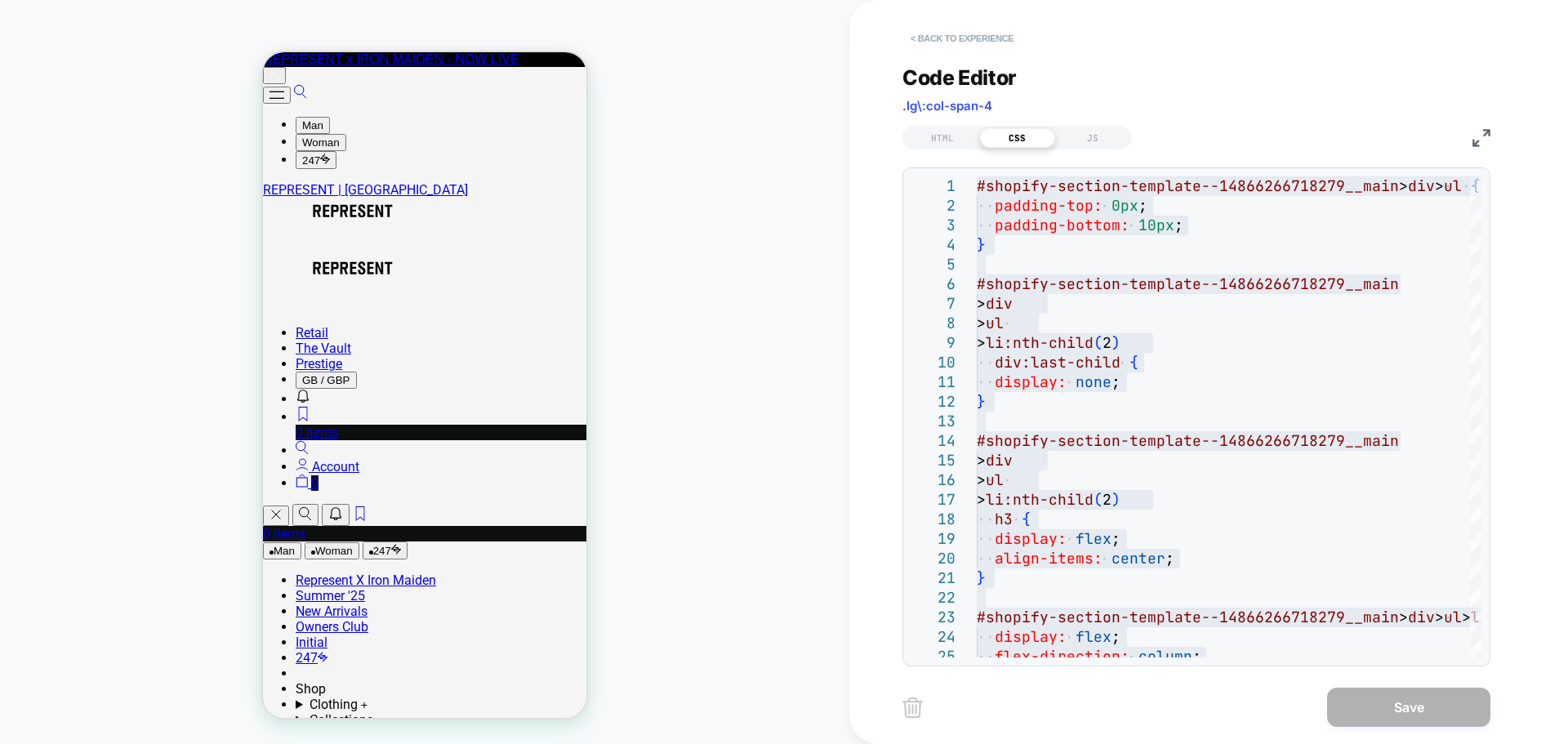 click on "< Back to experience" at bounding box center [962, 38] 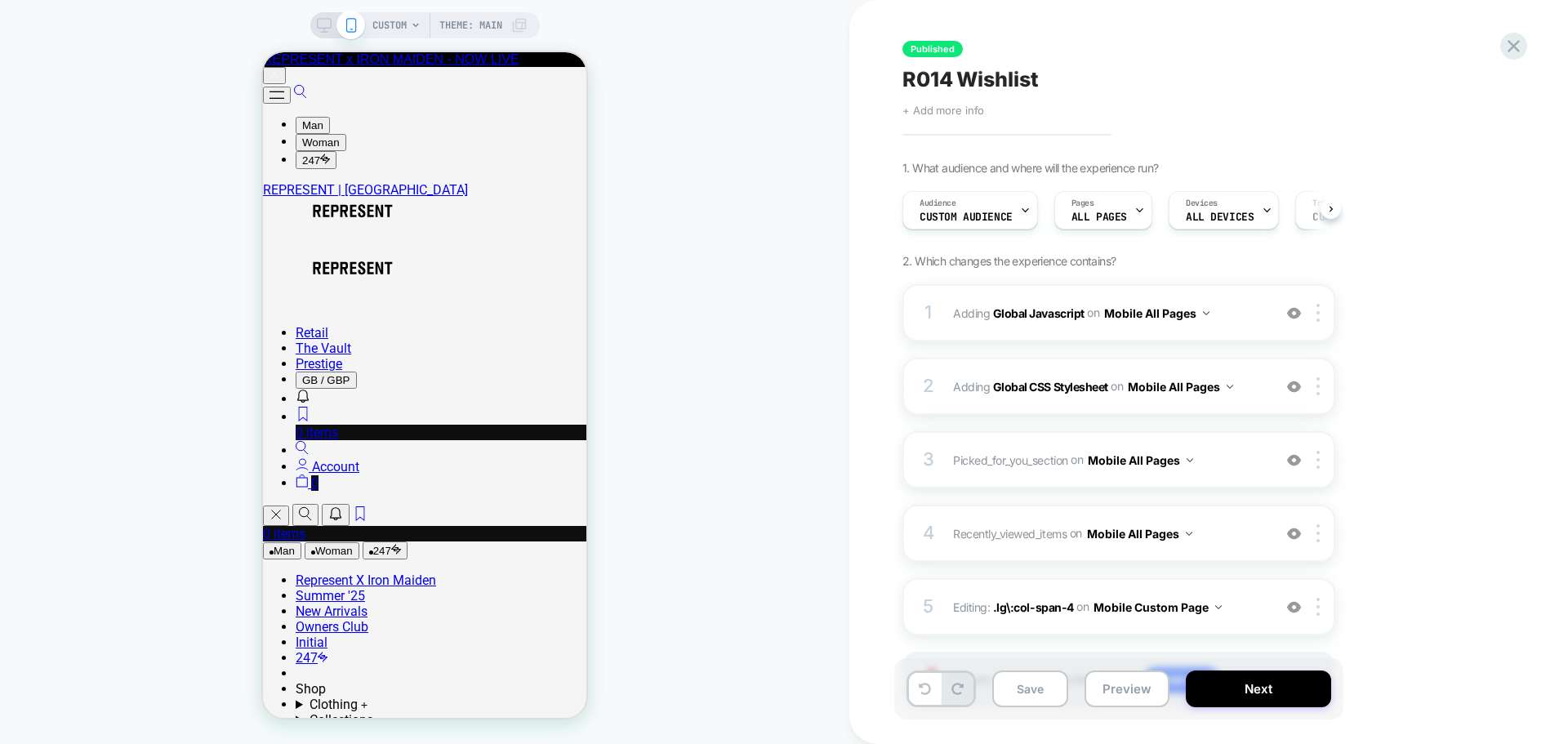 scroll, scrollTop: 0, scrollLeft: 1, axis: horizontal 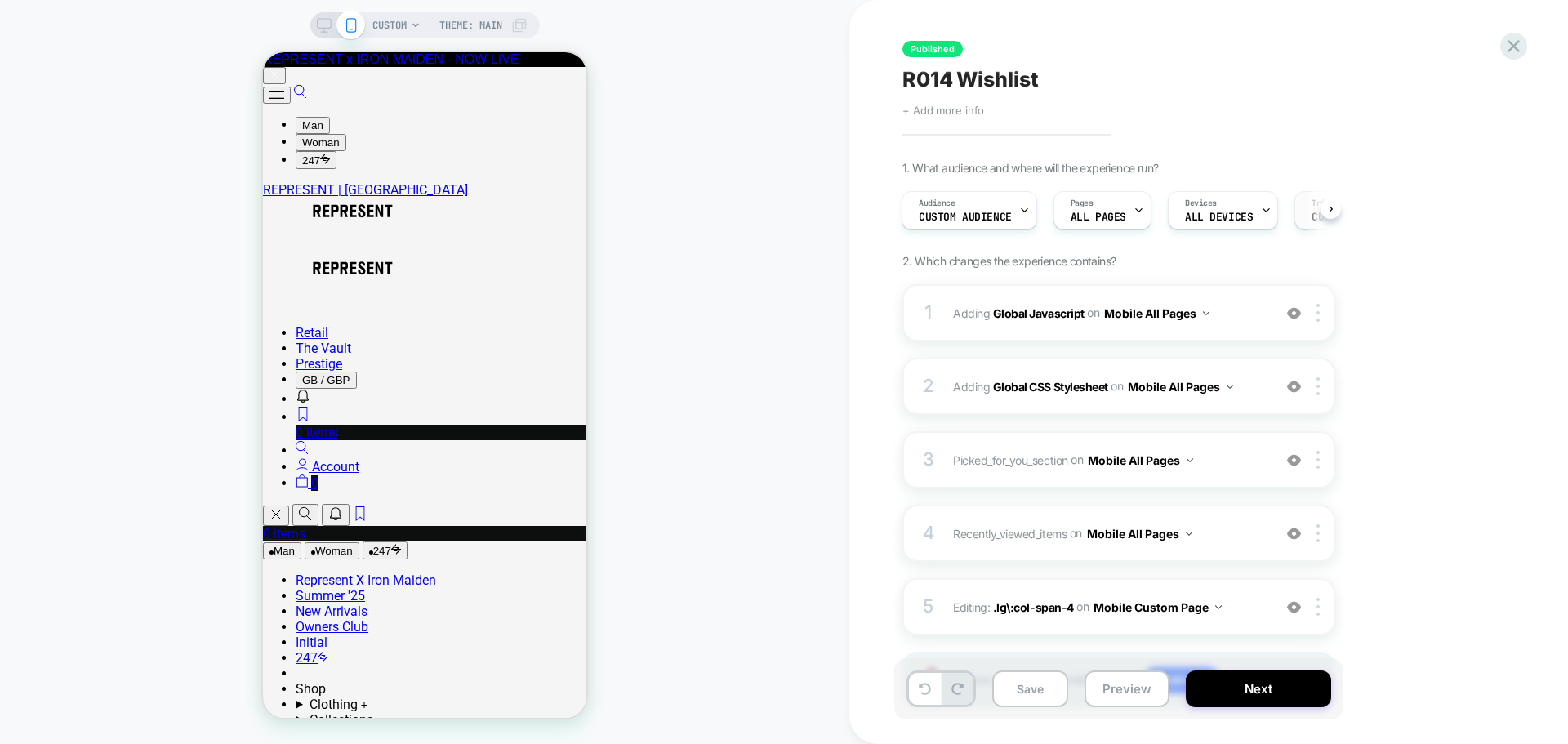 click on "Trigger Custom Code" at bounding box center (1345, 210) 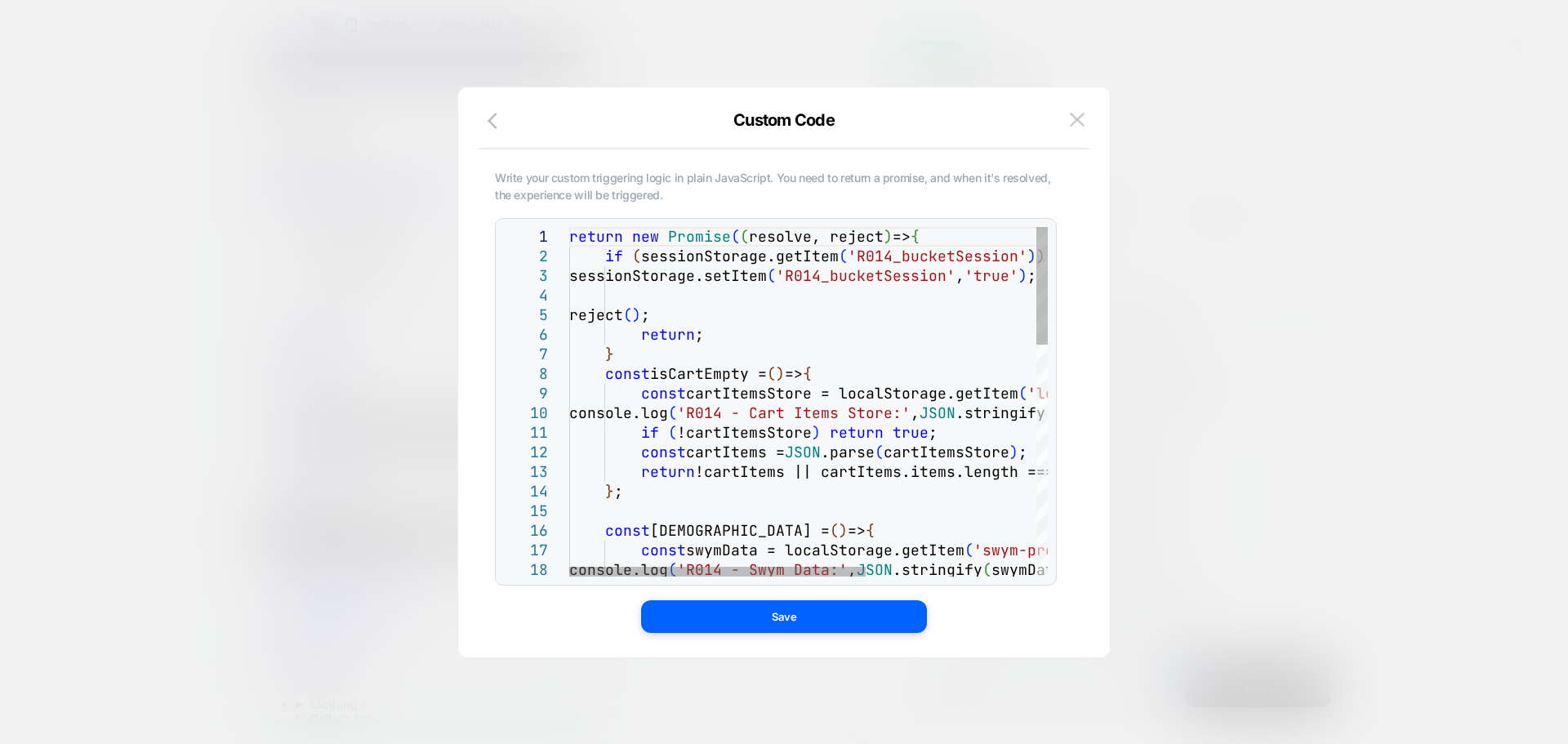scroll, scrollTop: 0, scrollLeft: 0, axis: both 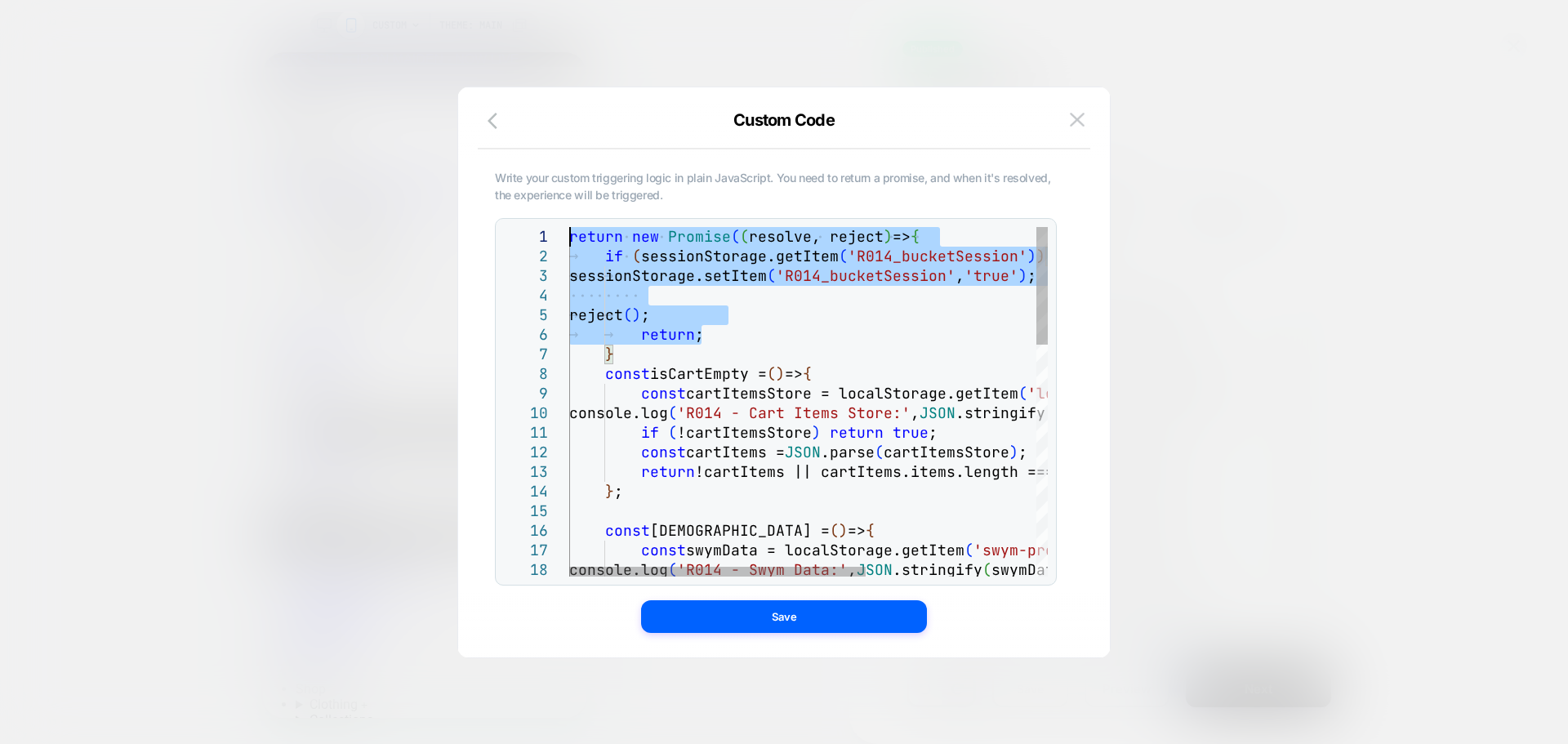 drag, startPoint x: 765, startPoint y: 336, endPoint x: 477, endPoint y: 168, distance: 333.4187 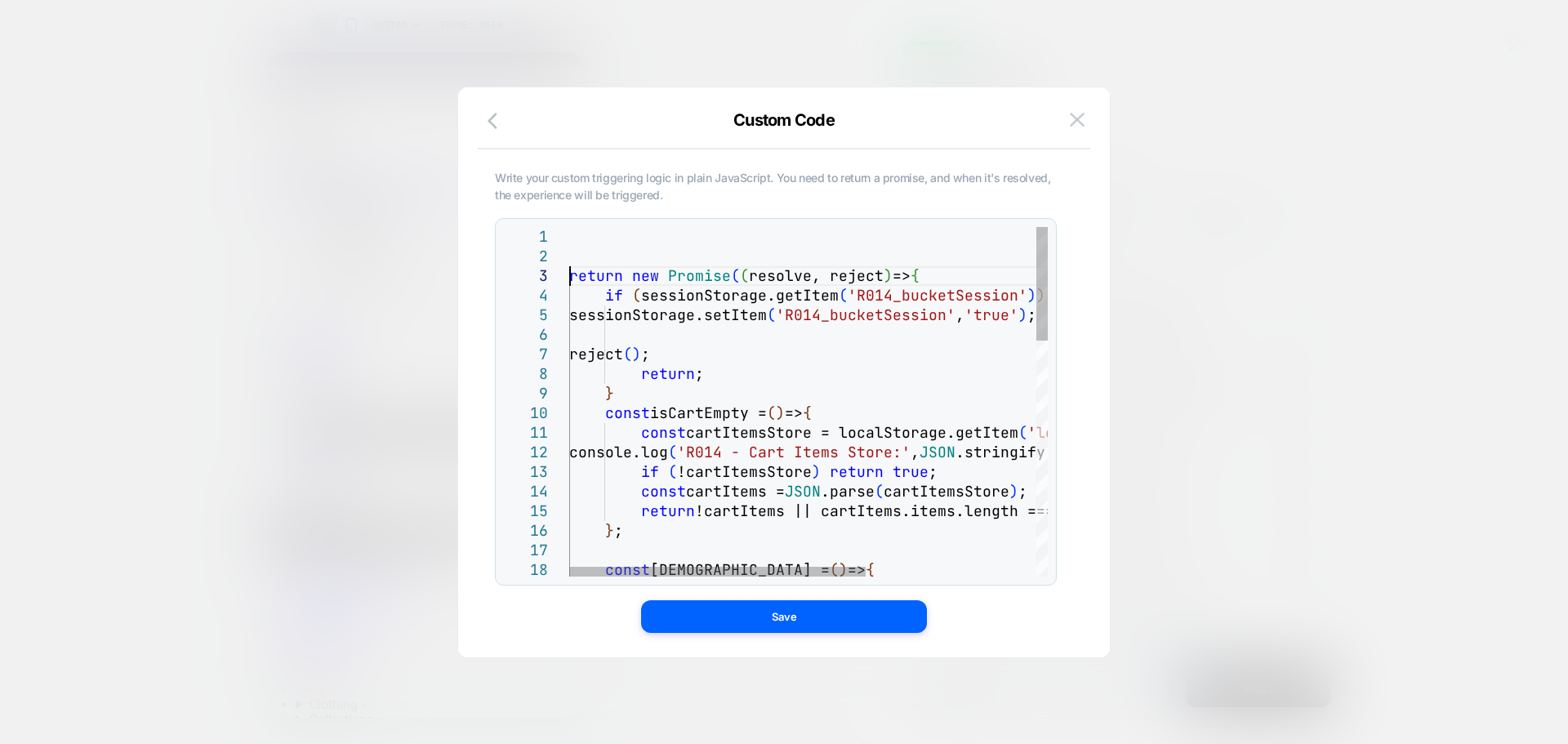 scroll, scrollTop: 39, scrollLeft: 0, axis: vertical 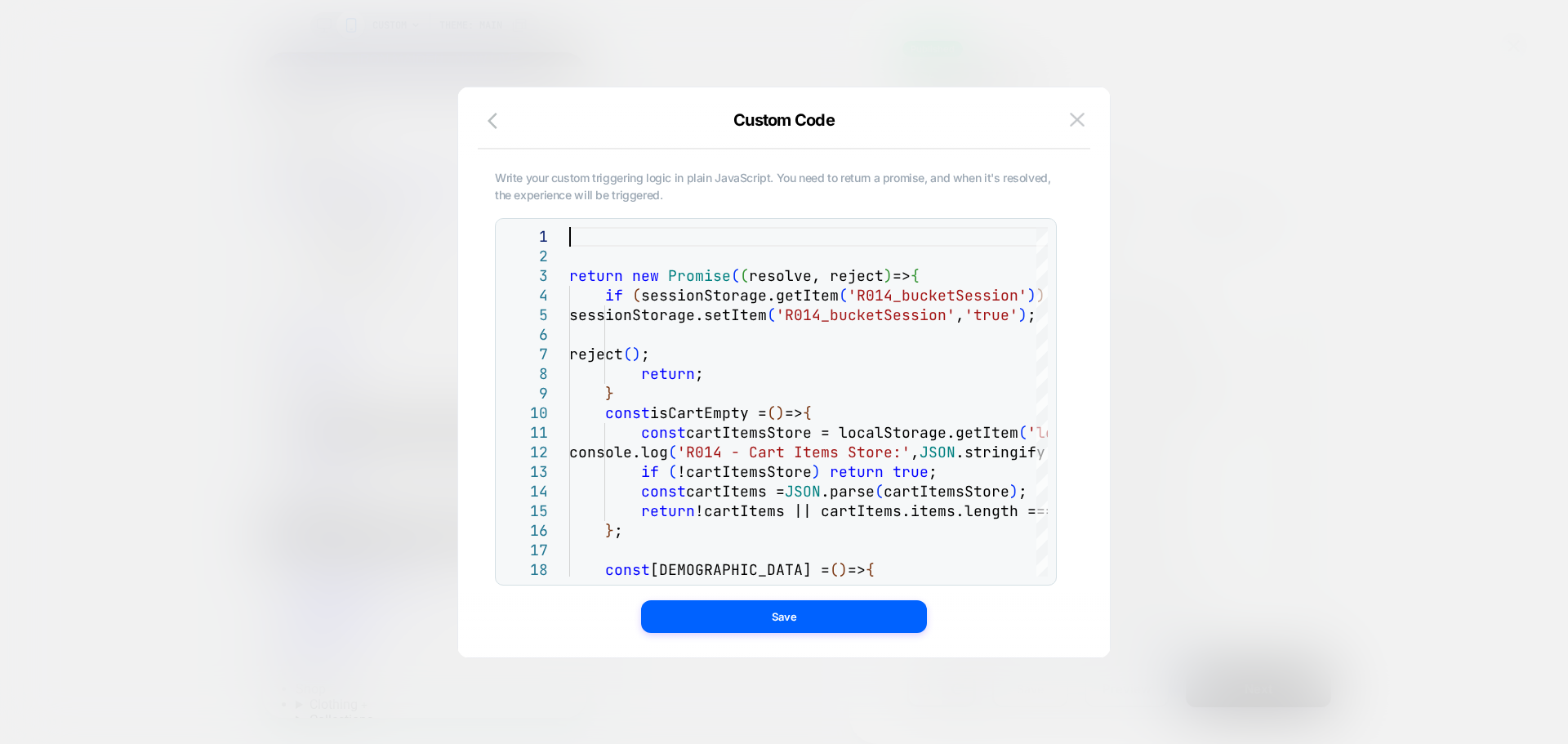 type on "**********" 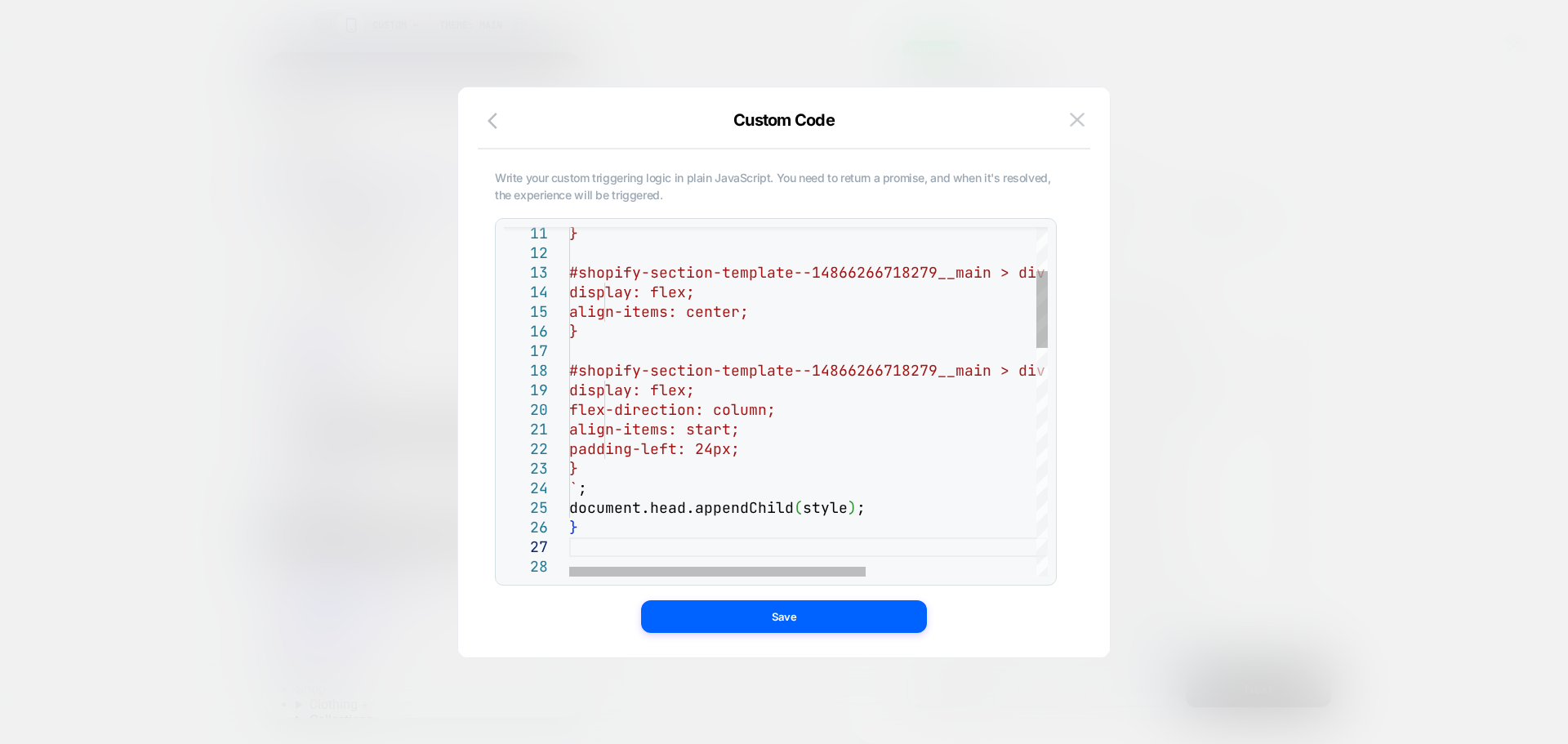 click at bounding box center (784, 372) 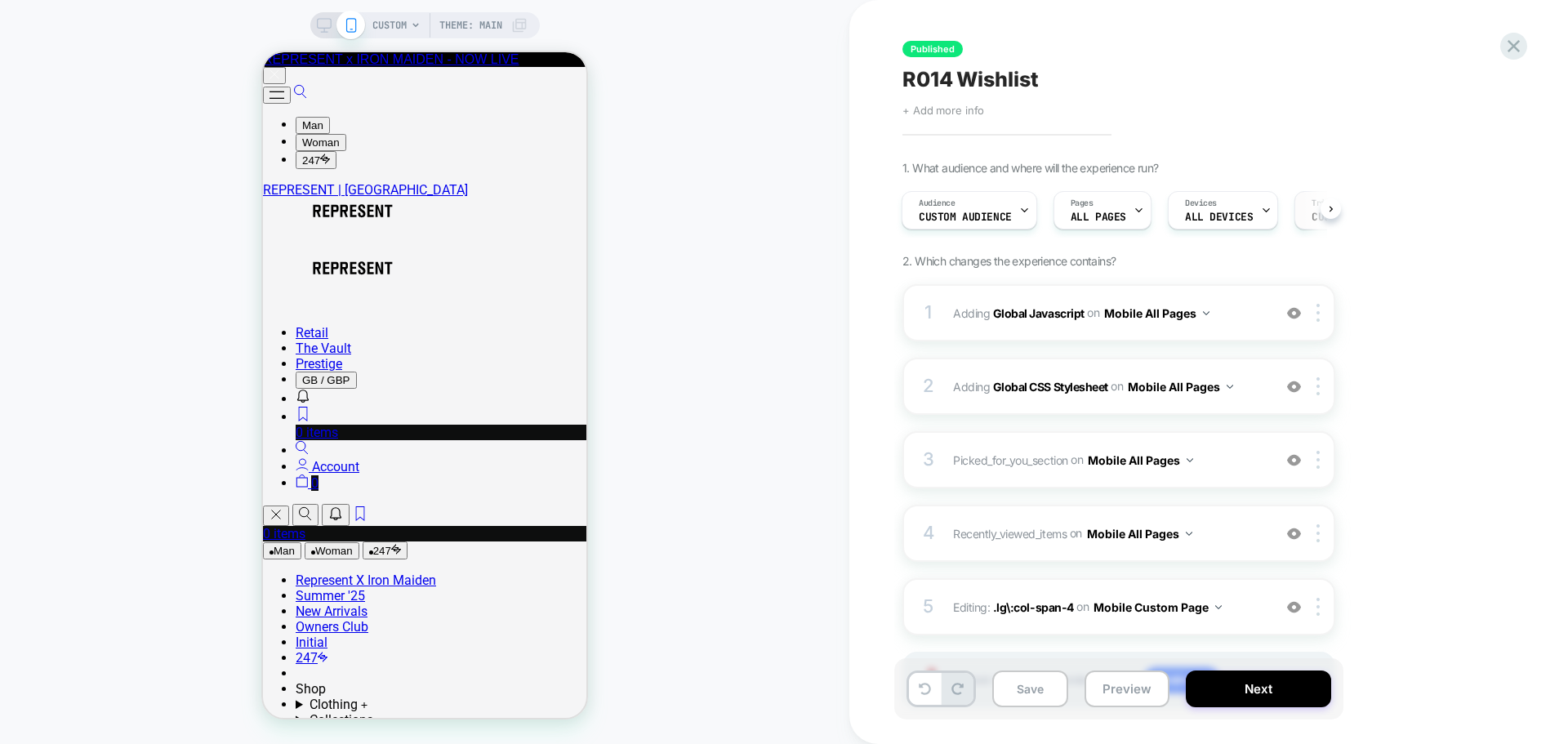 click on "Trigger" at bounding box center (1327, 203) 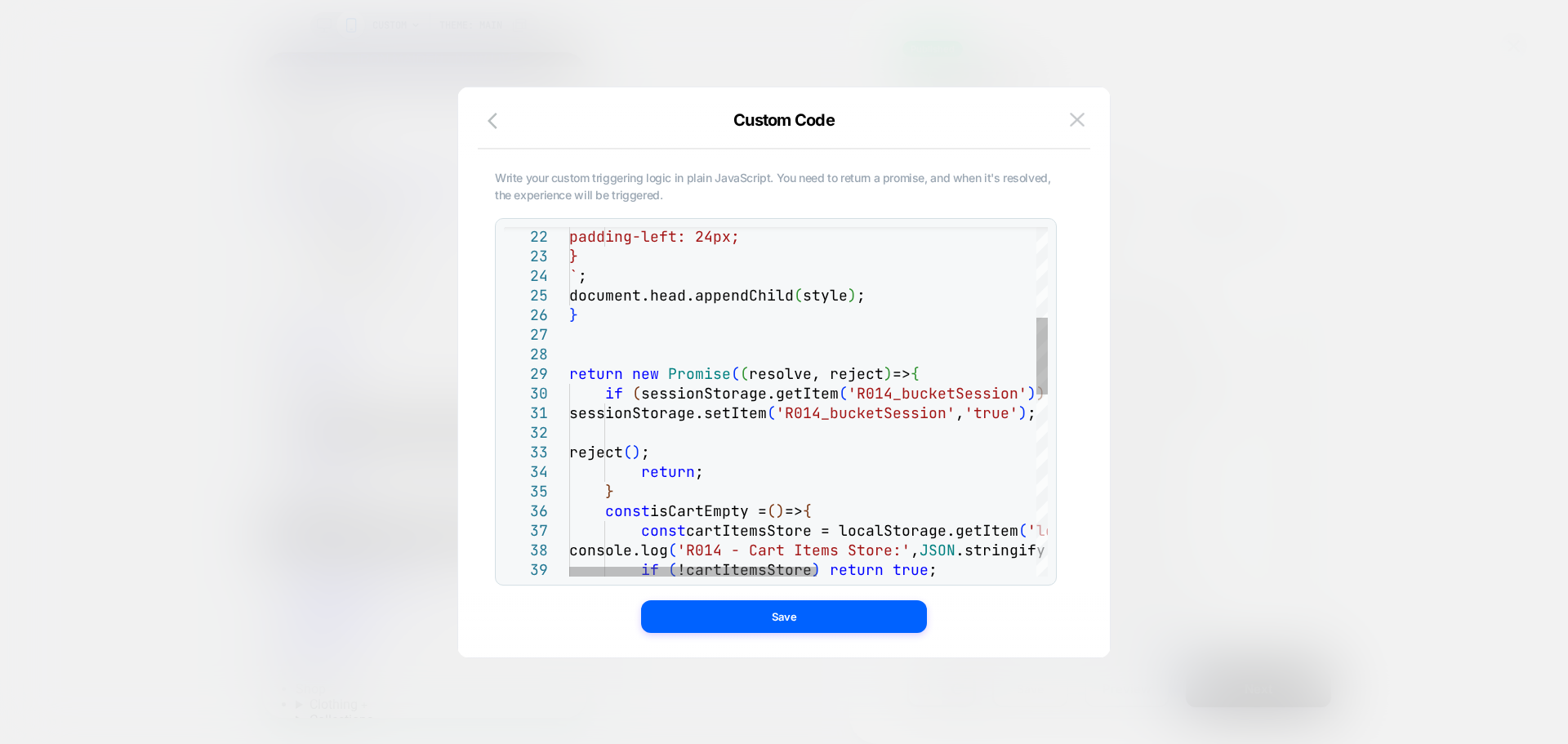 scroll, scrollTop: 0, scrollLeft: 0, axis: both 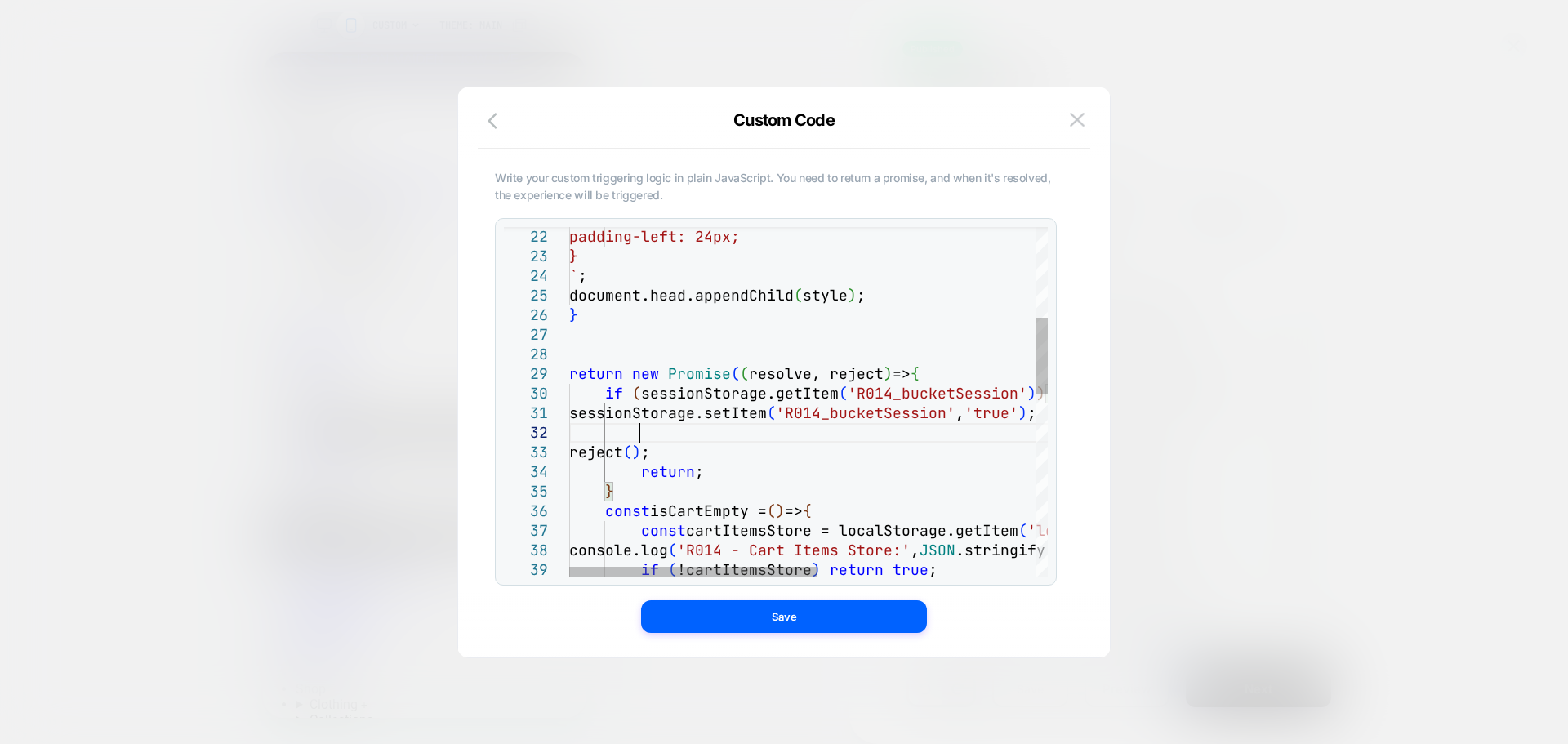 click on "padding-left: 24px;     }   ` ;   document.head.appendChild ( style ) ; } return   new   Promise ( ( resolve, reject )  =>  {      if   ( sessionStorage.getItem ( 'R014_bucketSession' ) )   {         sessionStorage.setItem ( 'R014_bucketSession' ,  'true' ) ;                  reject ( ) ;          return ;      }      const  isCartEmpty =  ( )  =>  {          const  cartItemsStore = localStorage.getItem ( 'loomi-cart' ) ;         console.log ( 'R014 - Cart Items Store:' ,  JSON .stringify ( cartItemsStore ) ) ;          if   ( !cartItemsStore )   return   true ;" at bounding box center (1020, 608) 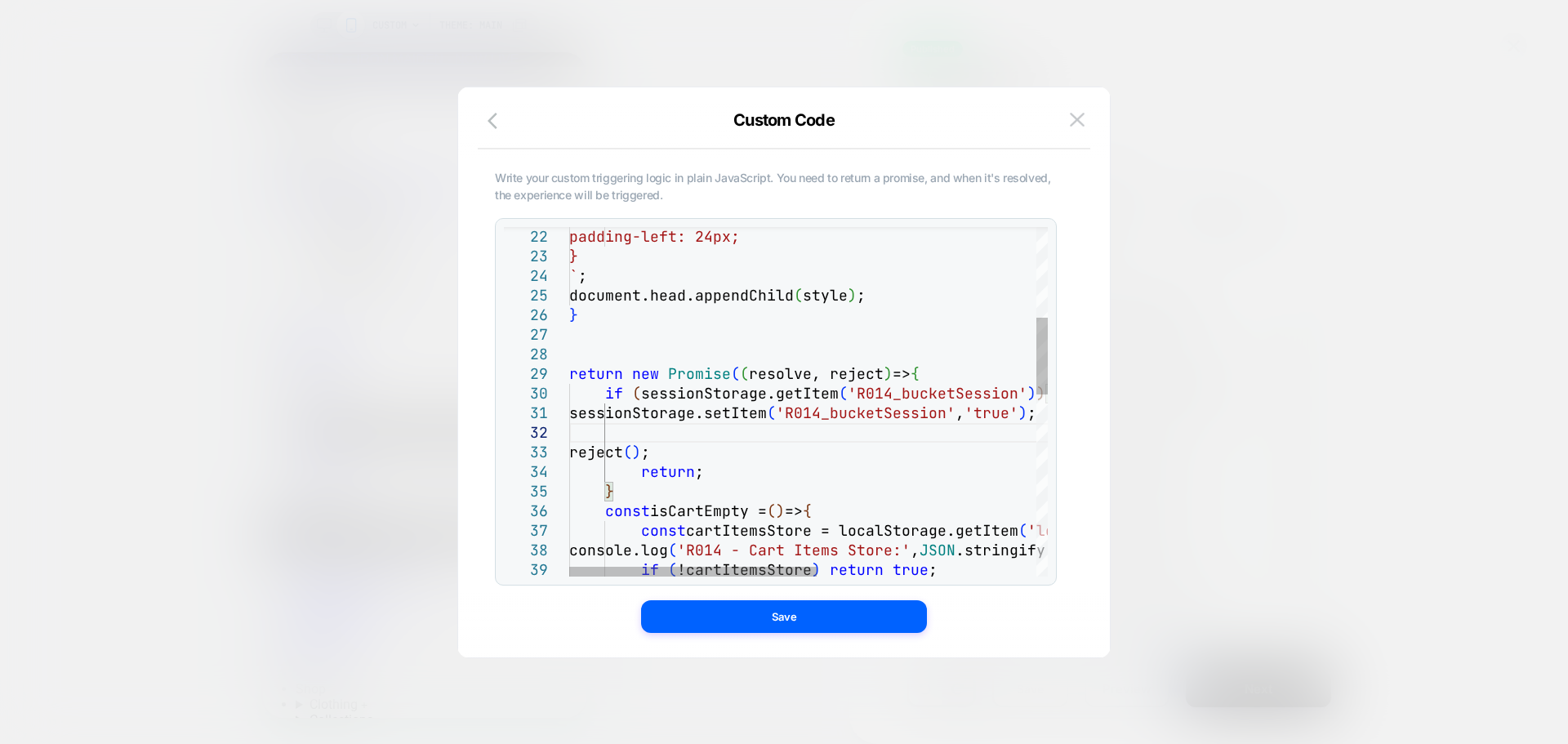 type on "**********" 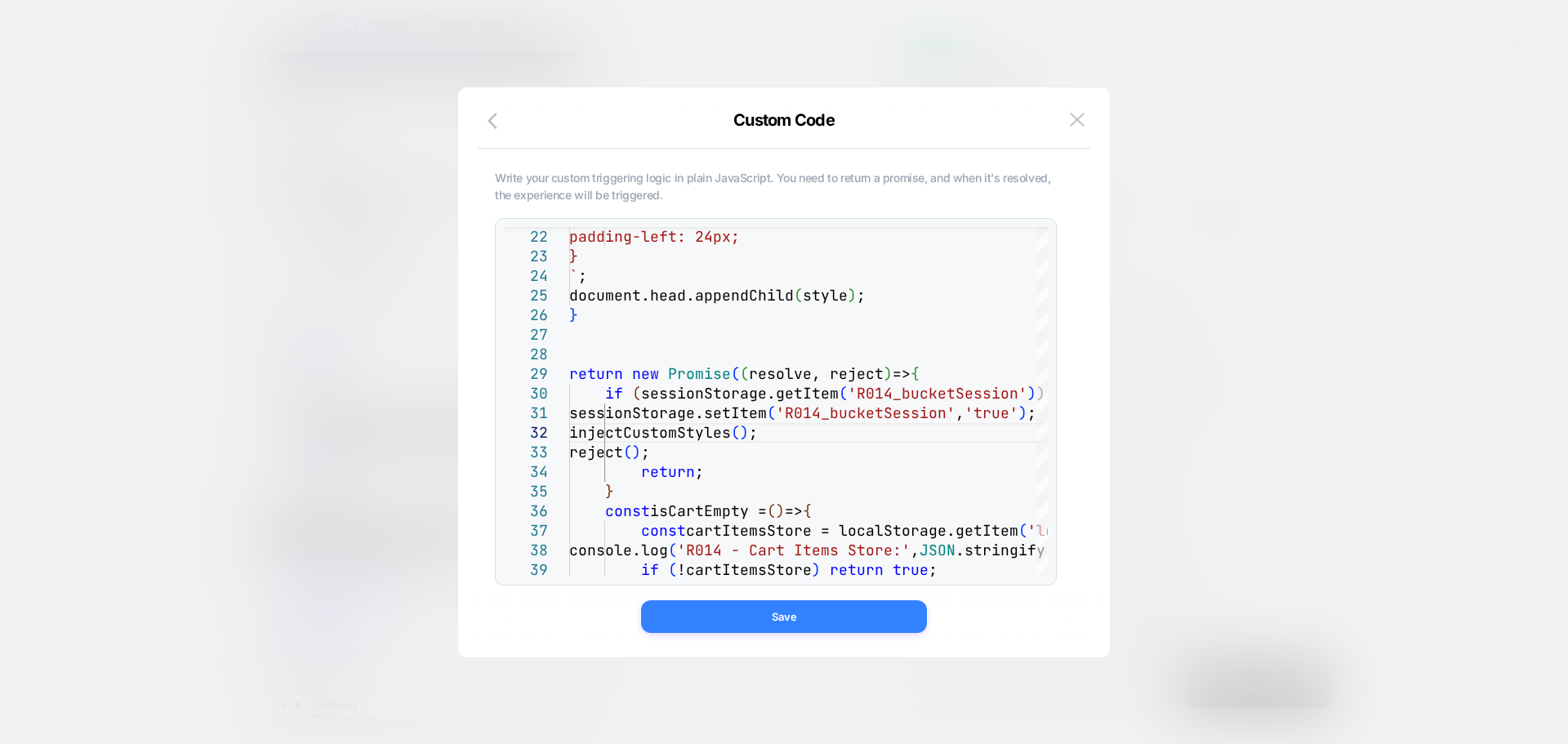 click on "Save" at bounding box center [784, 617] 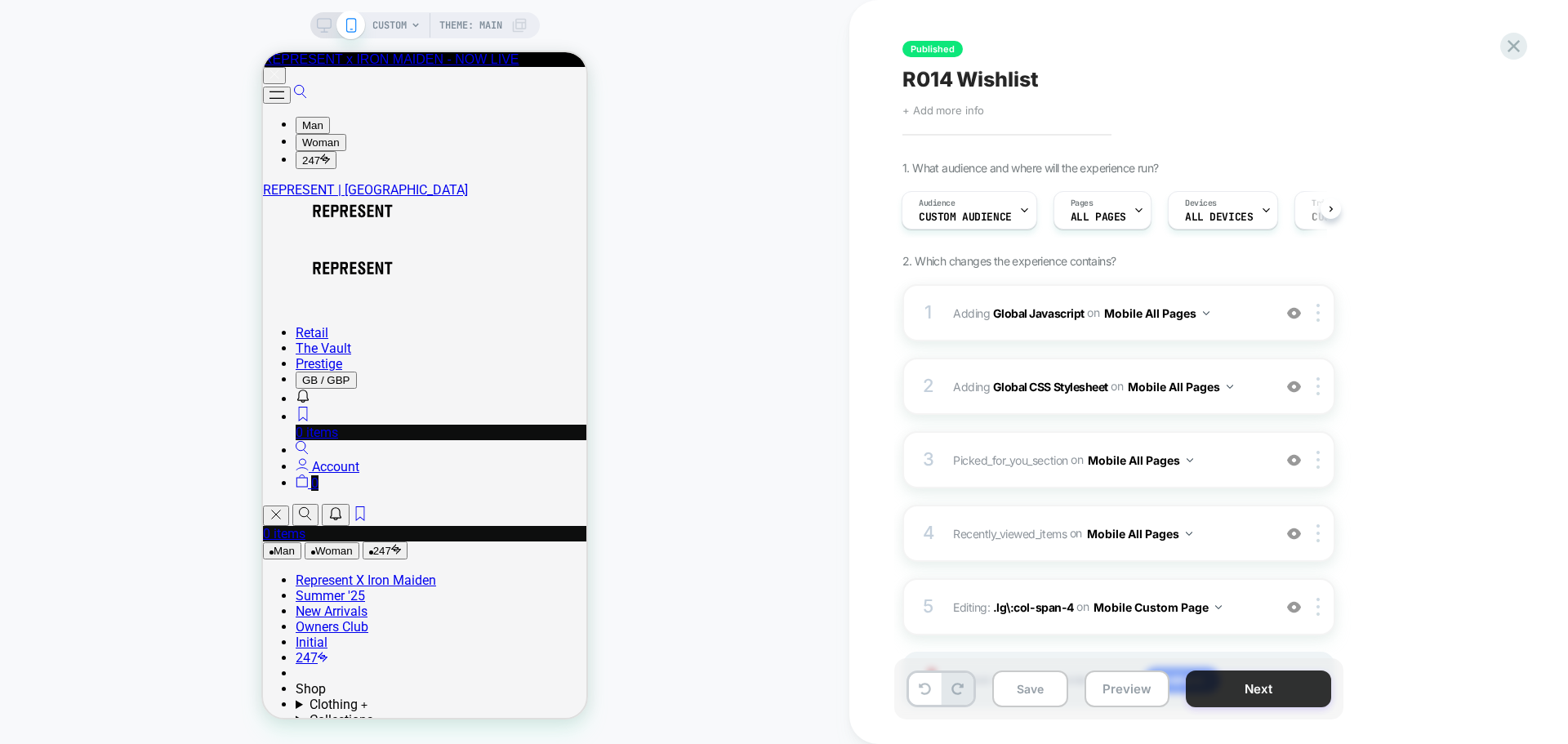 click on "Next" at bounding box center (1258, 688) 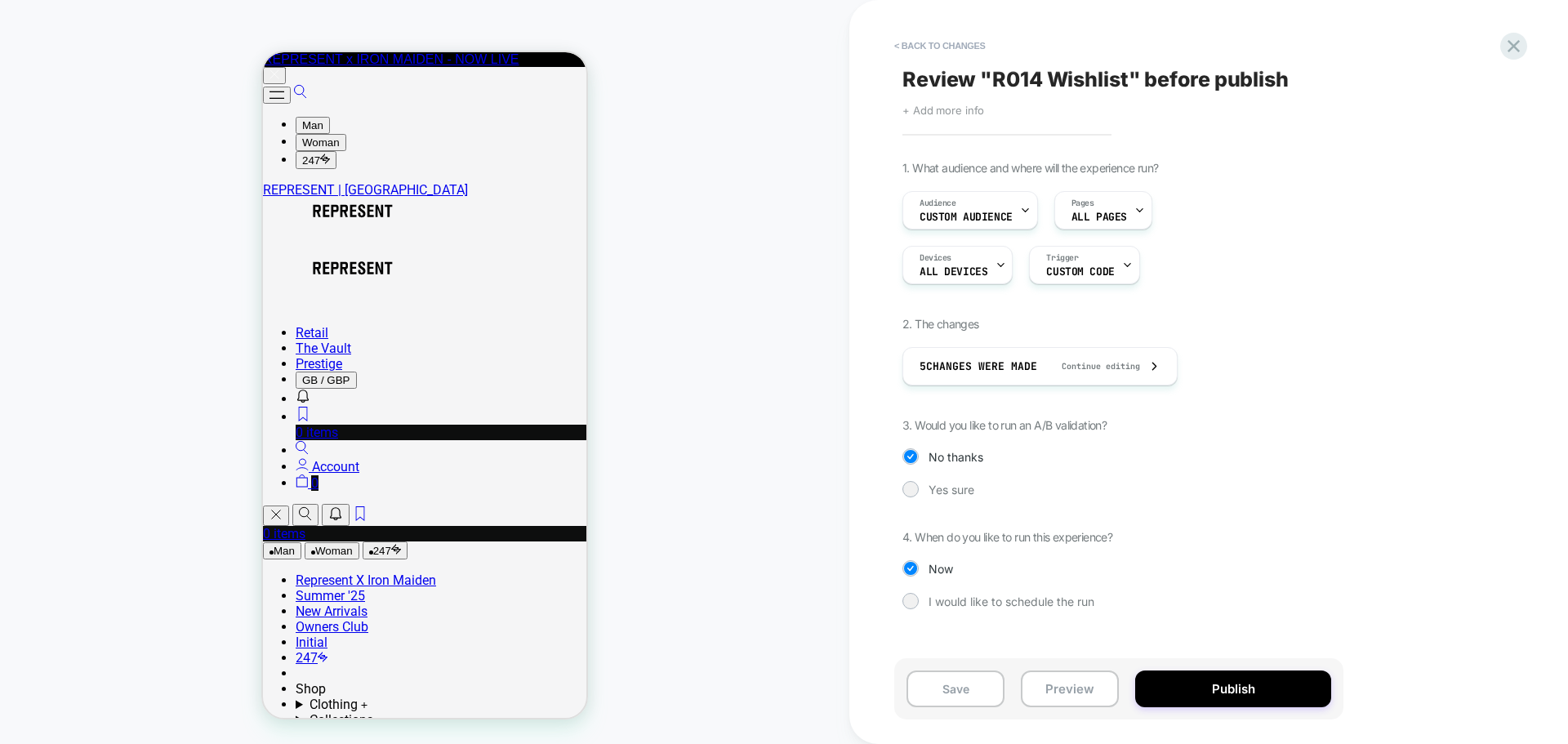 click on "Publish" at bounding box center [1233, 688] 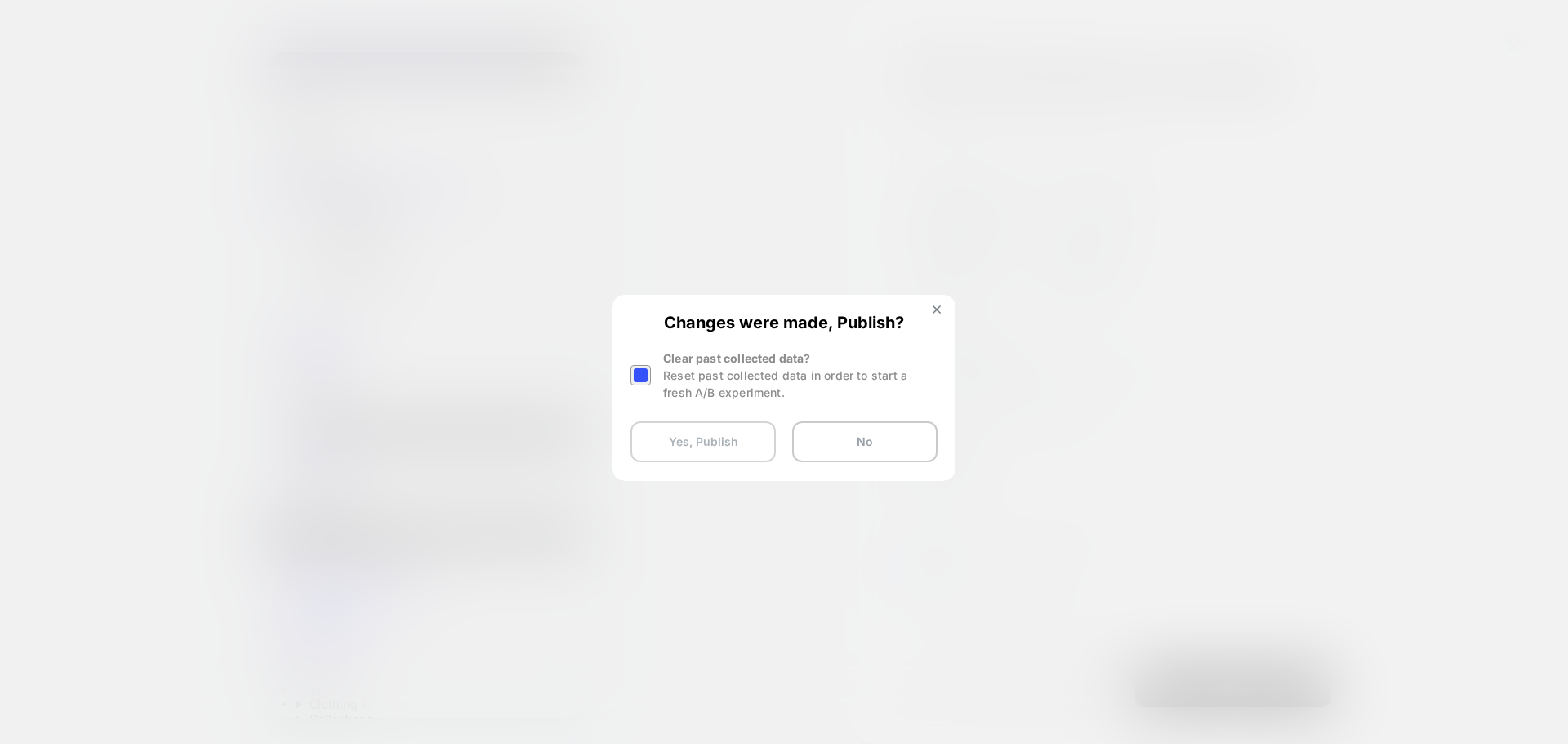 click on "Yes, Publish" at bounding box center (703, 442) 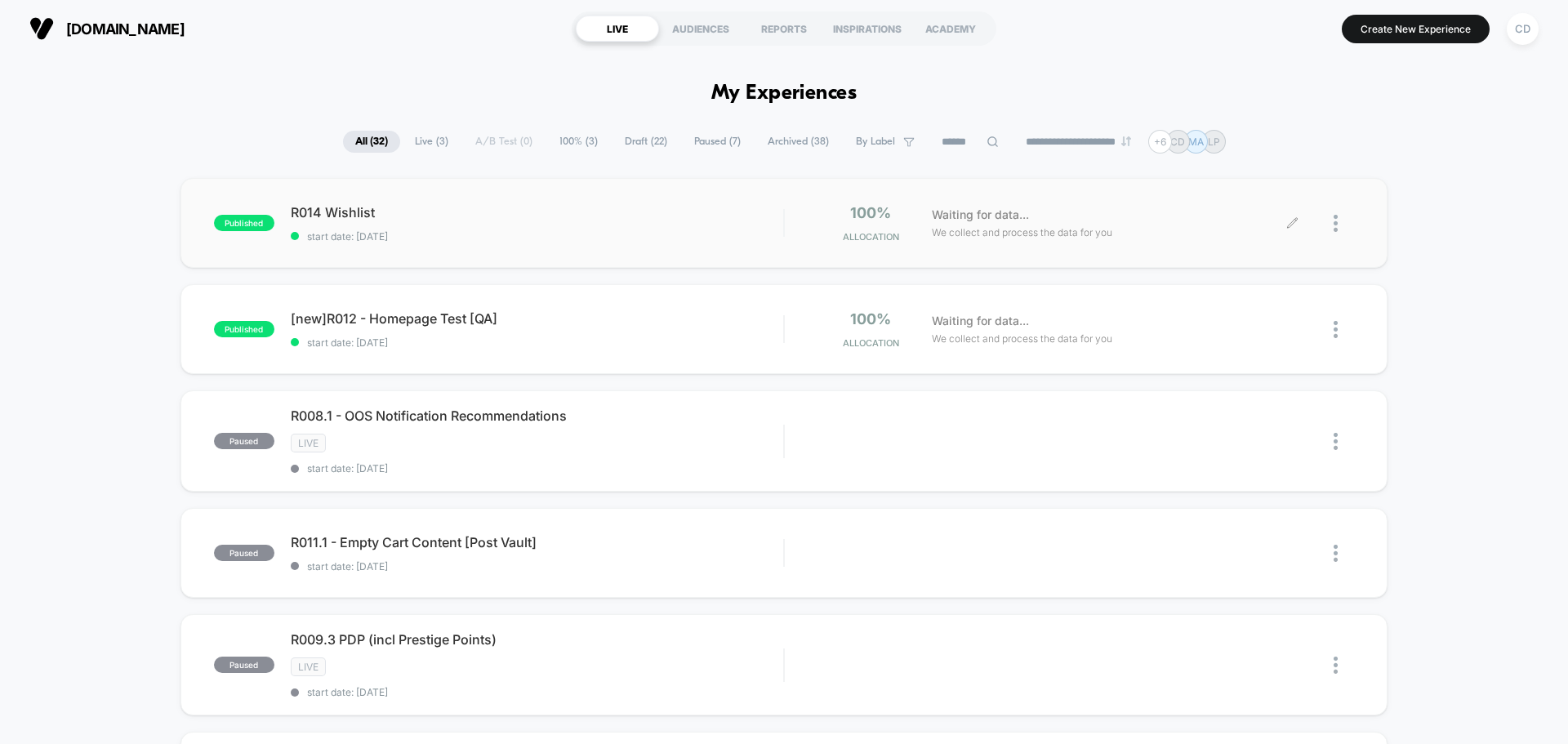 click 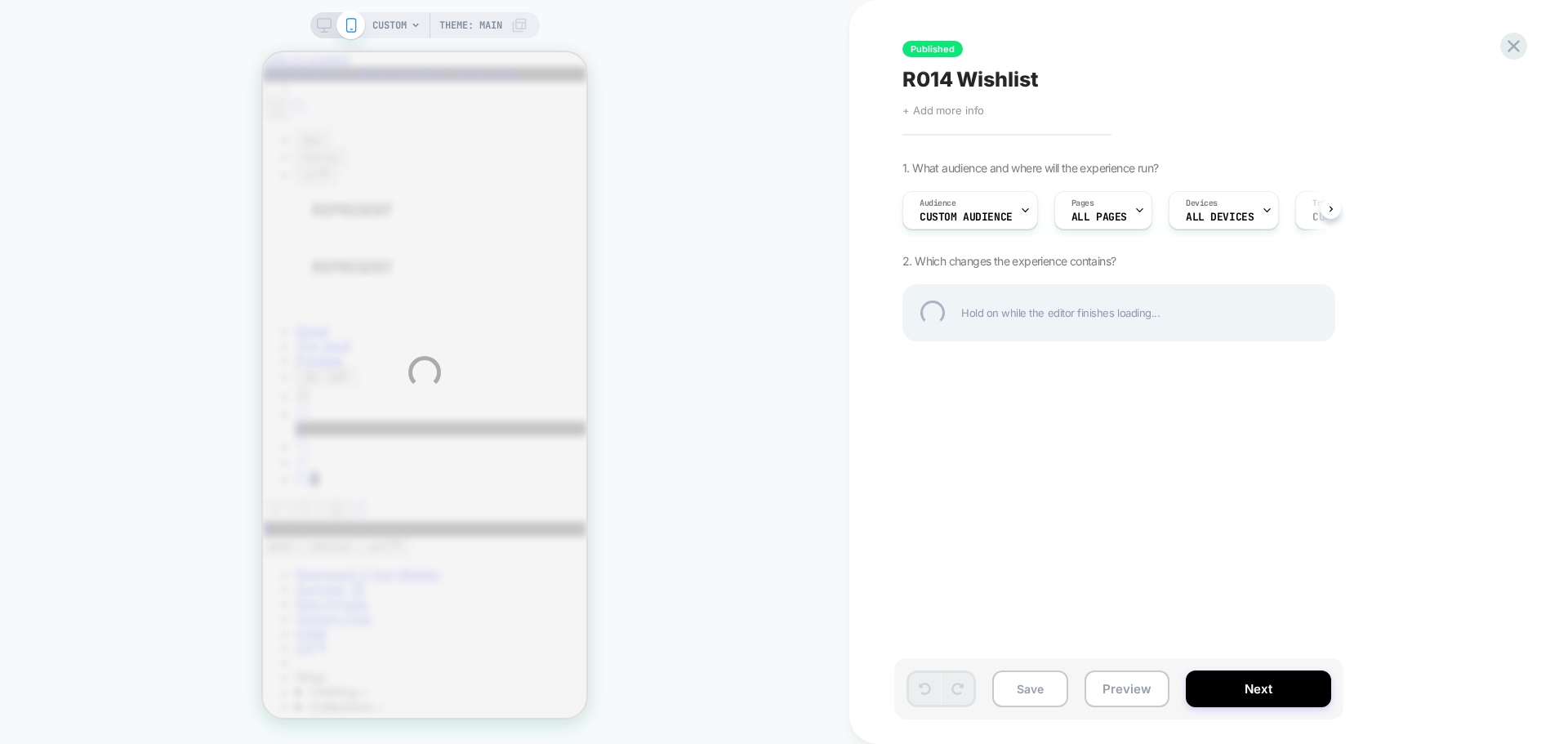 scroll, scrollTop: 0, scrollLeft: 0, axis: both 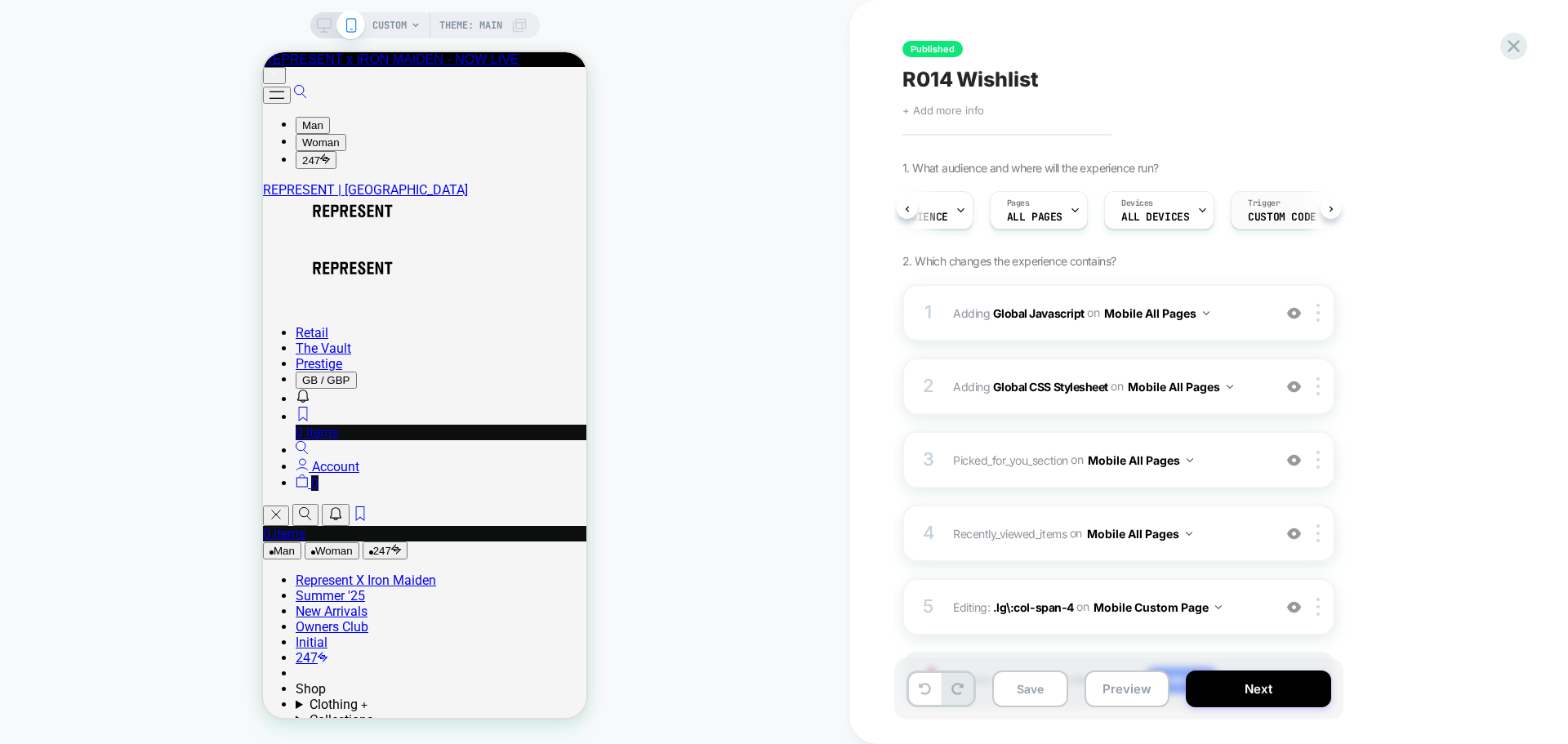 click on "Trigger Custom Code" at bounding box center (1281, 210) 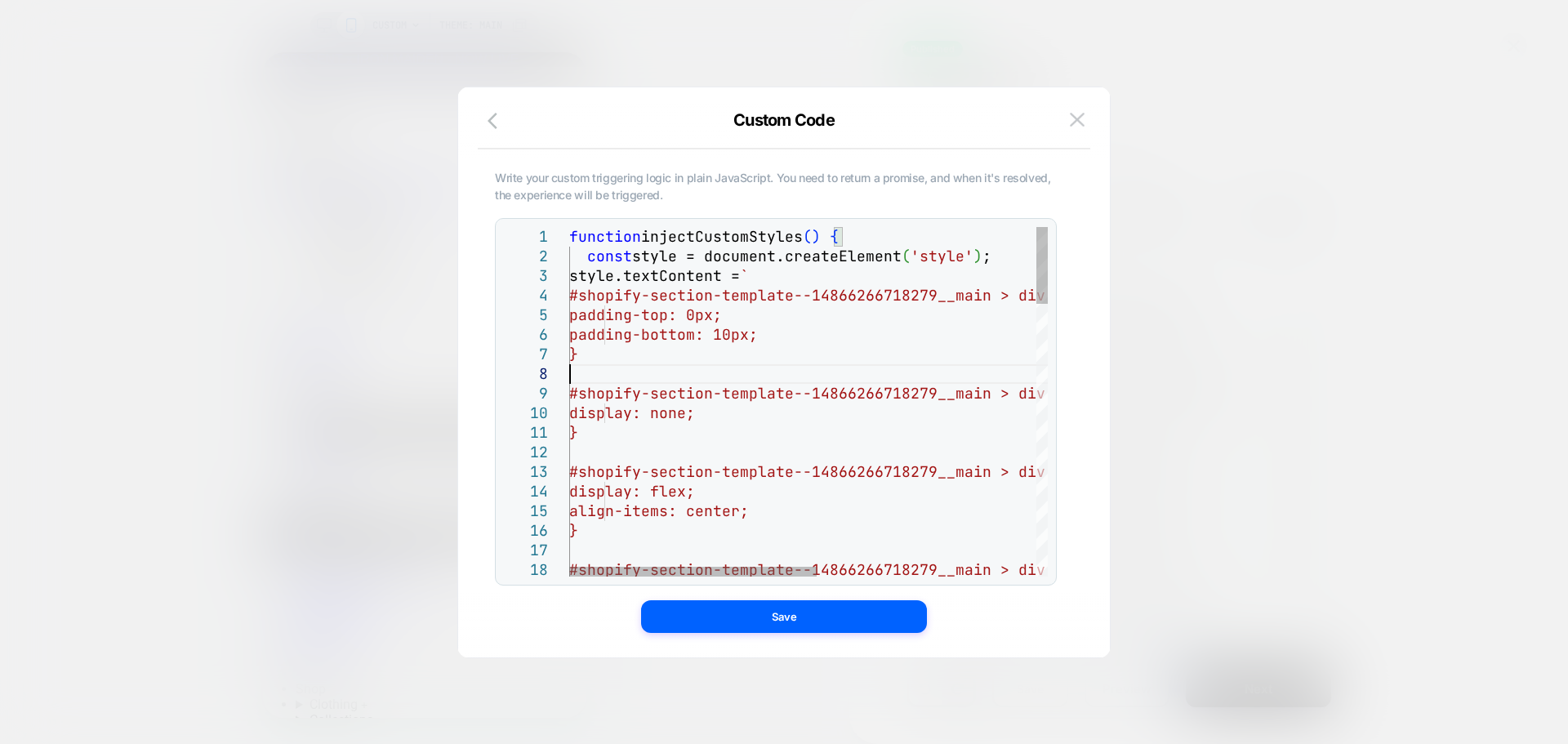 click on "function  injectCustomStyles ( )   {    const  style = document.createElement ( 'style' ) ;   style.textContent =  `     #shopify-section-template--14866266718279__mai n > div > ul {       padding-top: 0px;       padding-bottom: 10px;     }     #shopify-section-template--14866266718279__mai n > div > ul > li:nth-child(2) div:last-child {       display: none;     }     #shopify-section-template--14866266718279__mai n > div > ul > li:nth-child(2) h3 {       display: flex;       align-items: center;     }     #shopify-section-template--14866266718279__mai n > div > ul > li:nth-child(2) {" at bounding box center (1020, 1019) 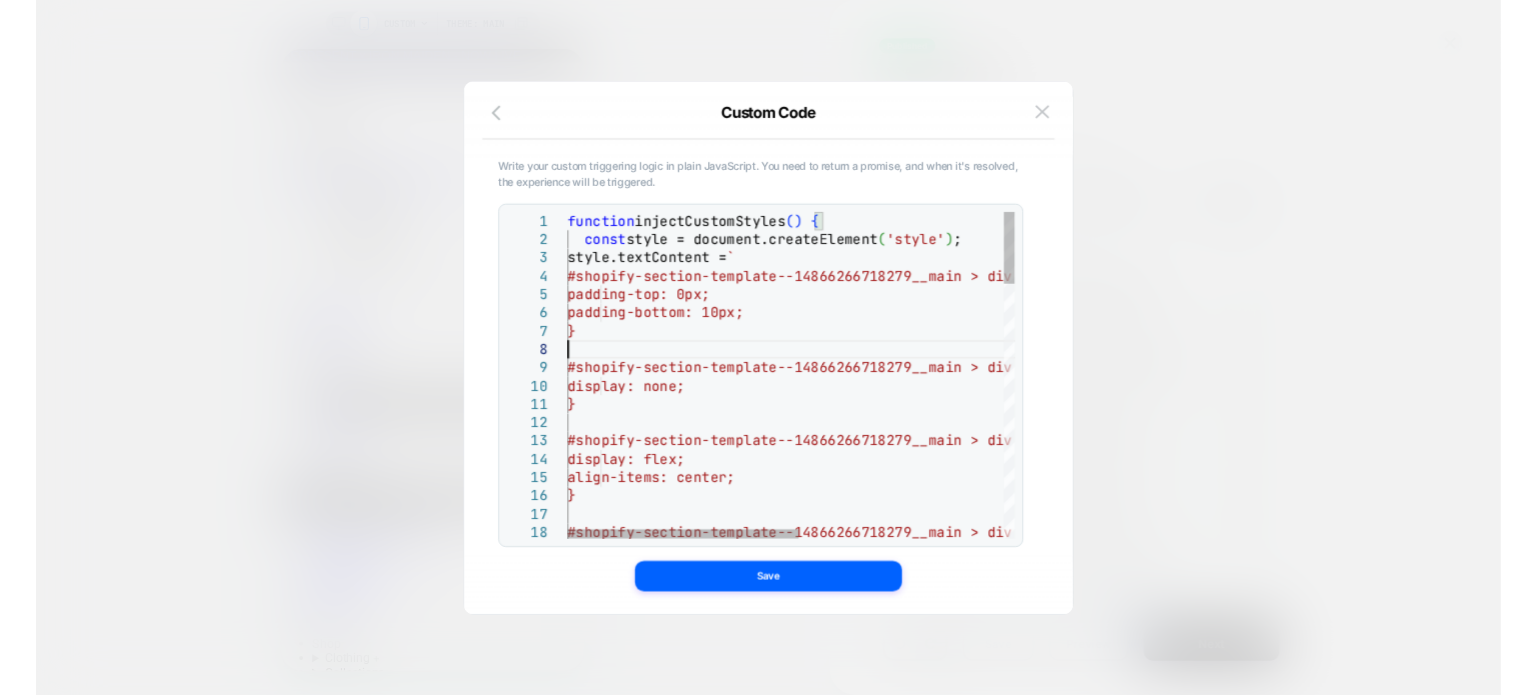 scroll, scrollTop: 0, scrollLeft: 0, axis: both 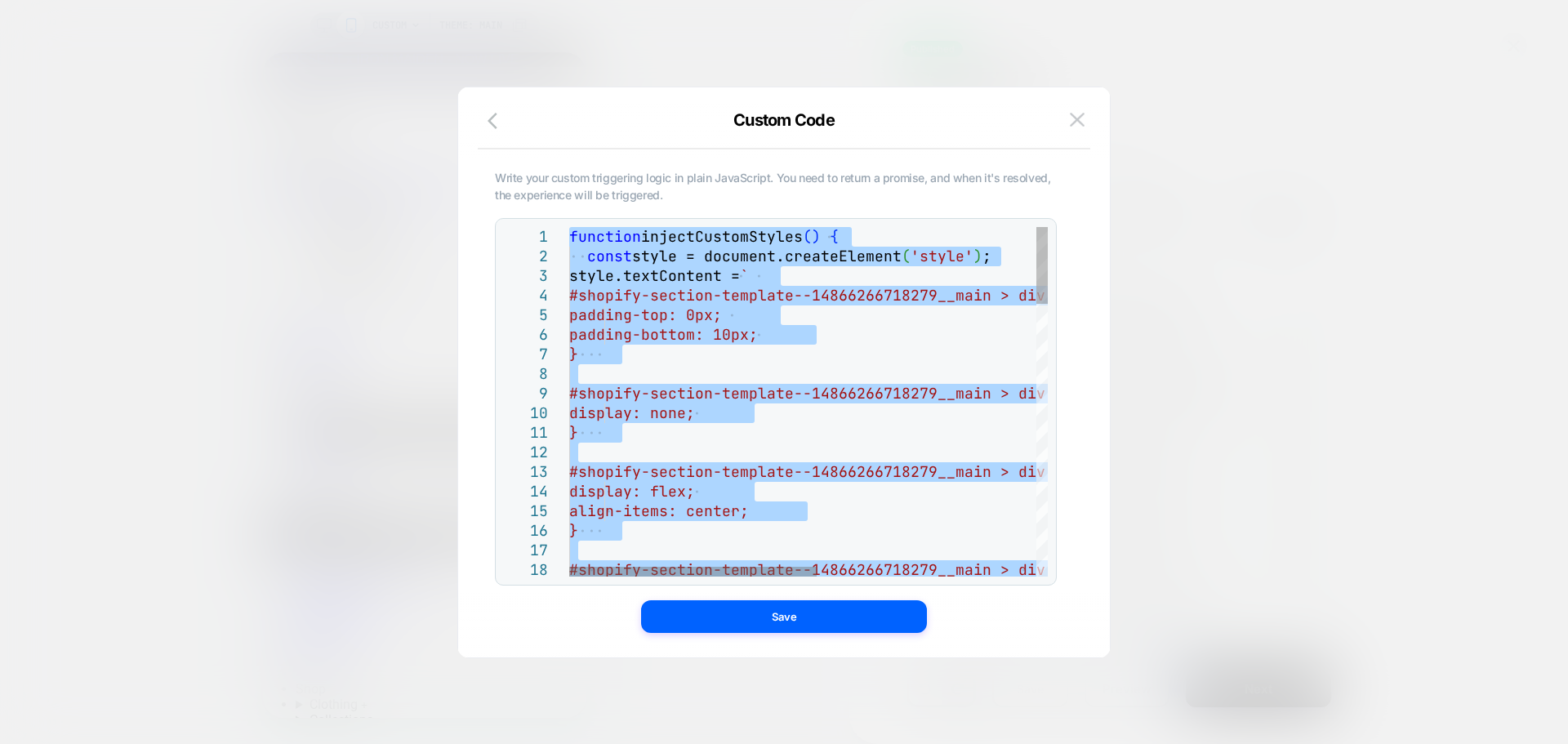 type on "**********" 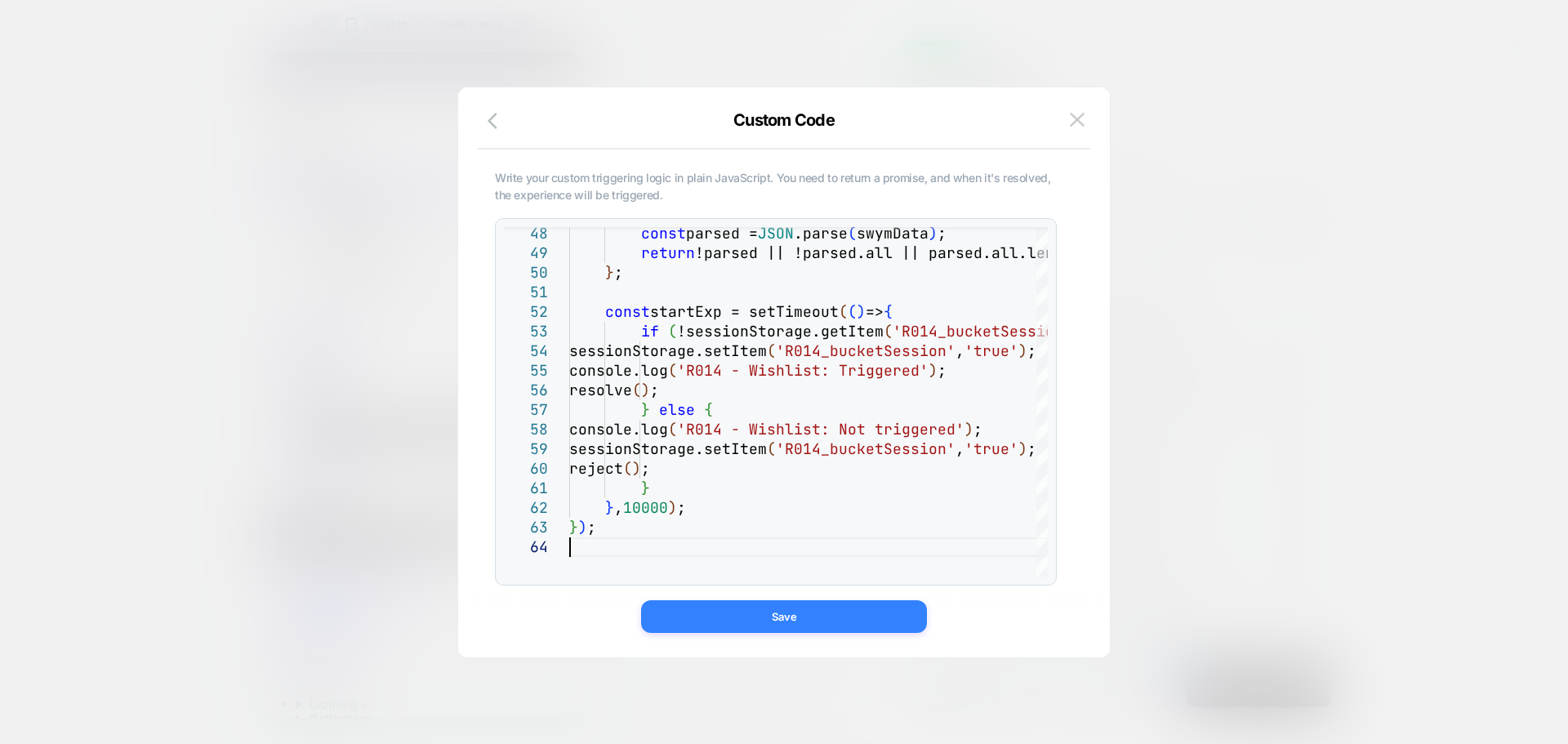 click on "Save" at bounding box center [784, 617] 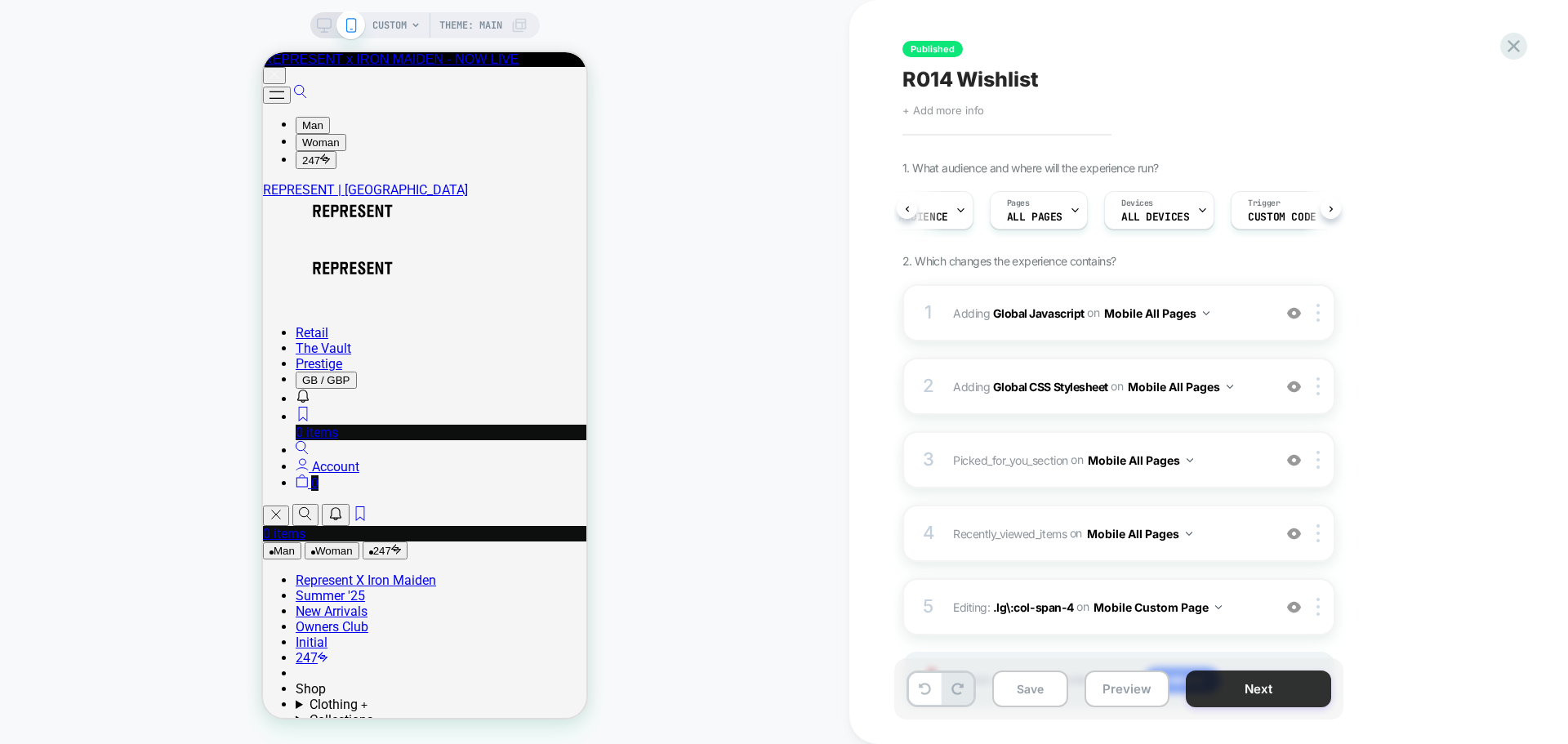 click on "Next" at bounding box center [1258, 688] 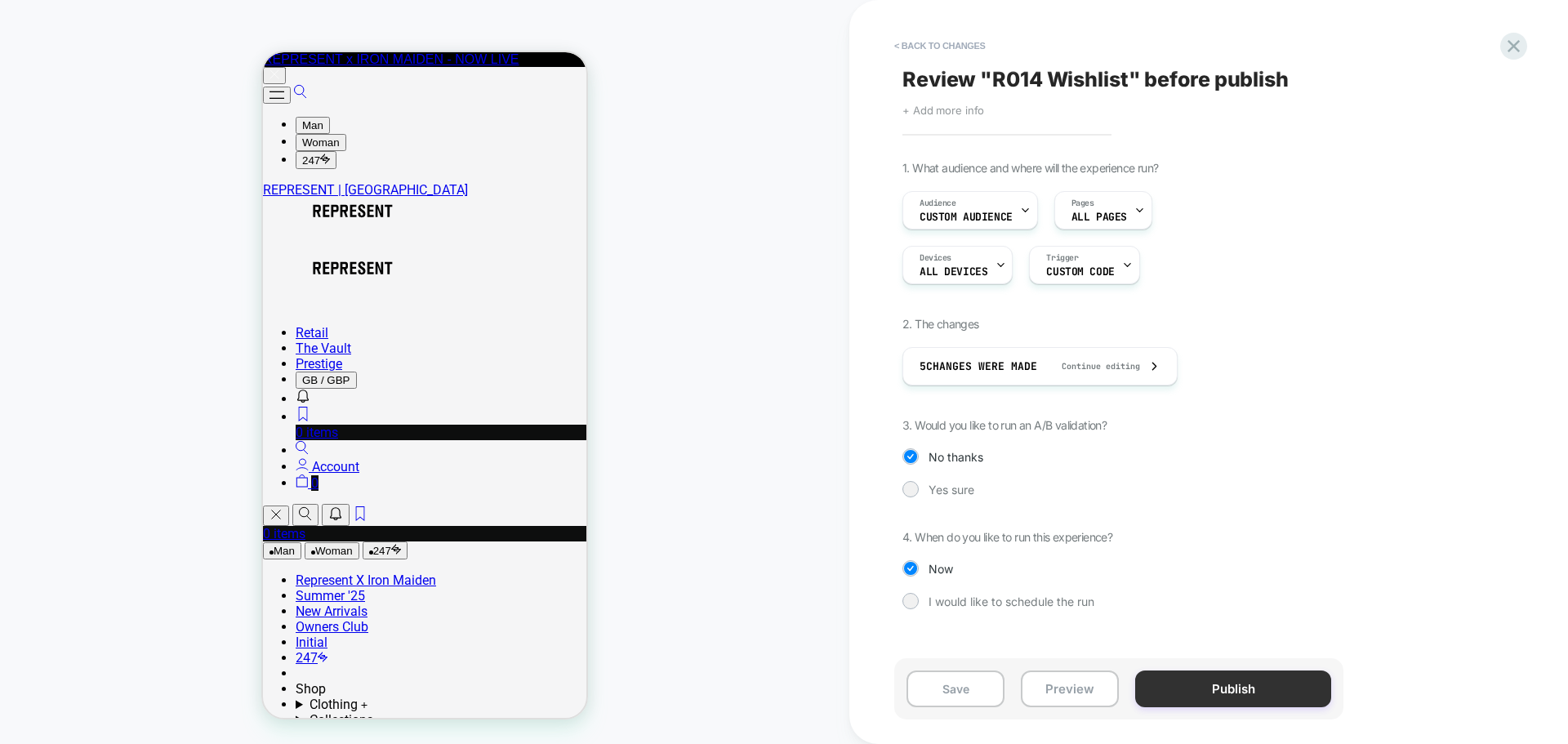 click on "Publish" at bounding box center (1233, 688) 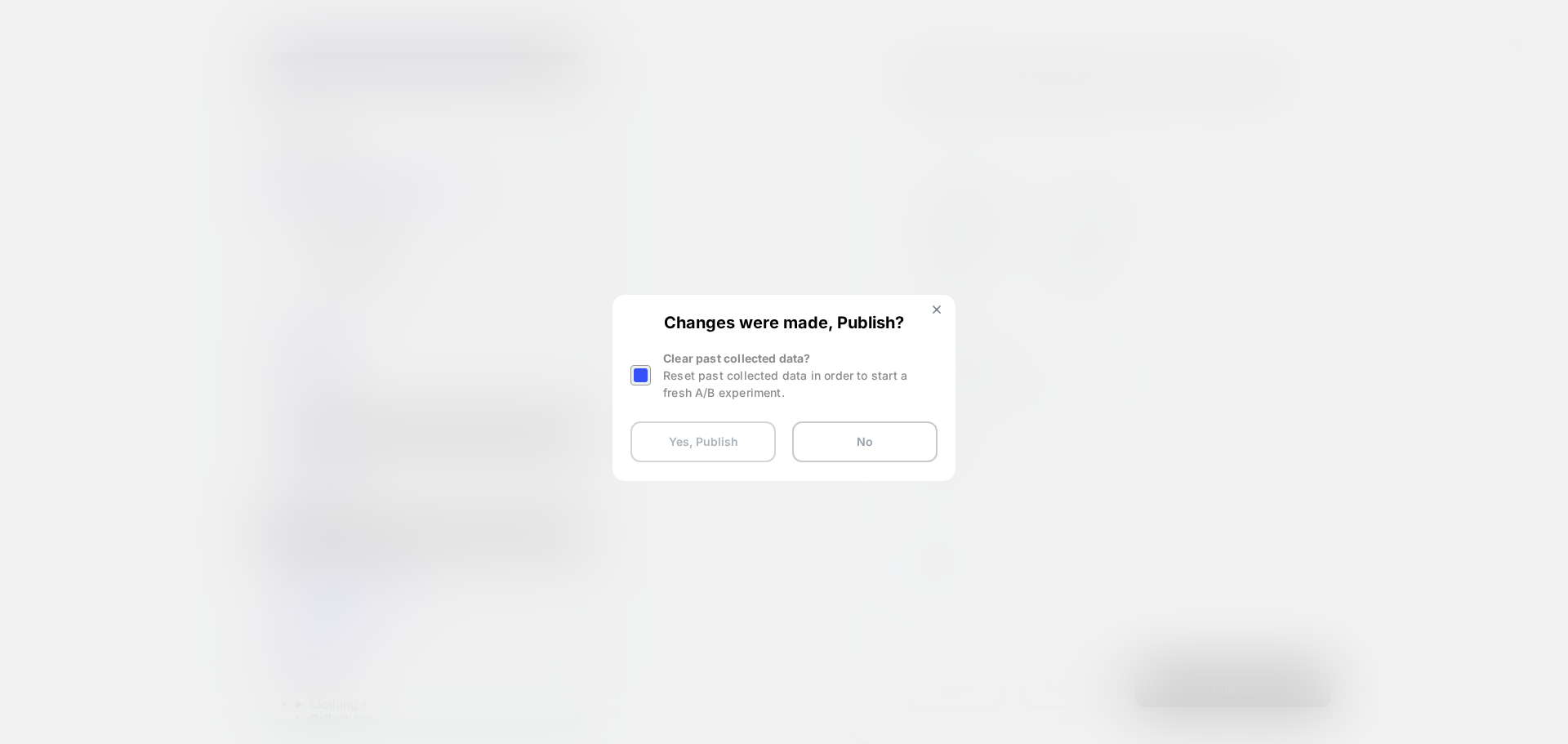 click on "Yes, Publish" at bounding box center [703, 442] 